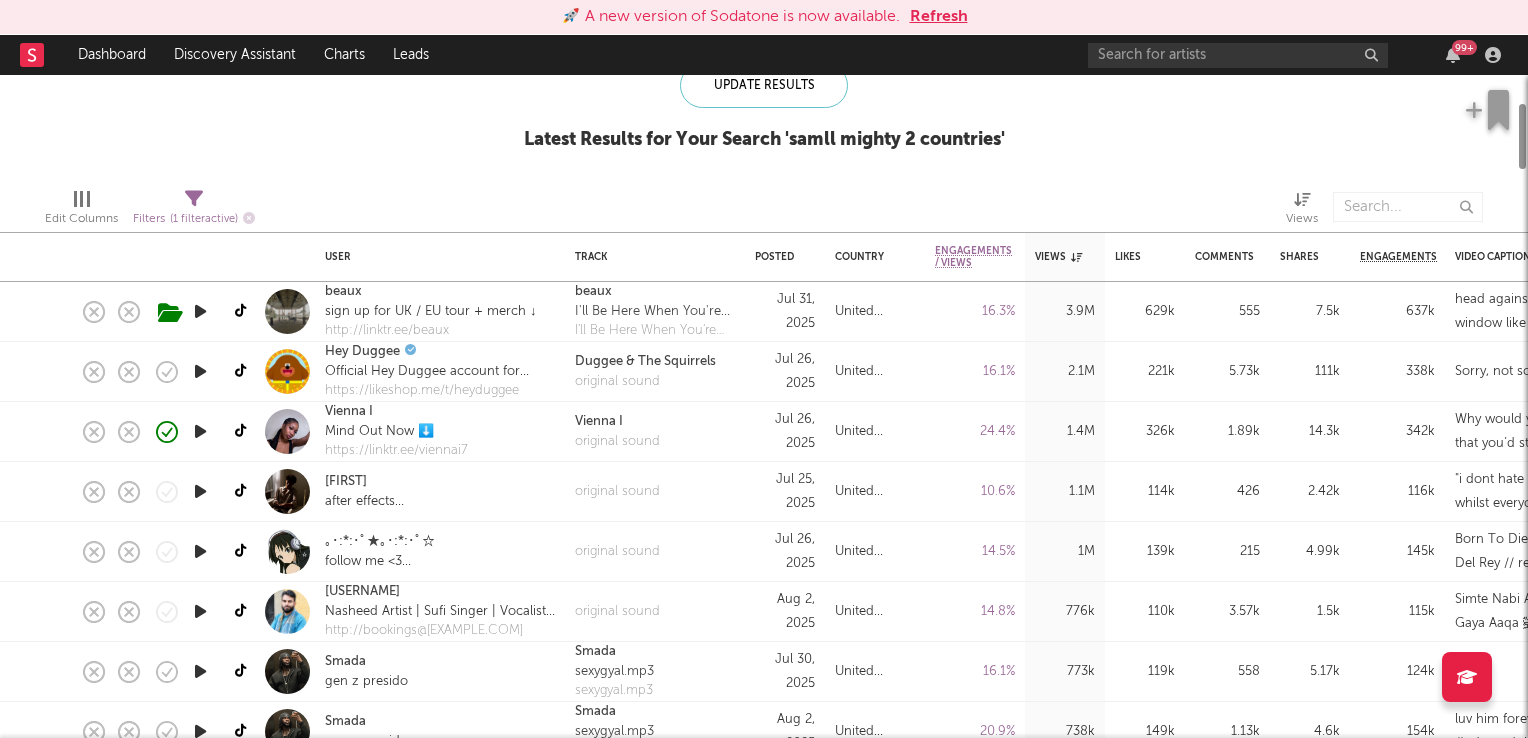 scroll, scrollTop: 0, scrollLeft: 0, axis: both 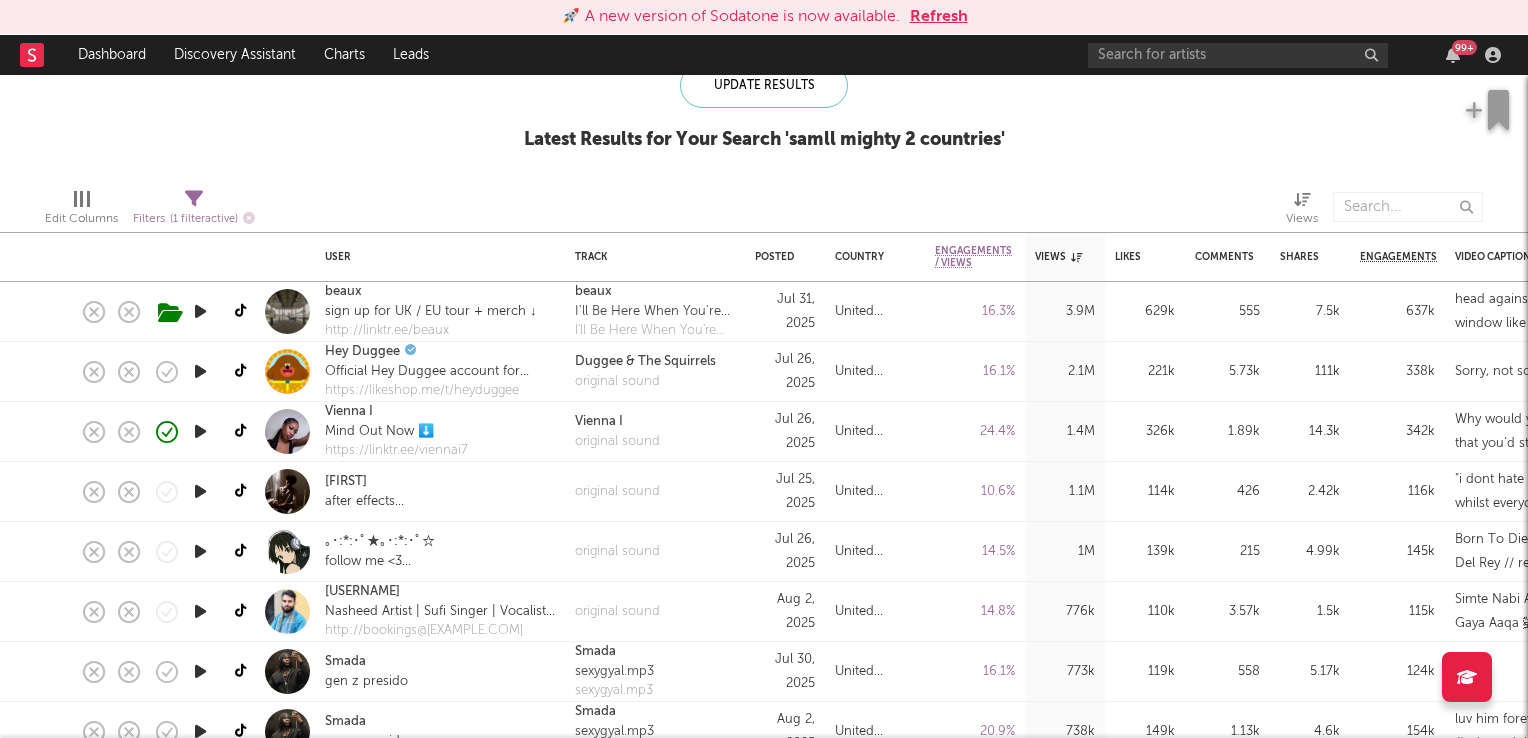 click on "Refresh" at bounding box center [939, 17] 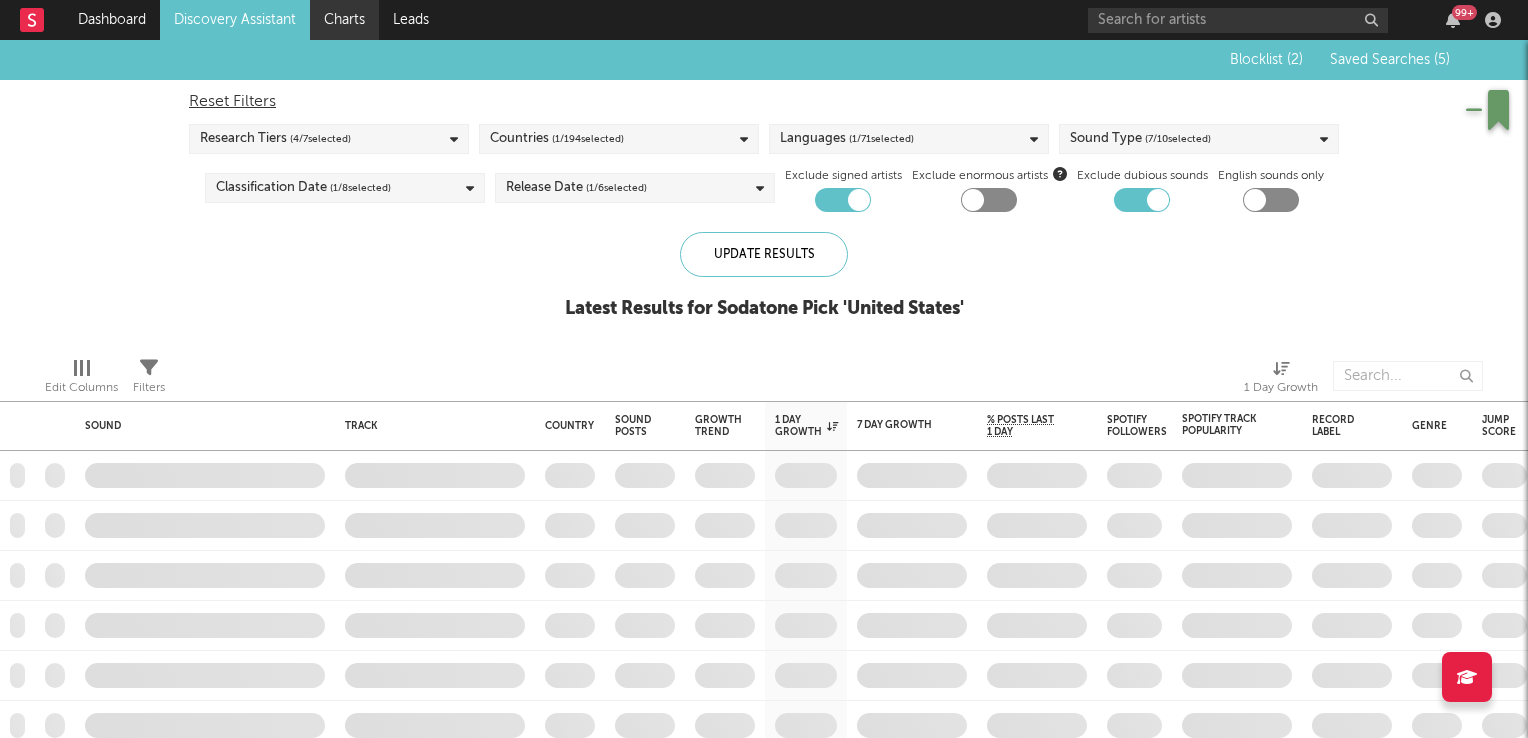 scroll, scrollTop: 0, scrollLeft: 0, axis: both 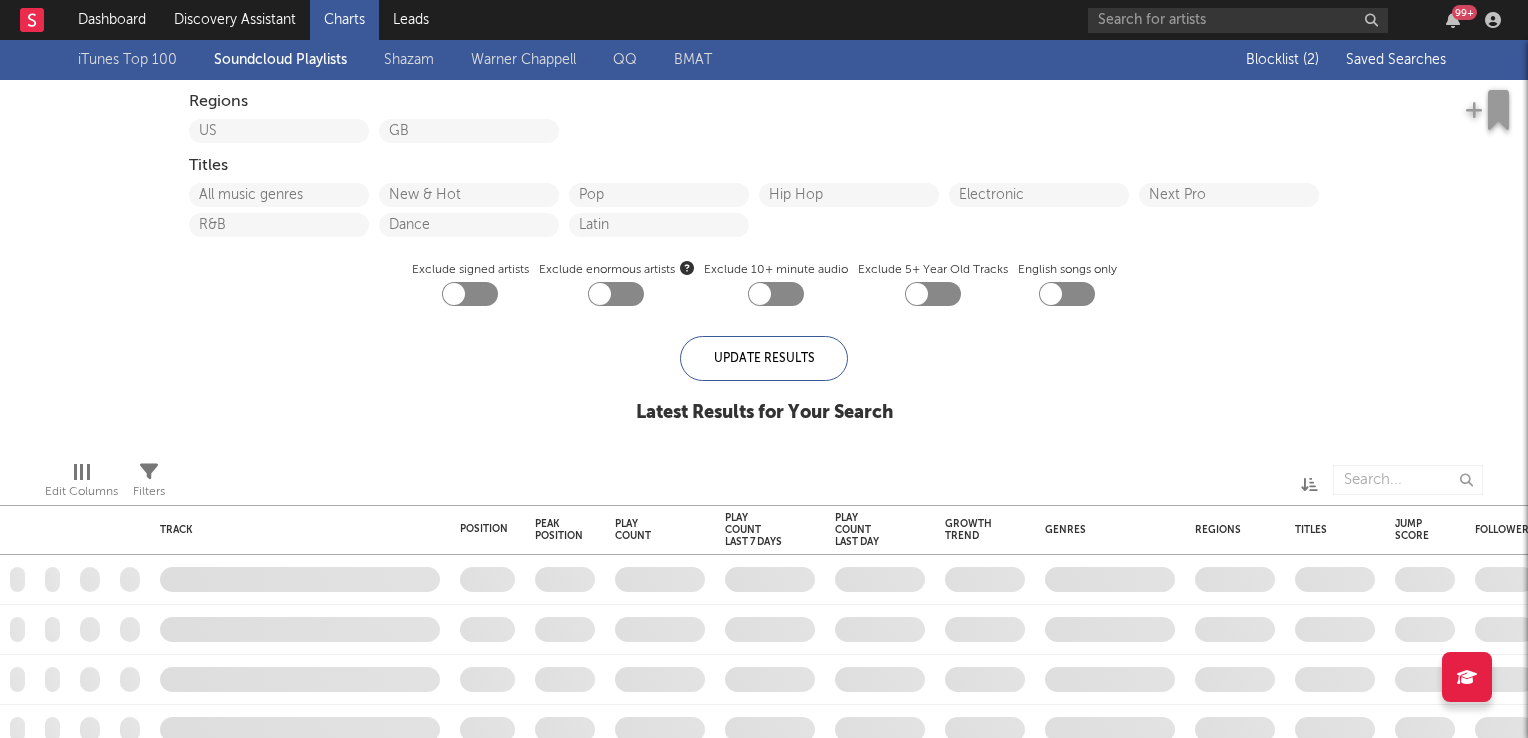 checkbox on "true" 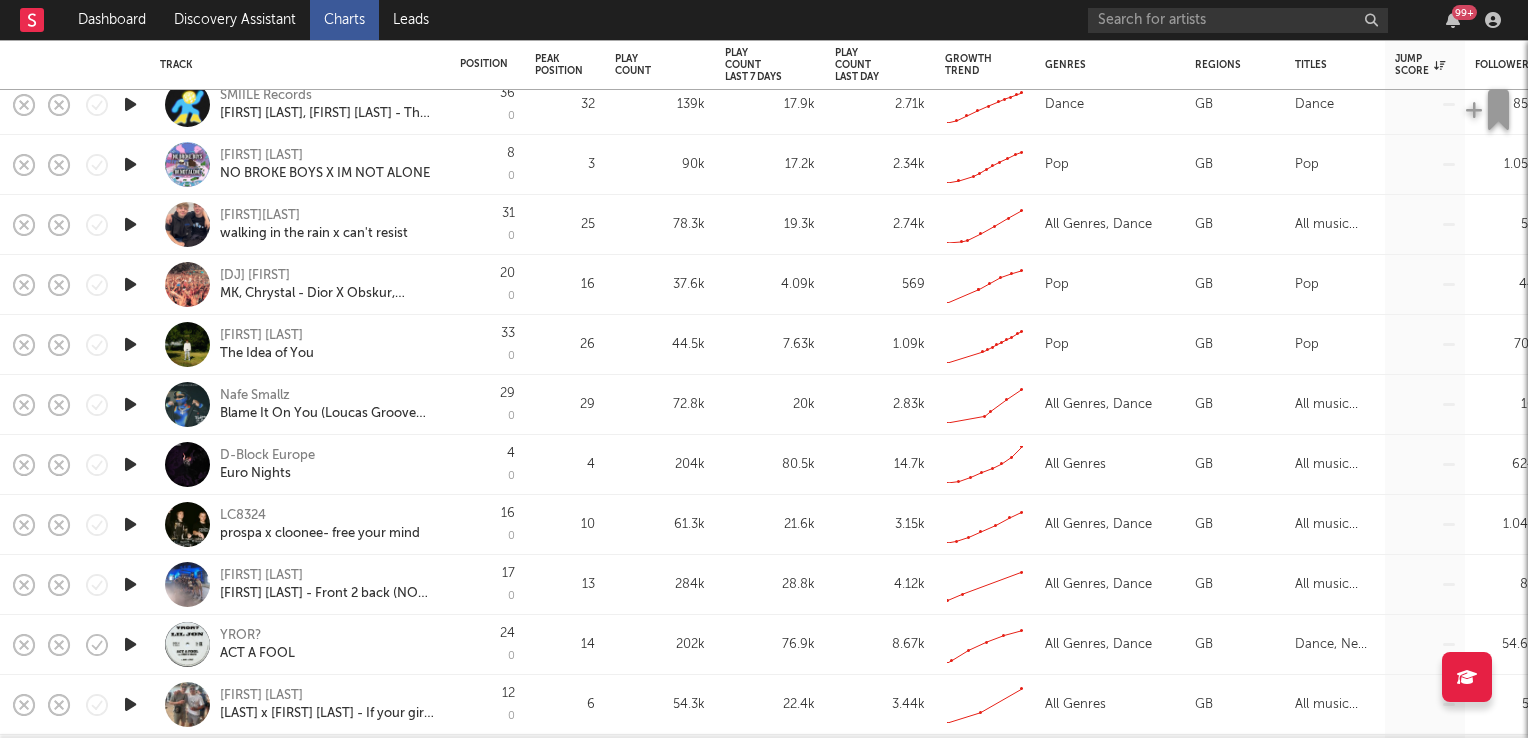 click on "Nafe Smallz" at bounding box center [255, 396] 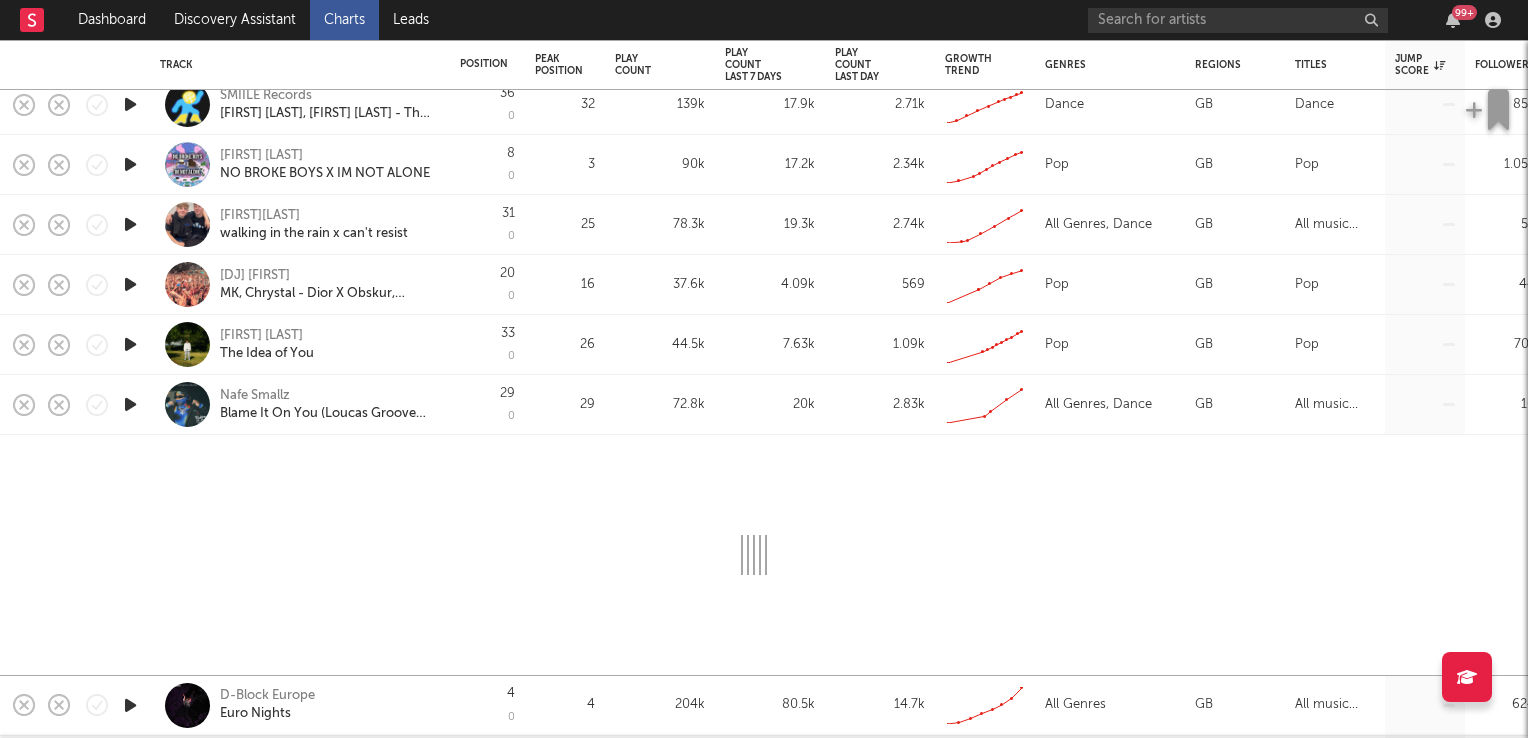 select on "1w" 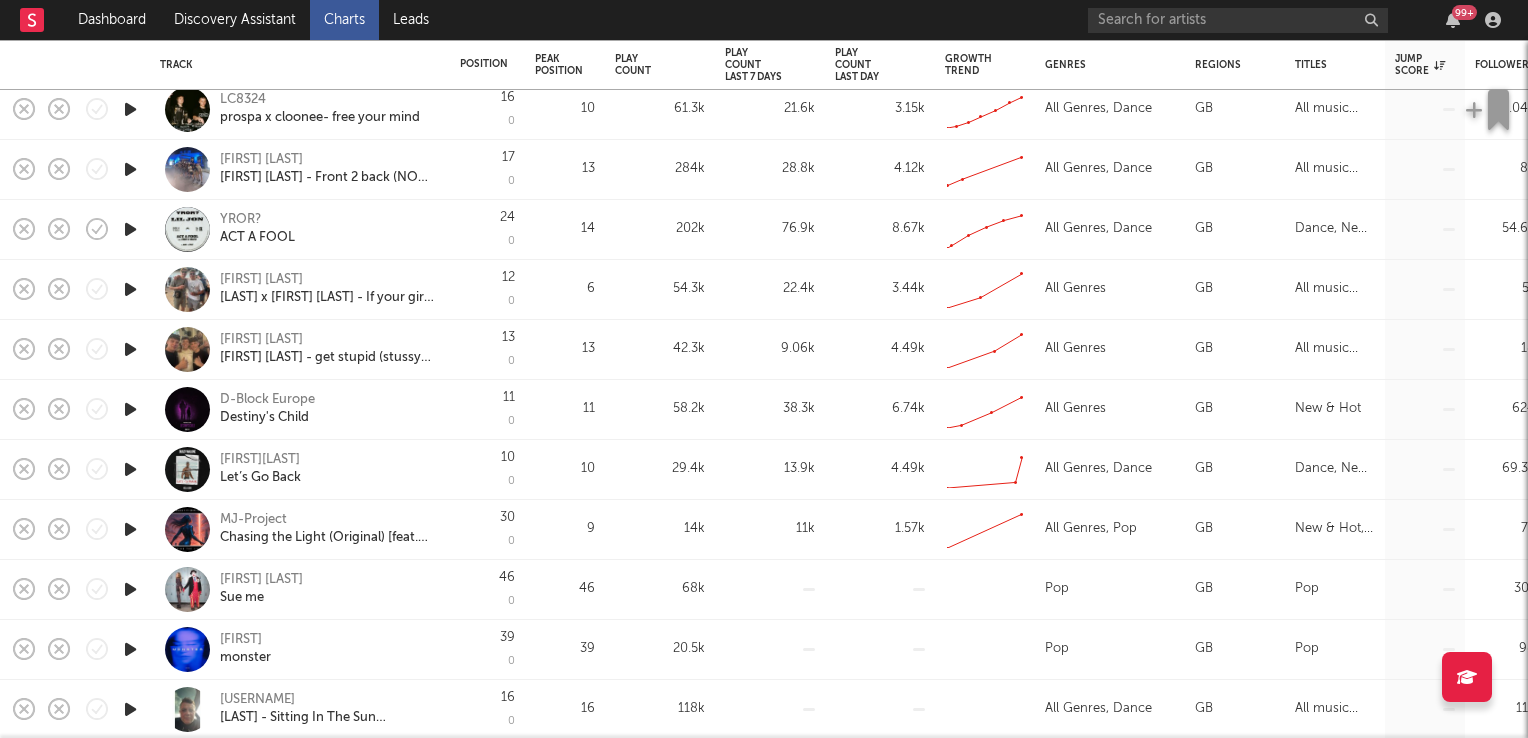click on "BugzyMalone" at bounding box center (260, 460) 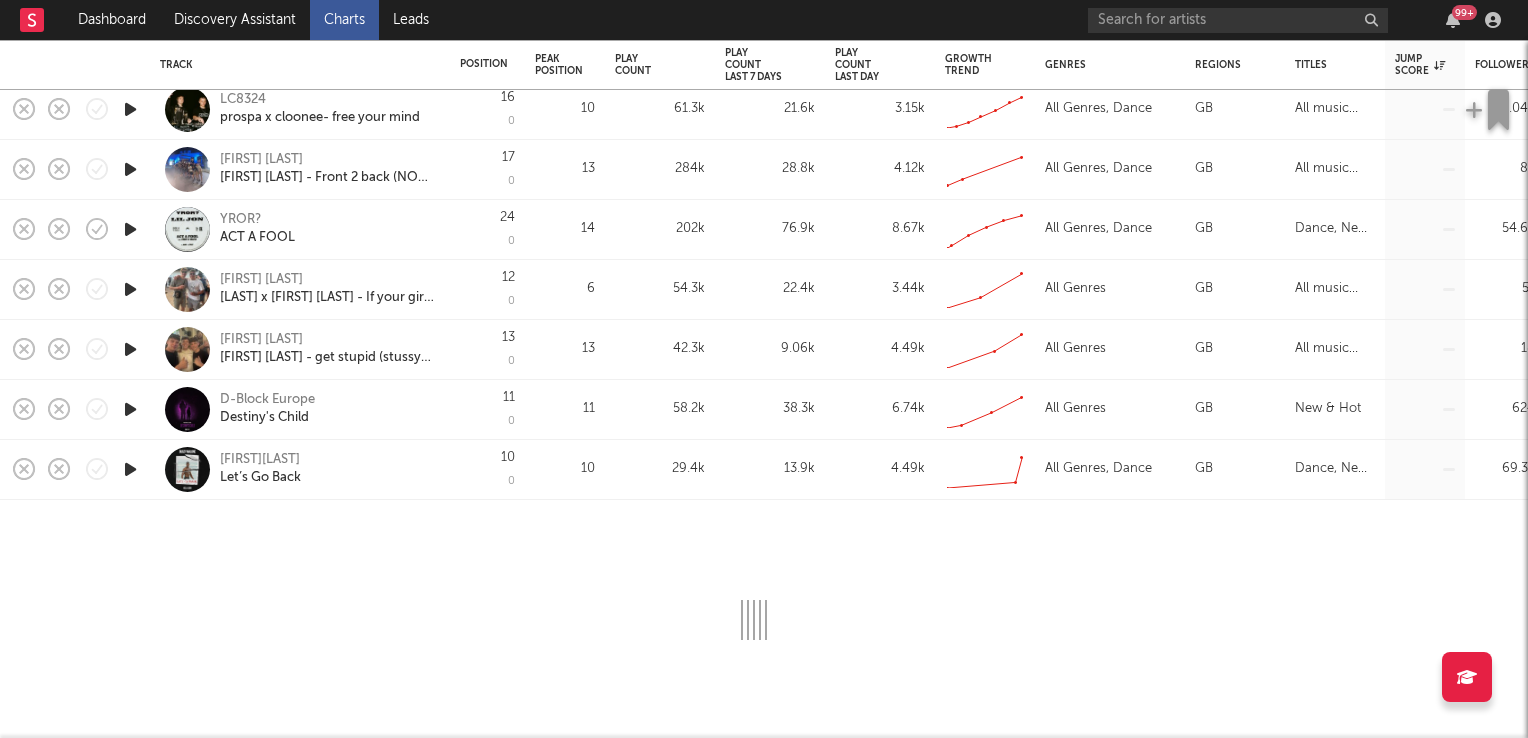 select on "1w" 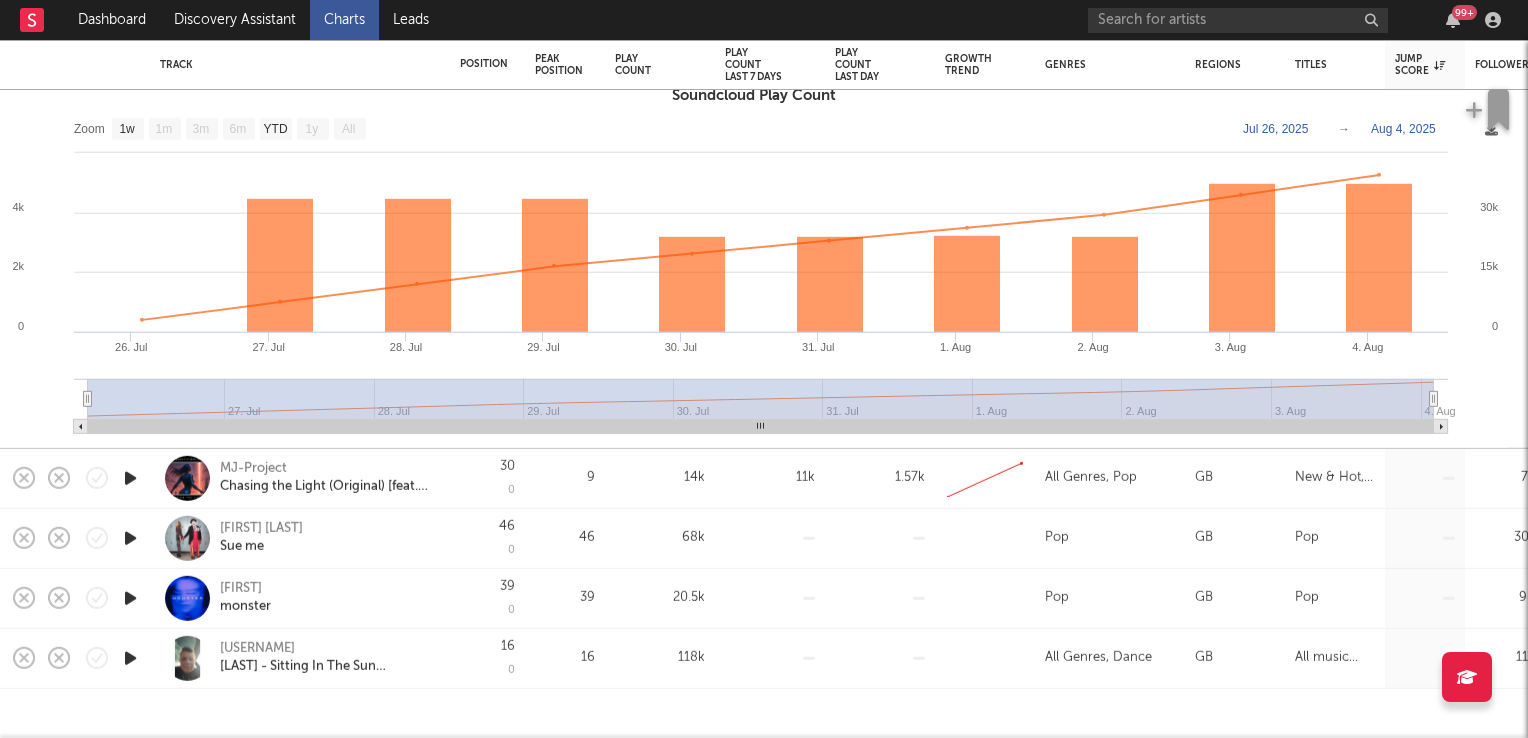 click on "MJ-Project" at bounding box center (253, 469) 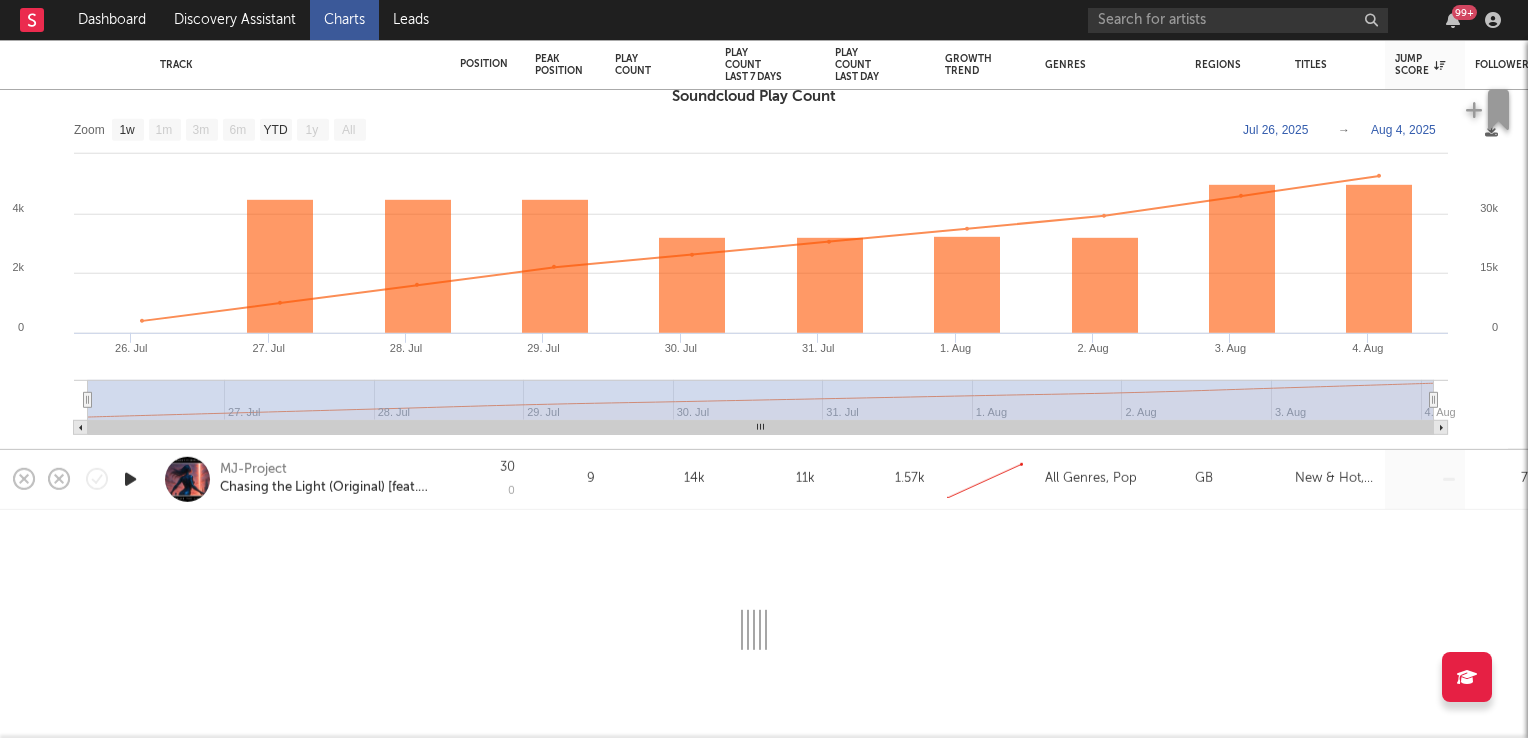 select on "1w" 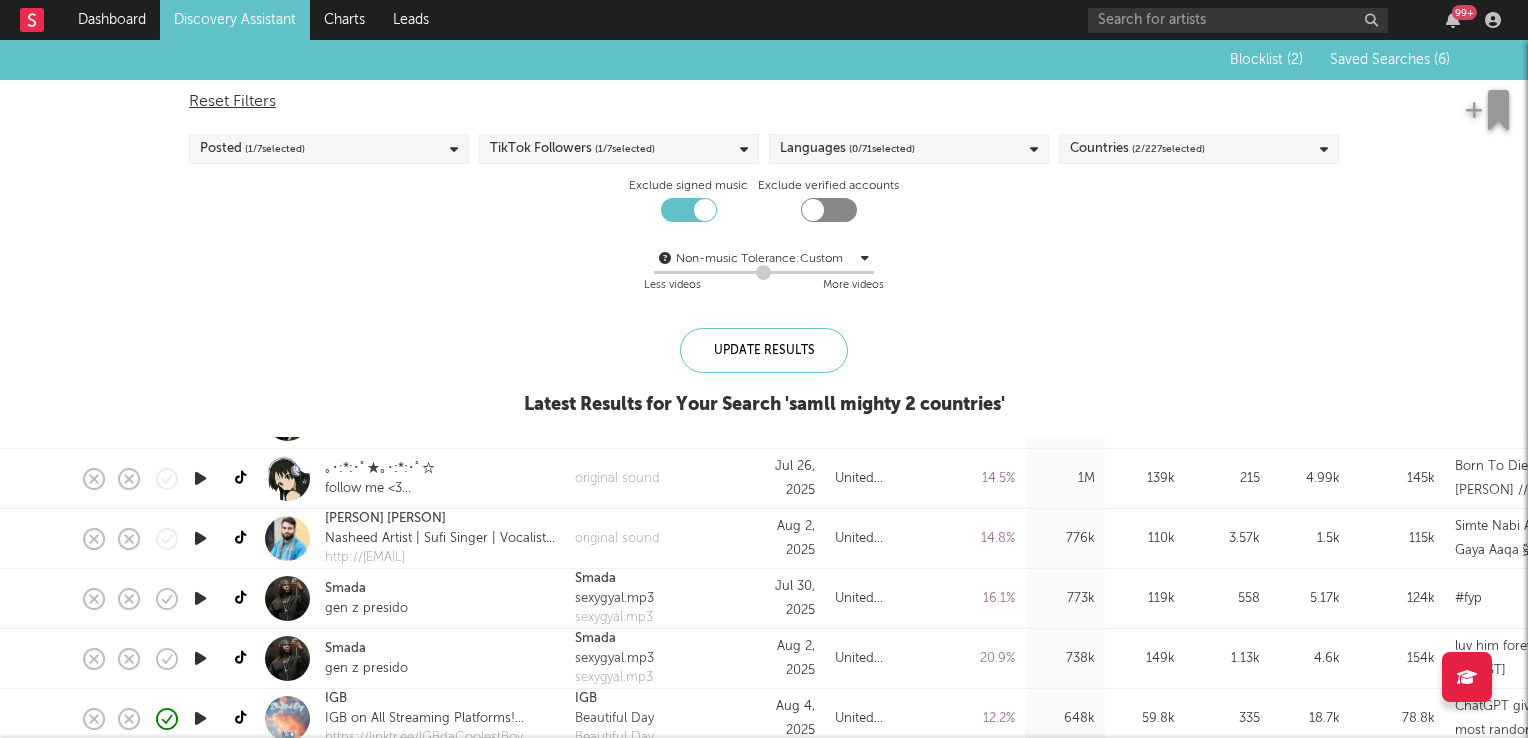 scroll, scrollTop: 0, scrollLeft: 0, axis: both 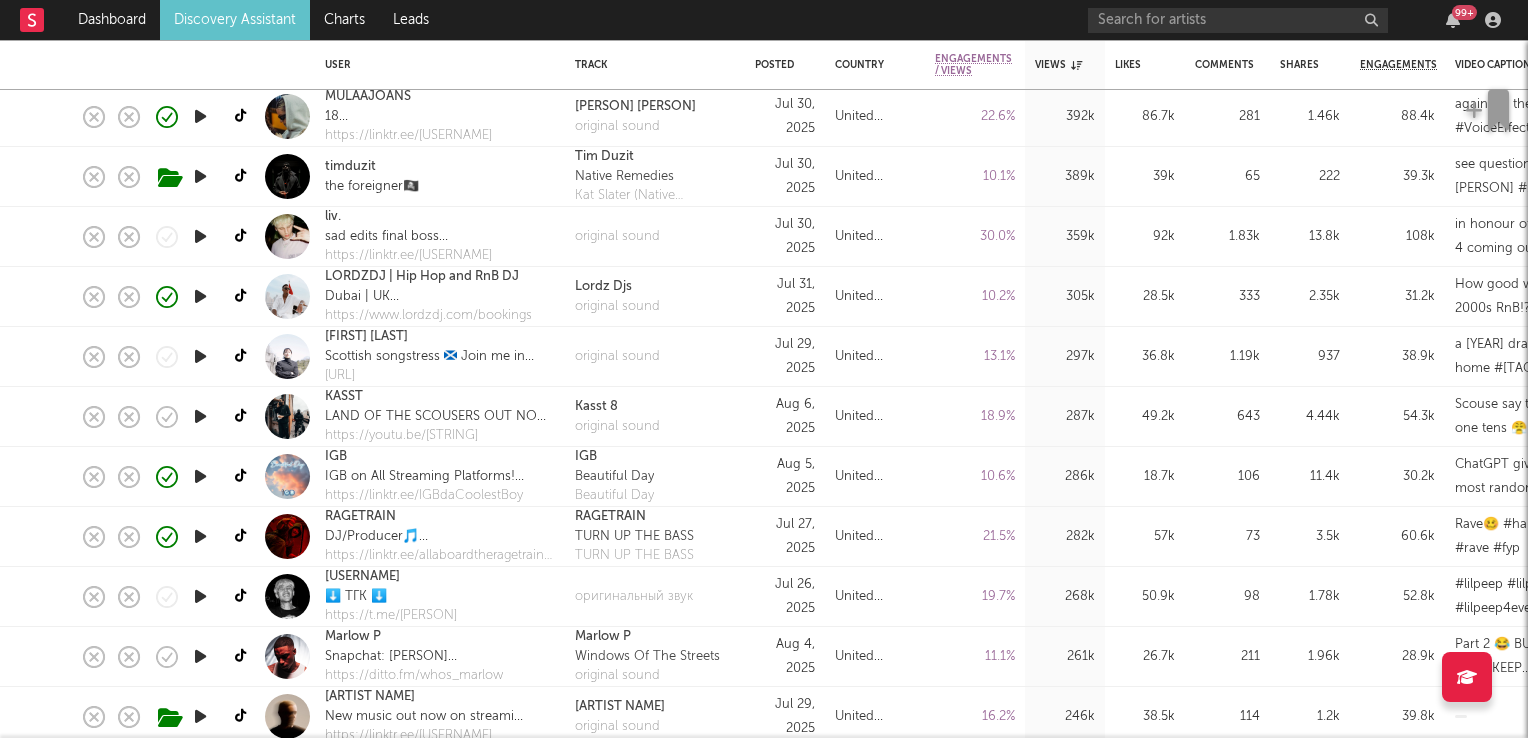 click at bounding box center [200, 416] 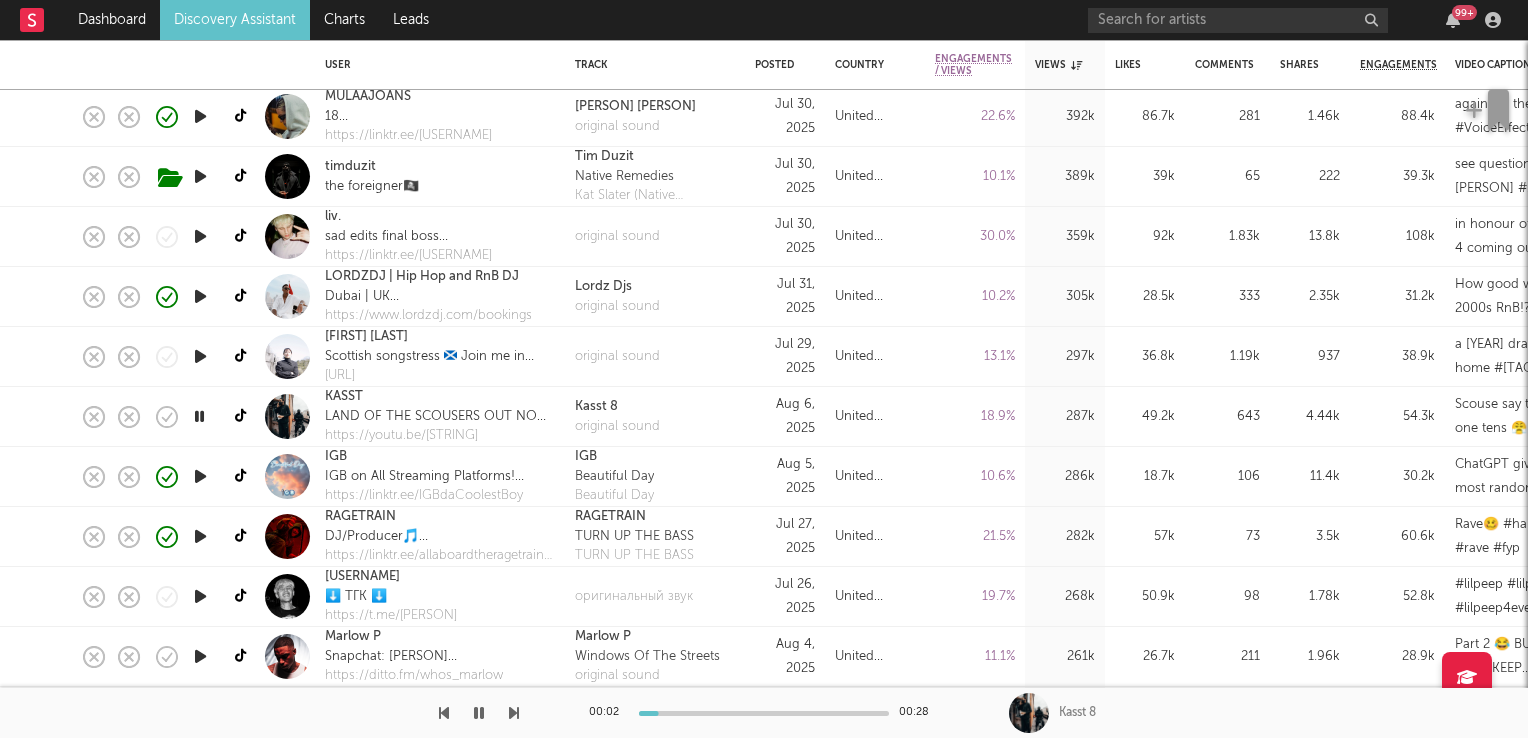 click at bounding box center (199, 416) 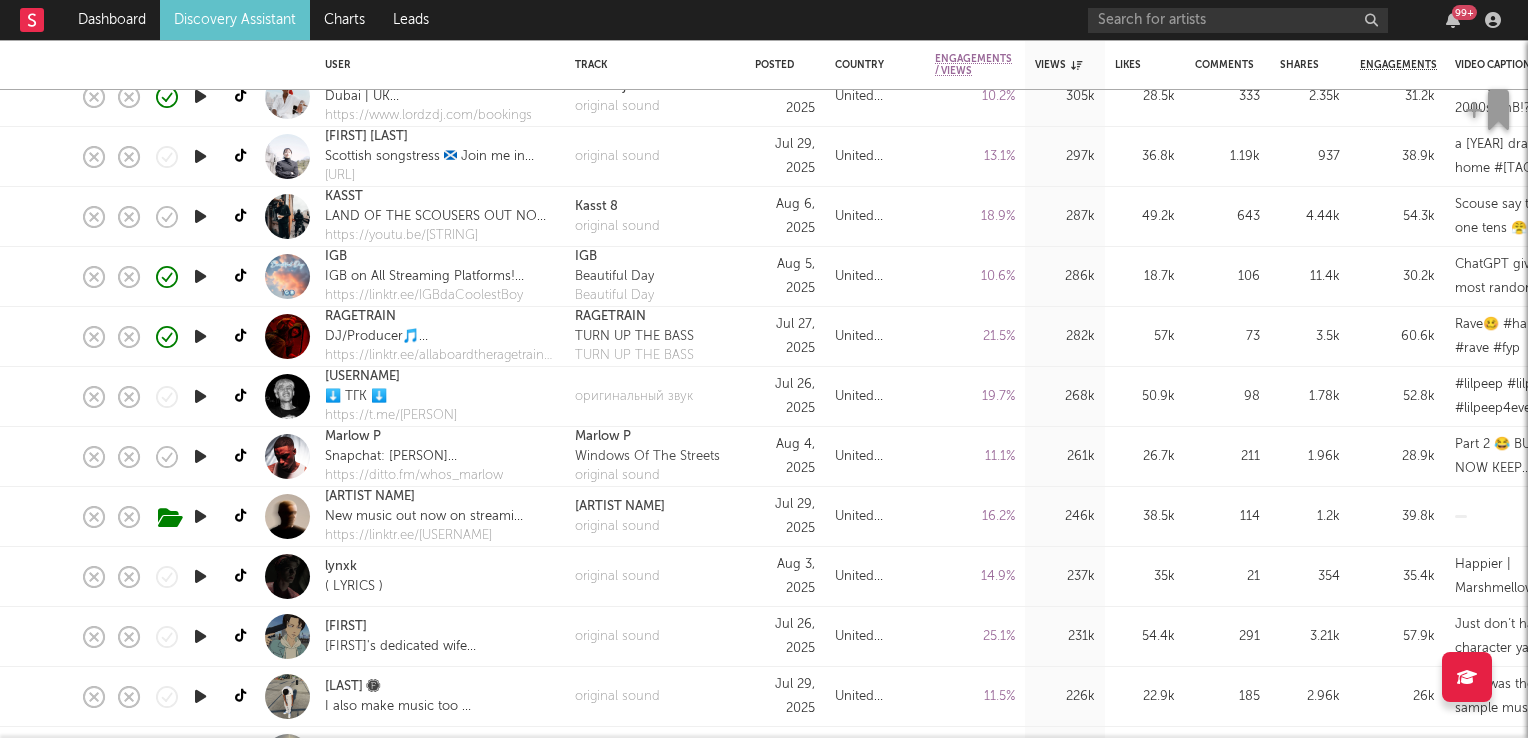 click at bounding box center (200, 456) 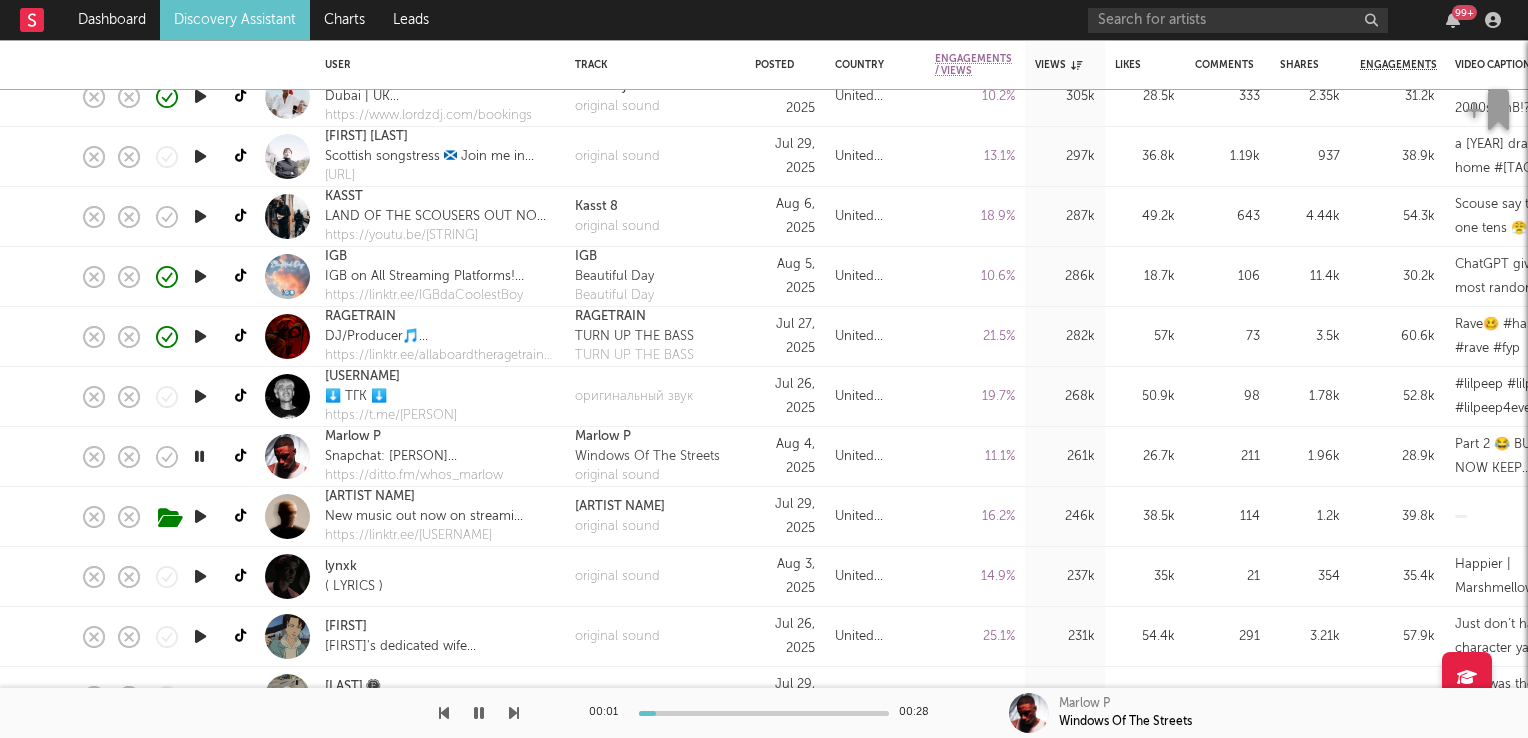click at bounding box center [199, 456] 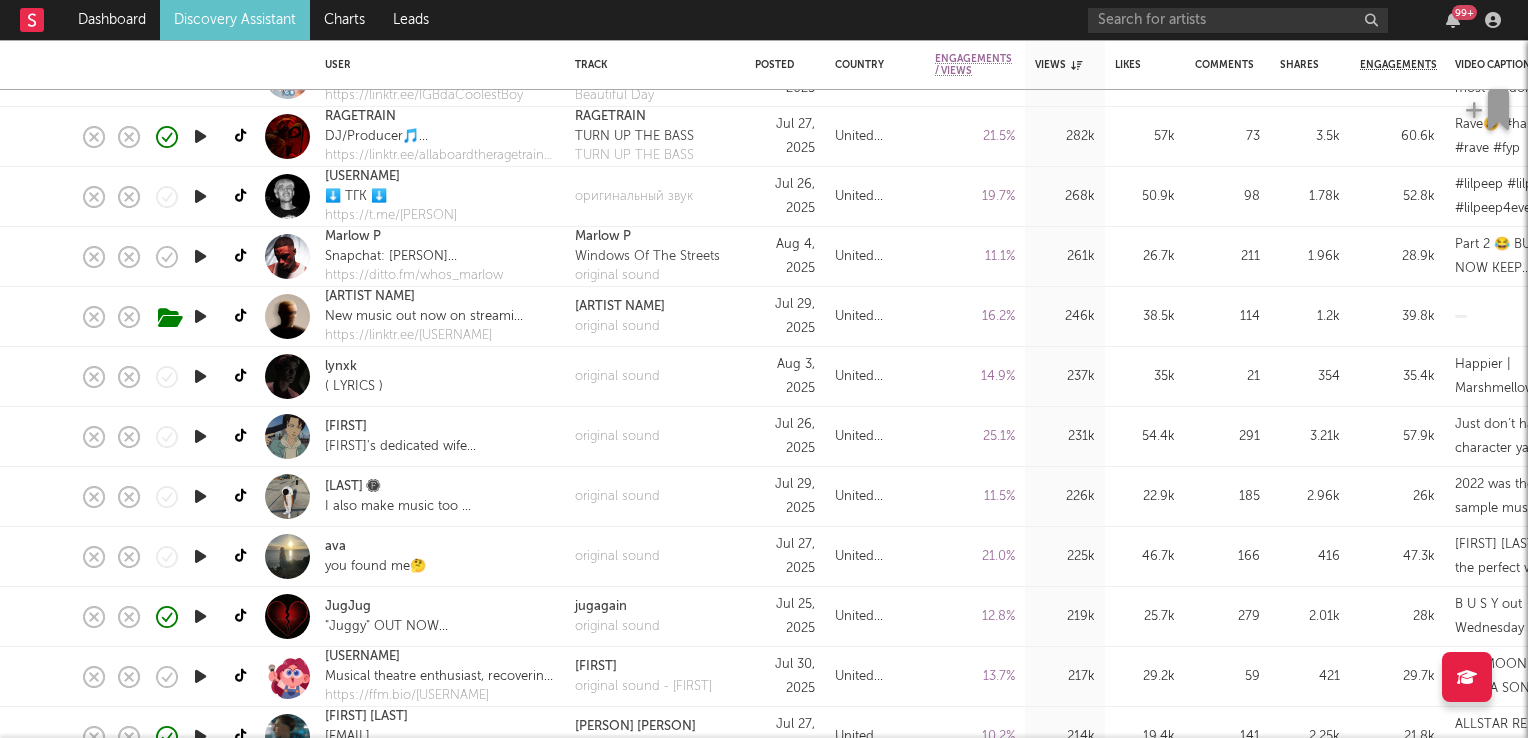 click at bounding box center [200, 436] 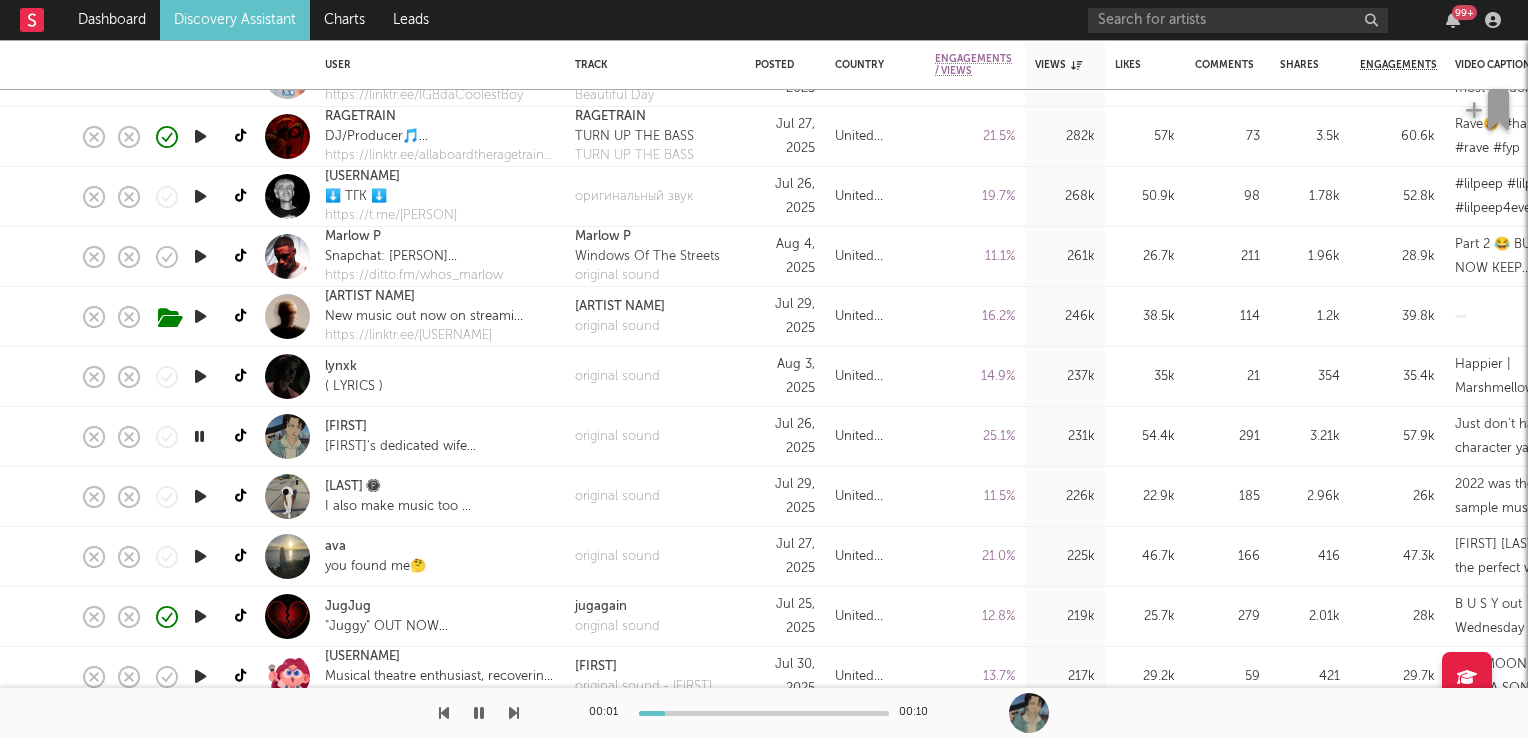 click at bounding box center [199, 436] 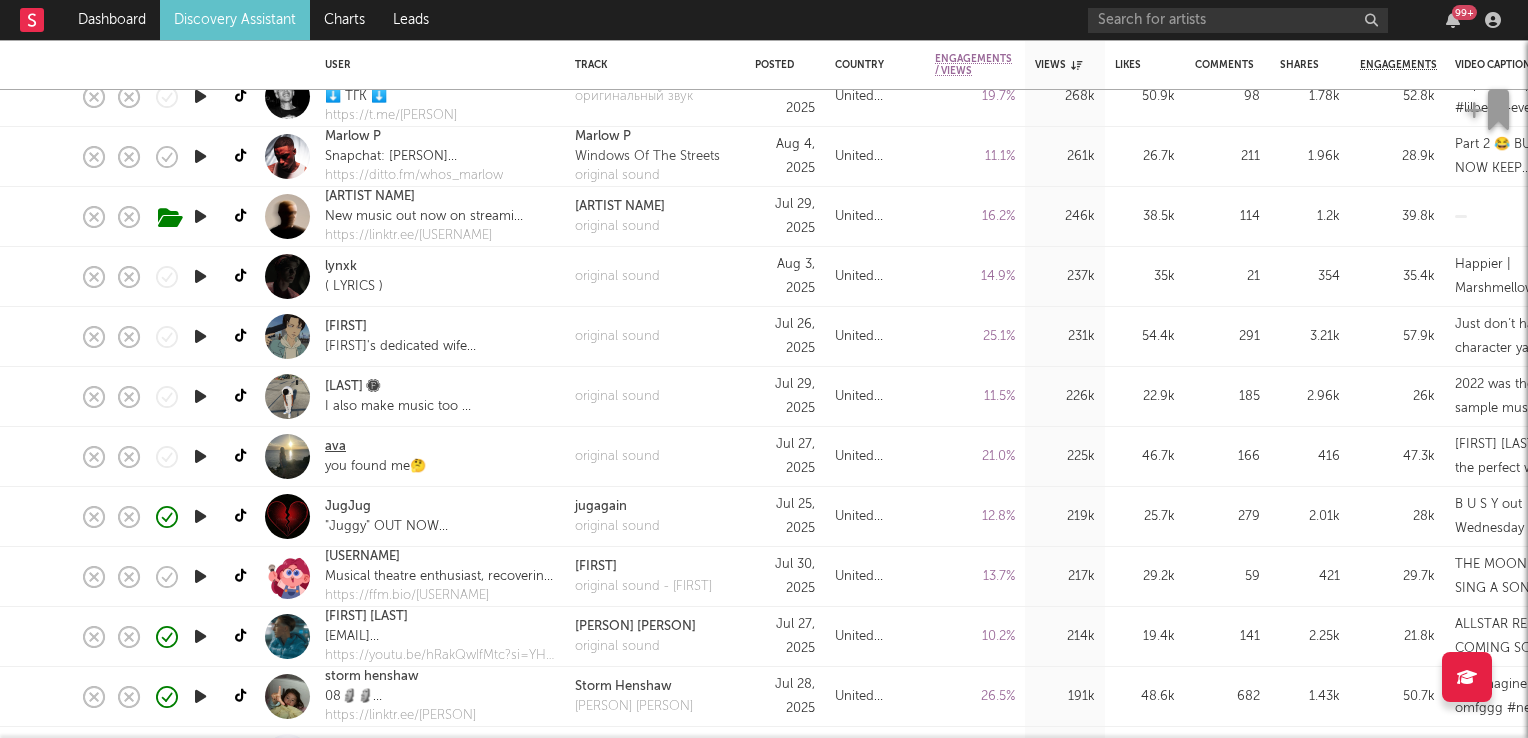 click on "ava" at bounding box center [335, 447] 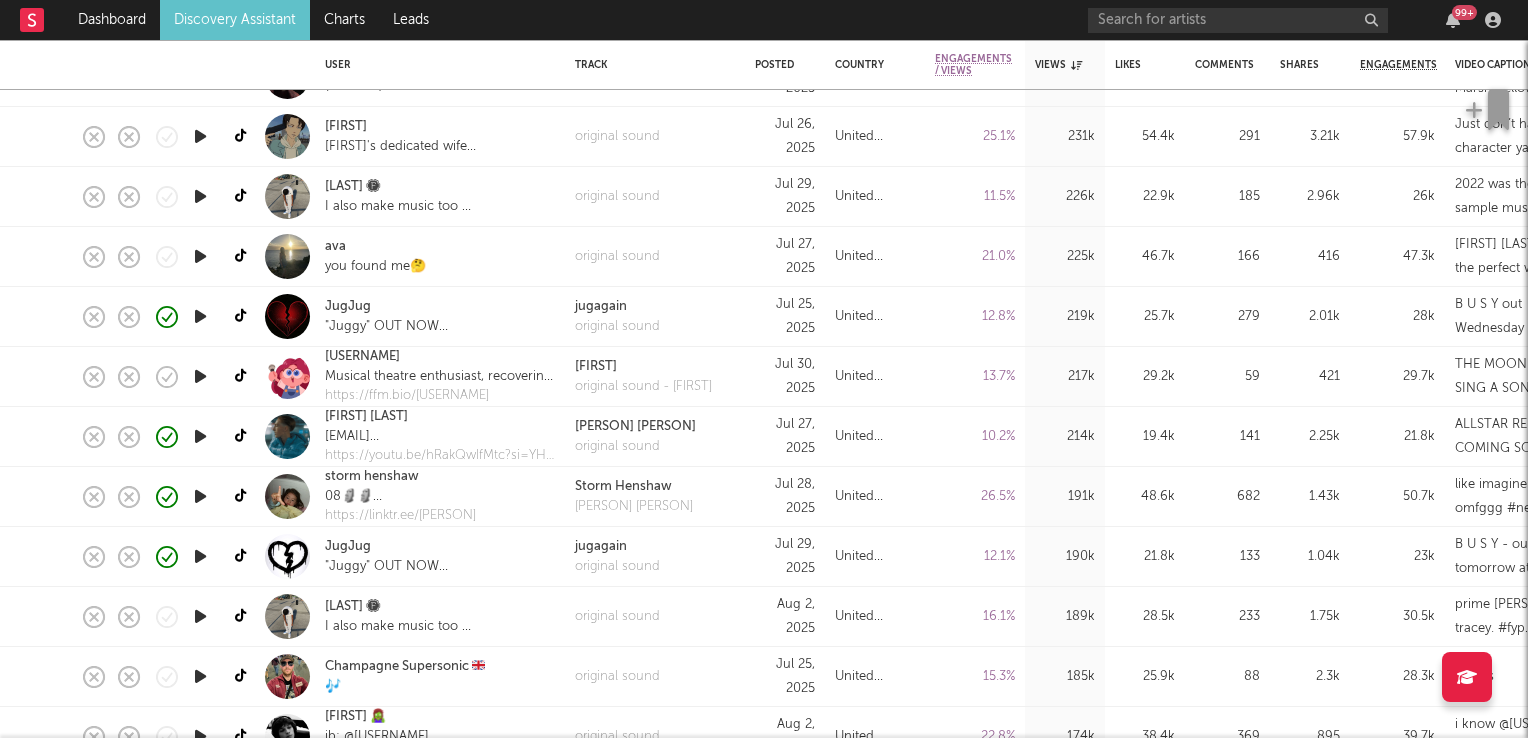 click at bounding box center (200, 496) 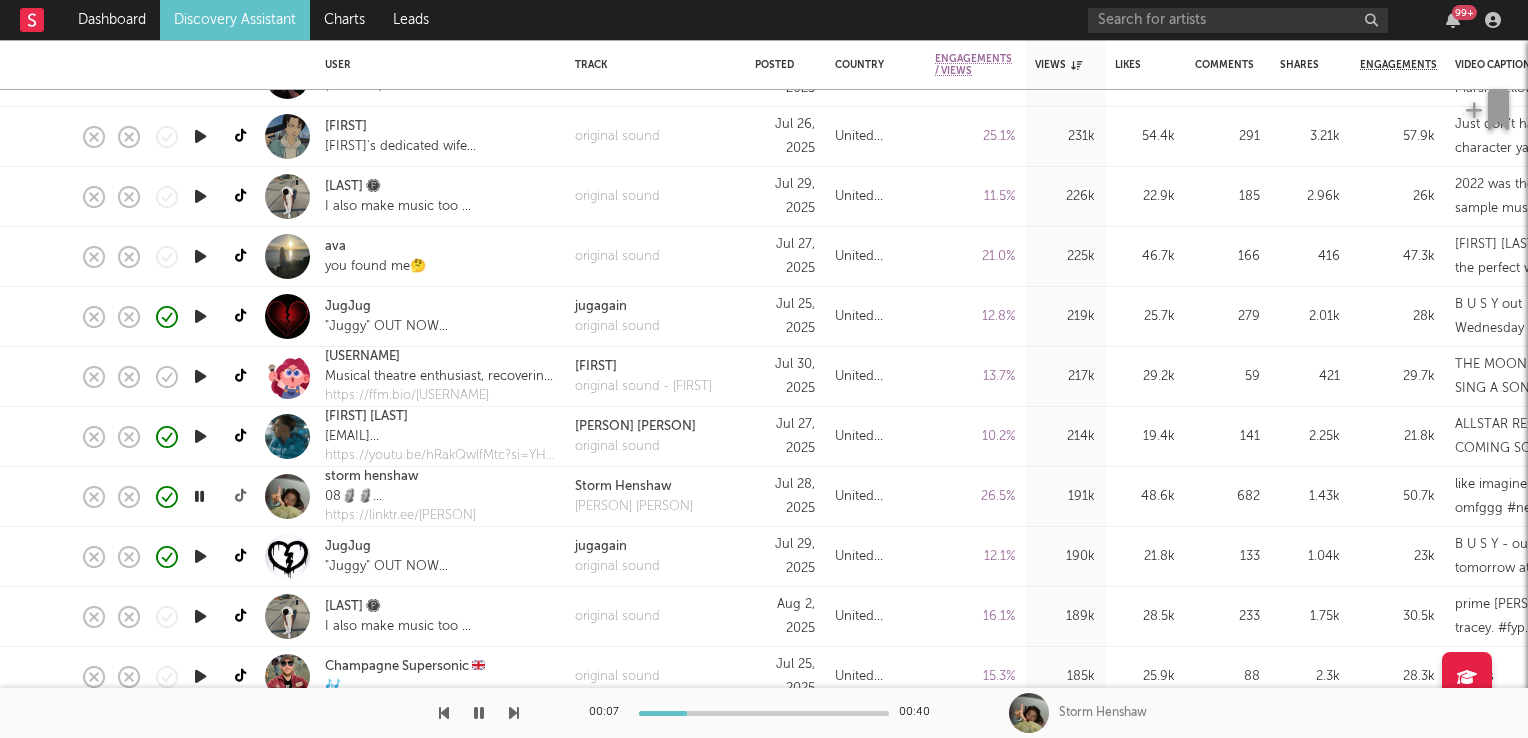 click at bounding box center (242, 496) 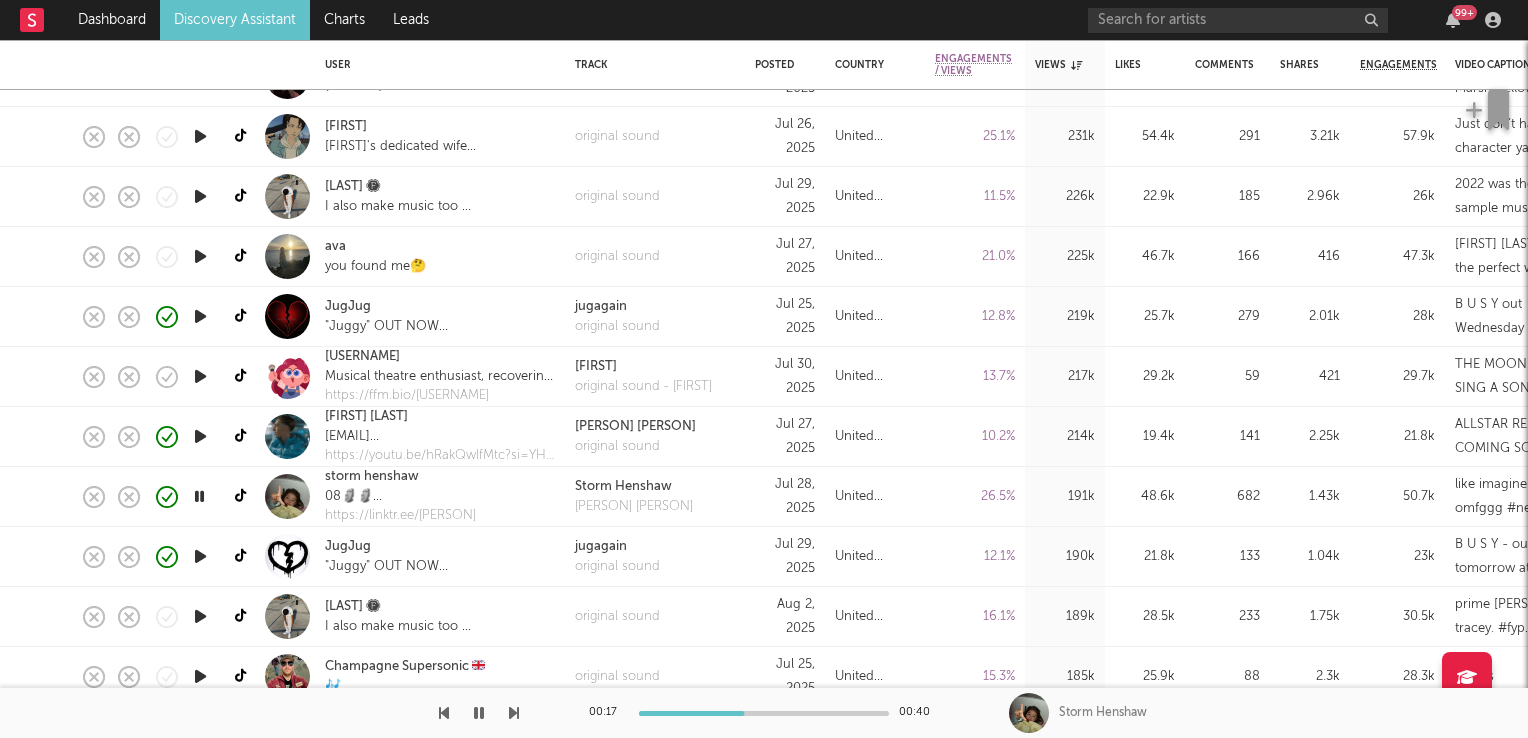 click at bounding box center (199, 496) 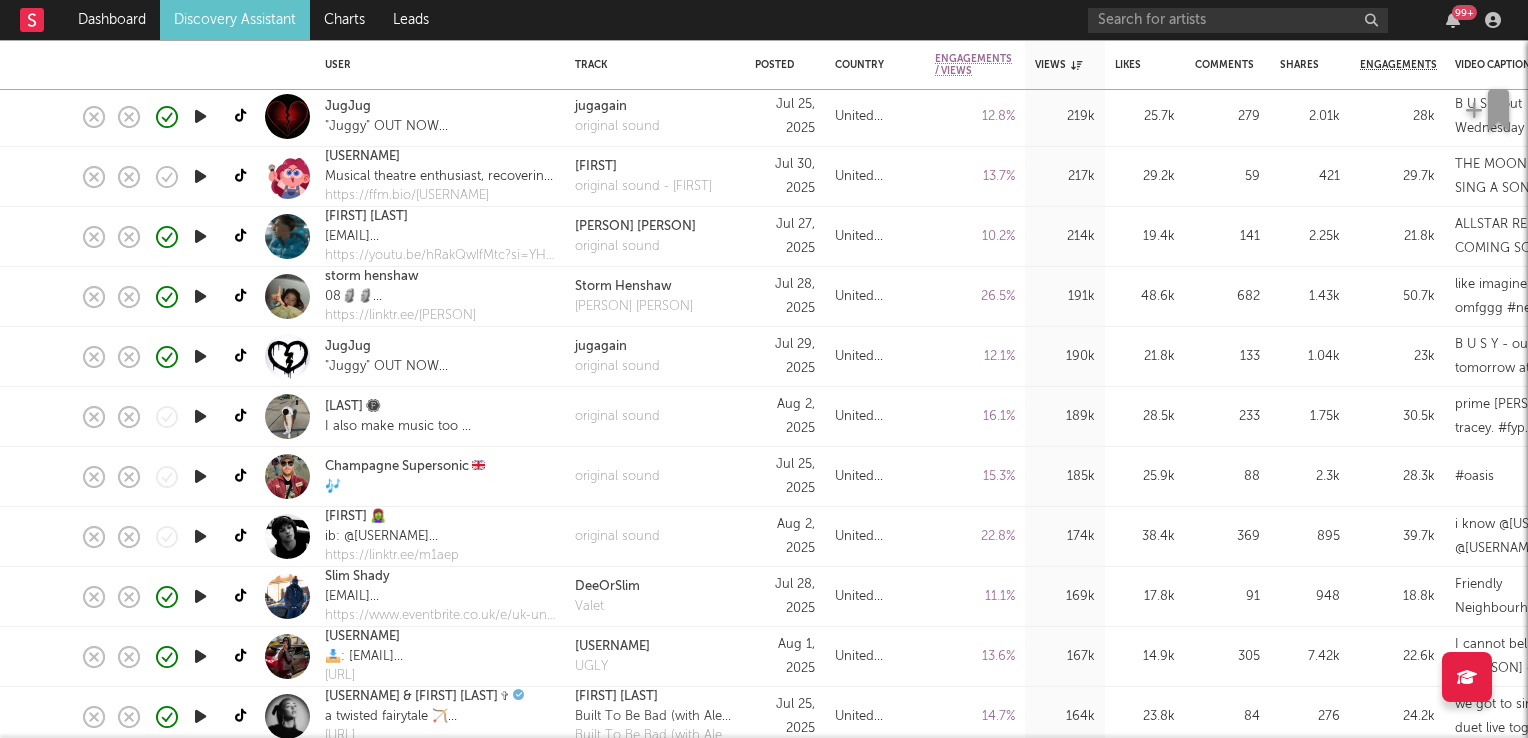 click at bounding box center [200, 416] 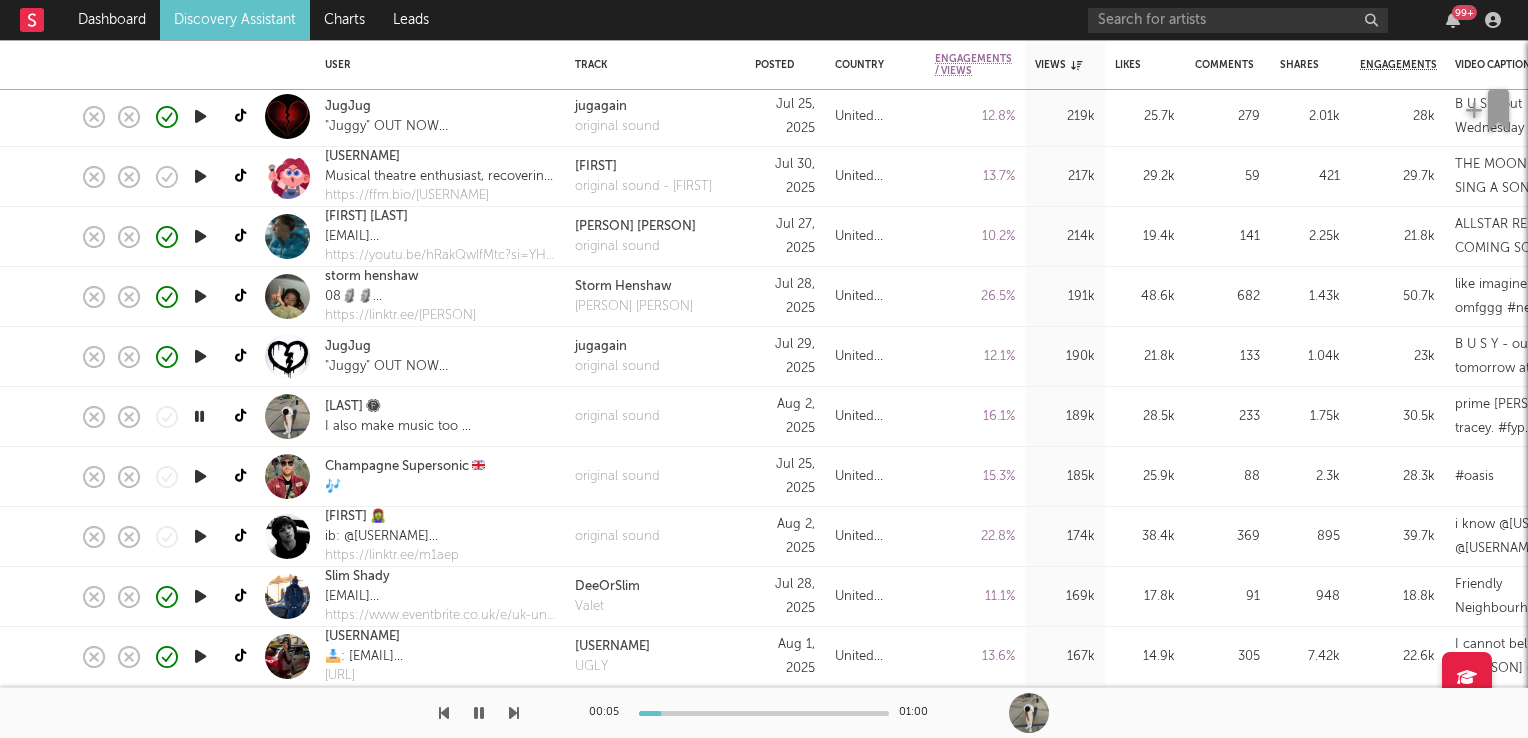 click at bounding box center (199, 416) 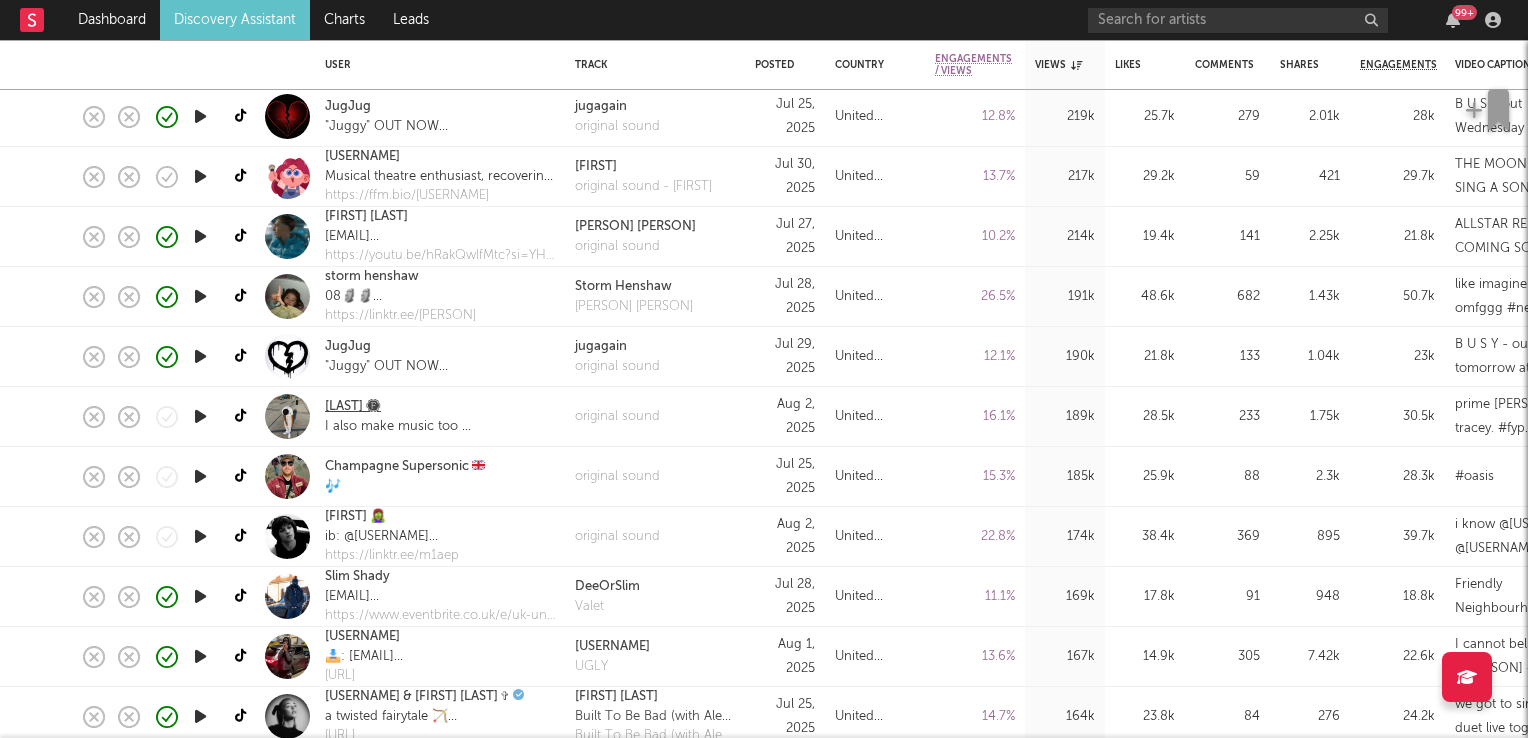 click on "Berrz " at bounding box center [353, 407] 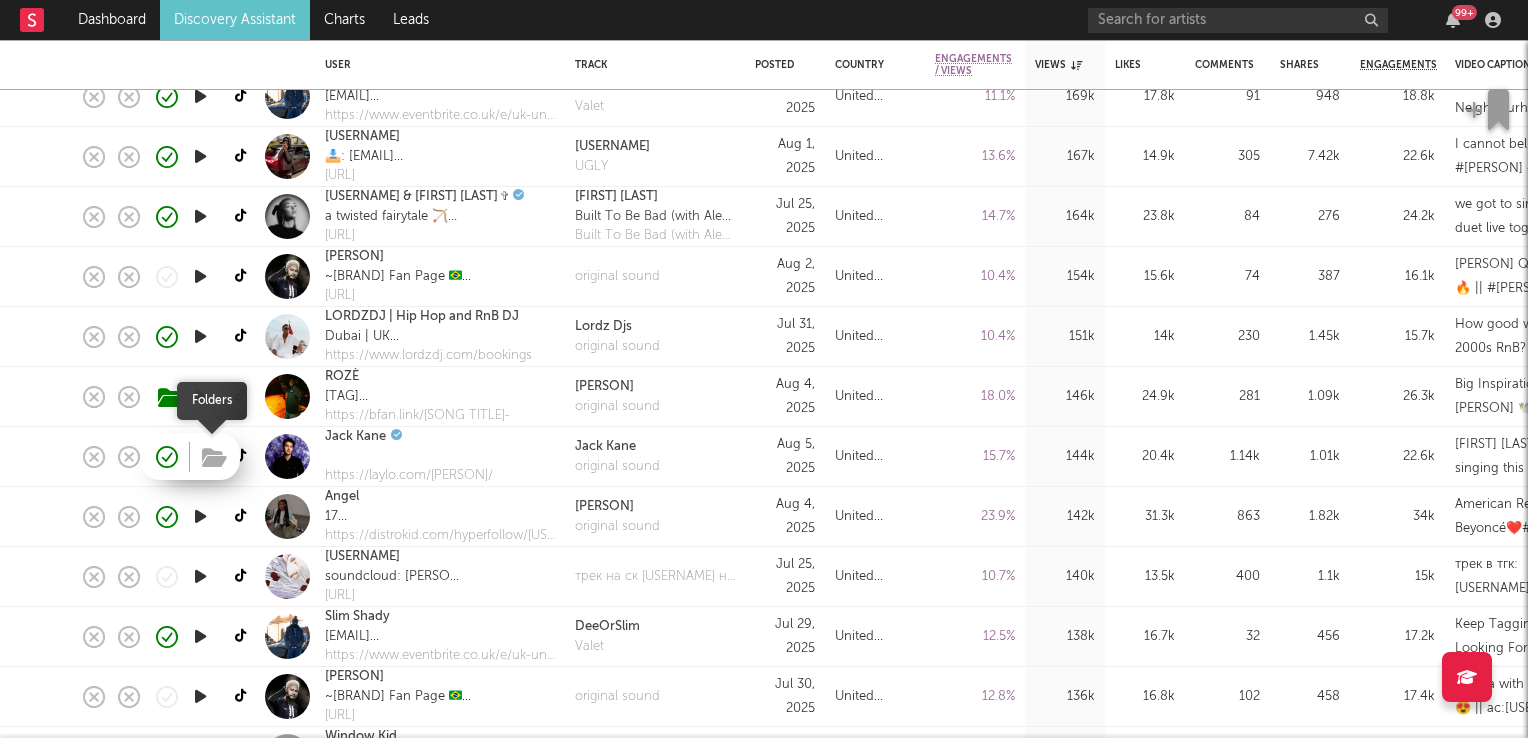 click at bounding box center [214, 458] 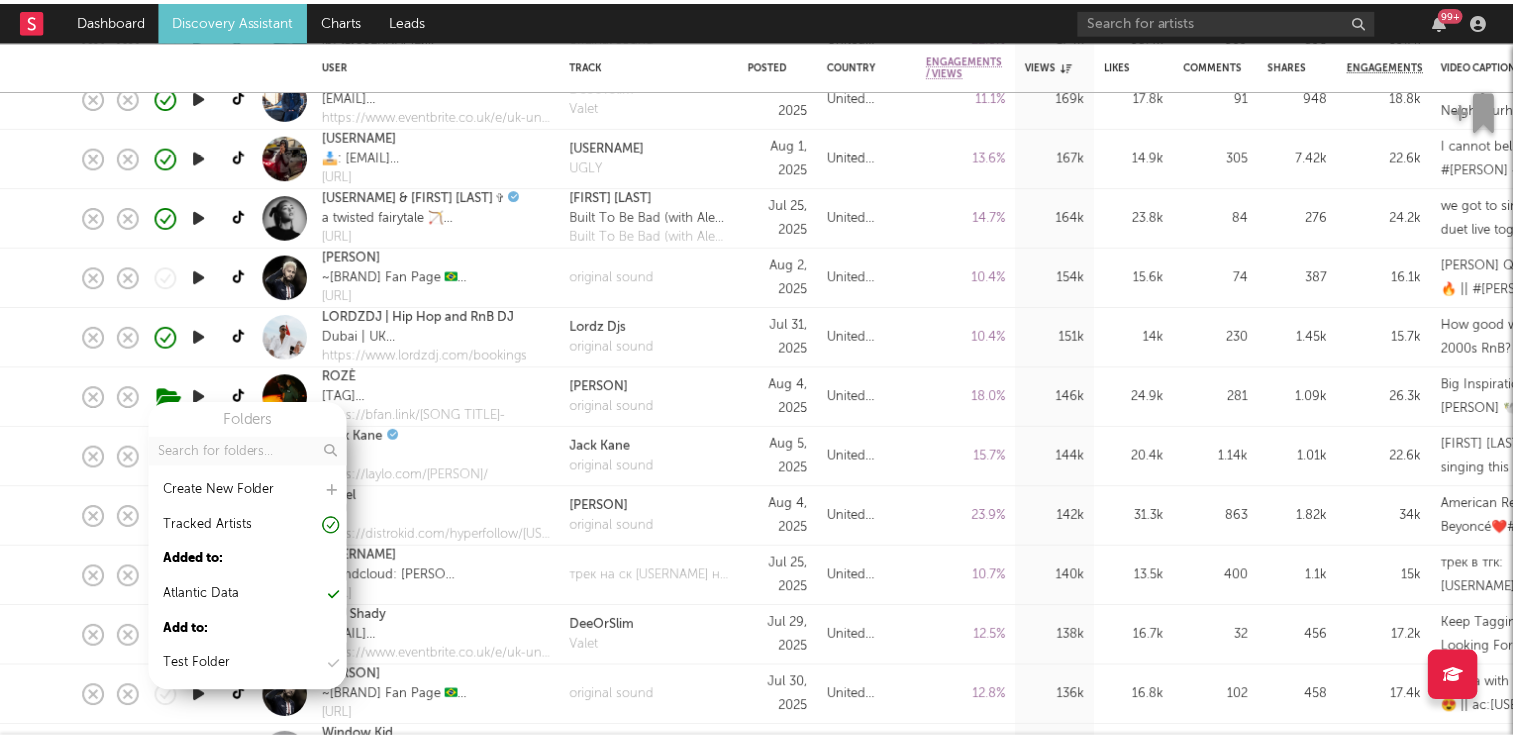 scroll, scrollTop: 0, scrollLeft: 0, axis: both 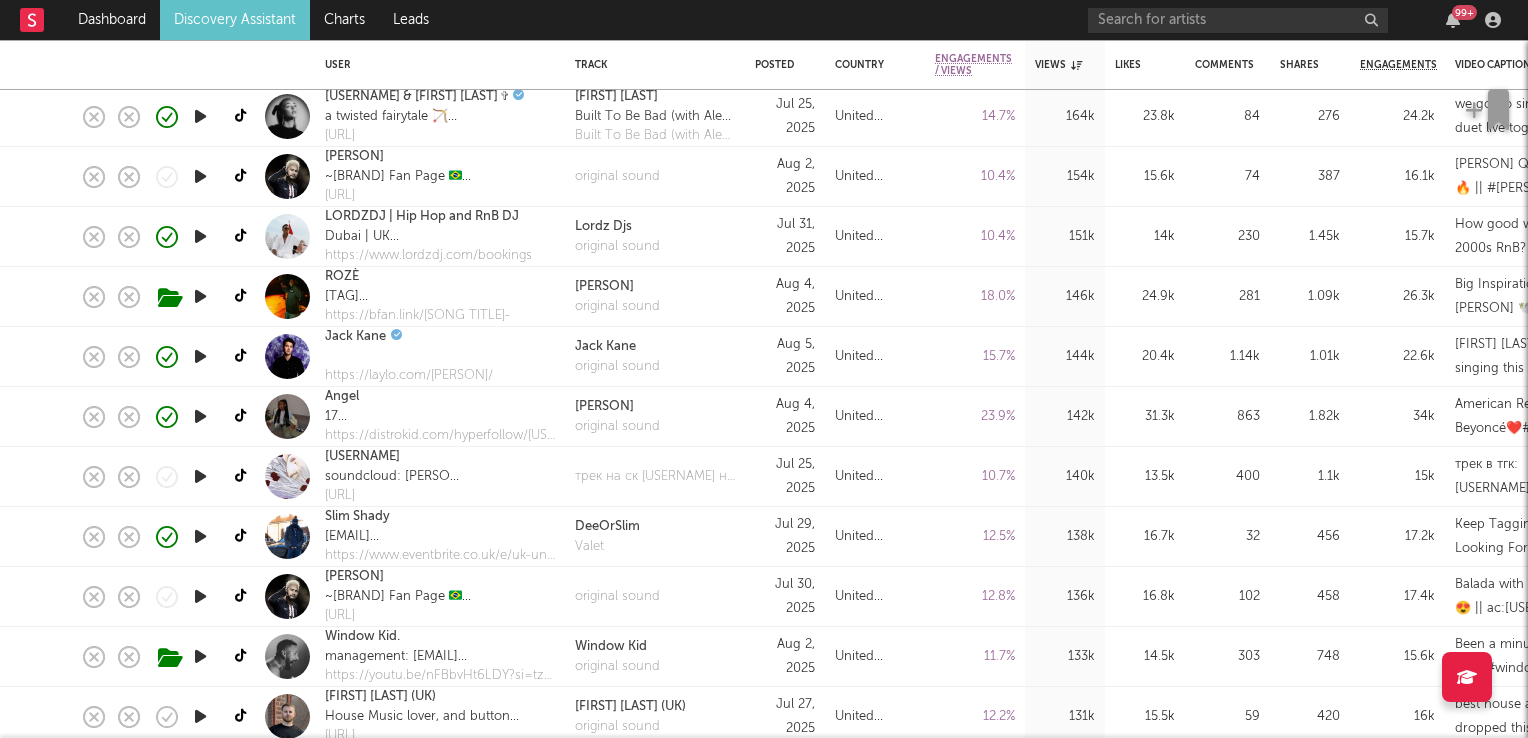 click at bounding box center (200, 476) 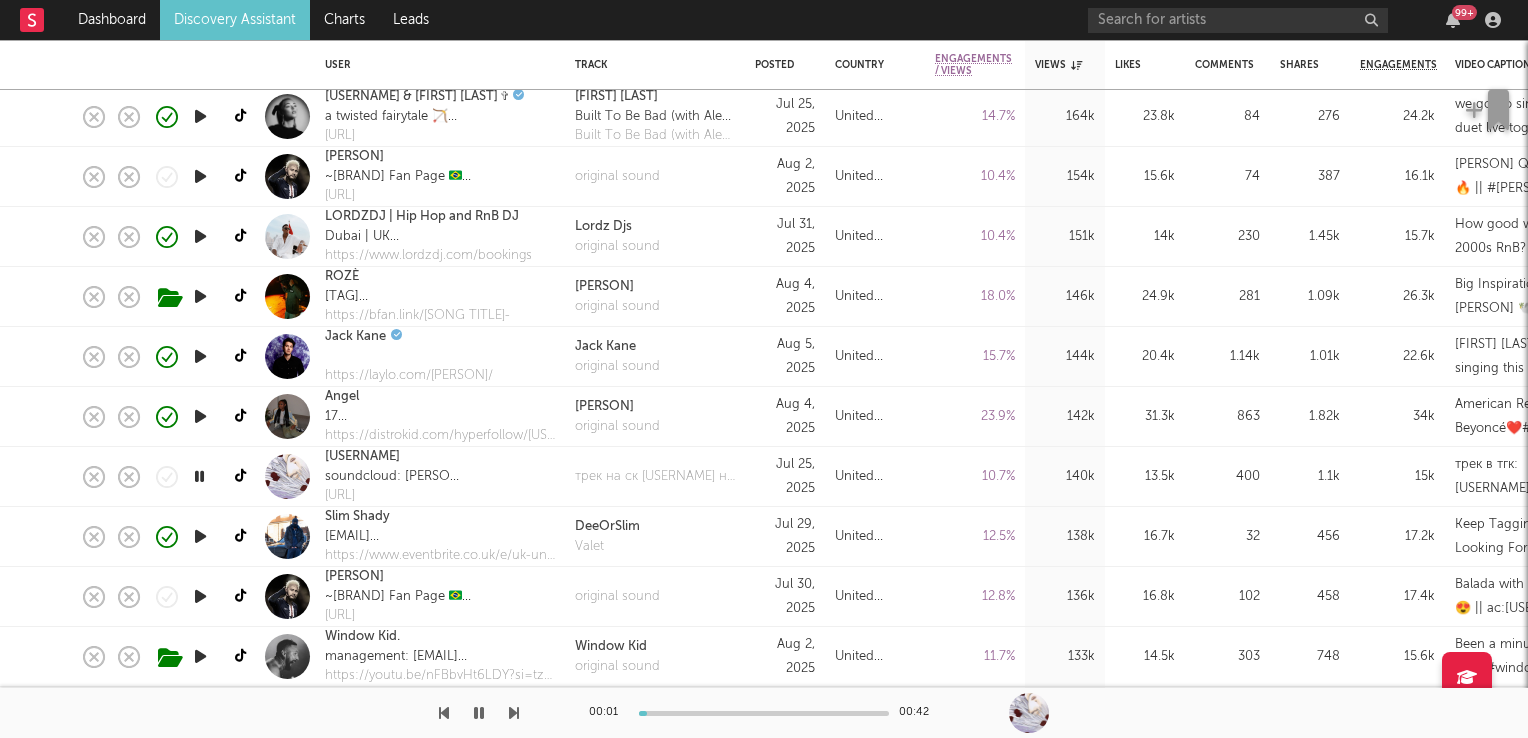 click at bounding box center (199, 476) 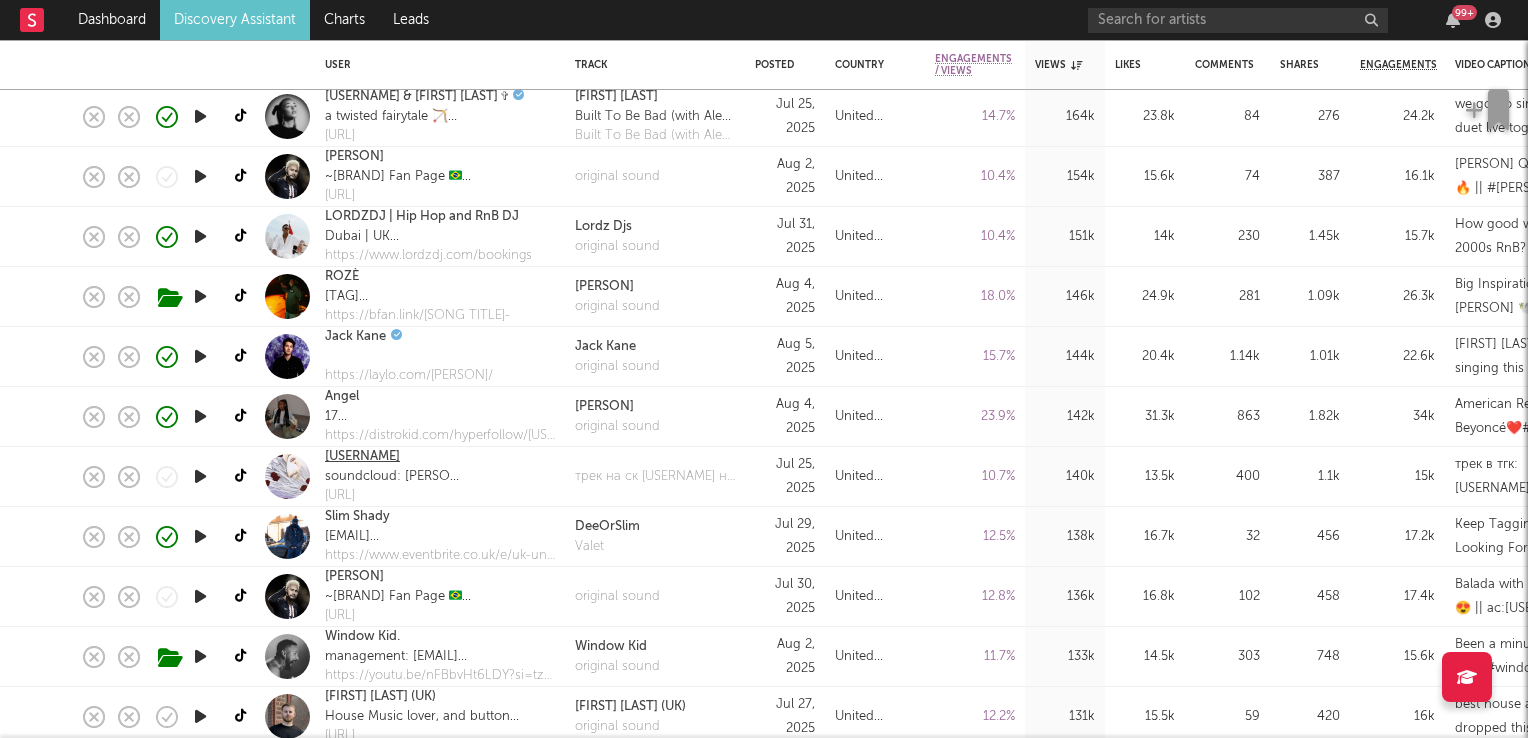 click on "angelgrind" at bounding box center (362, 457) 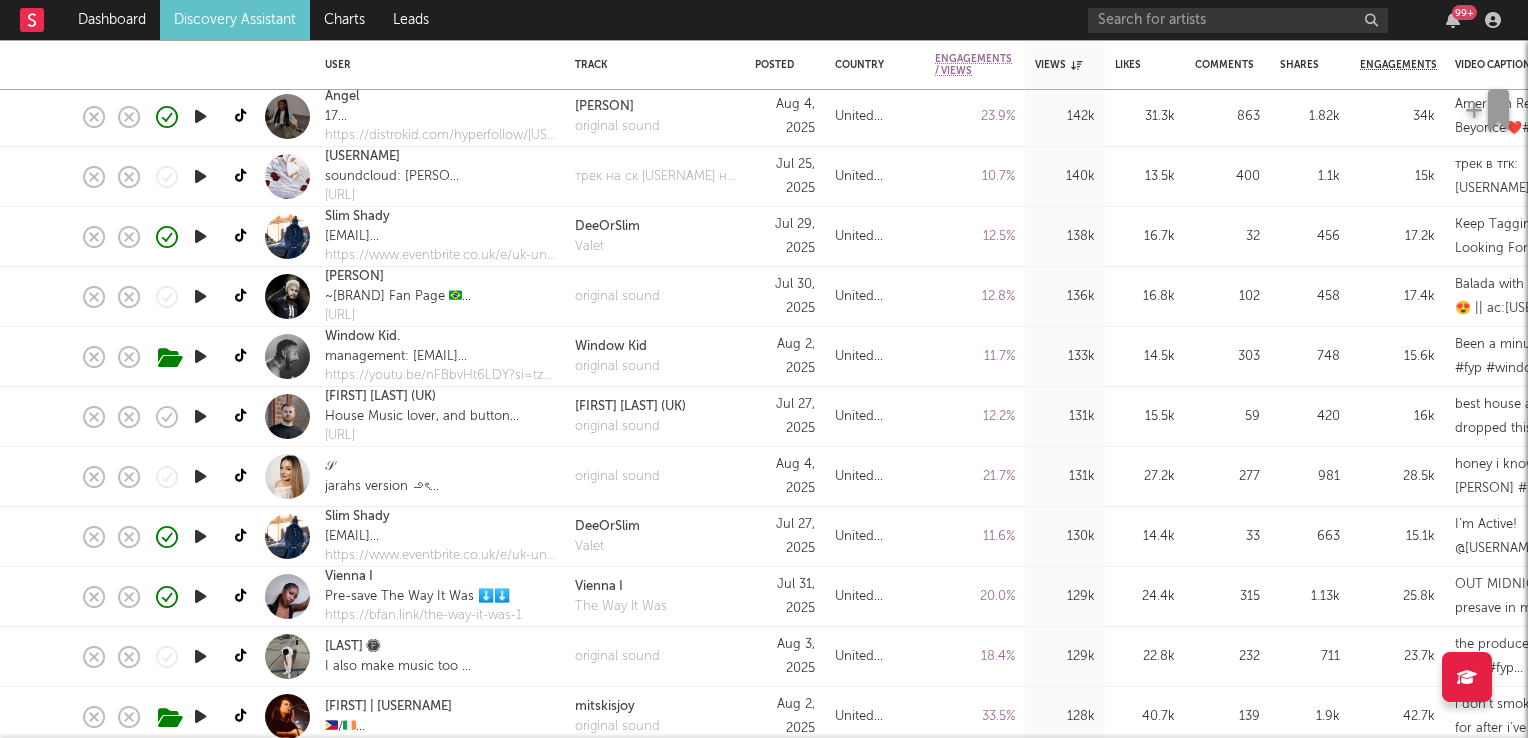 click at bounding box center (200, 416) 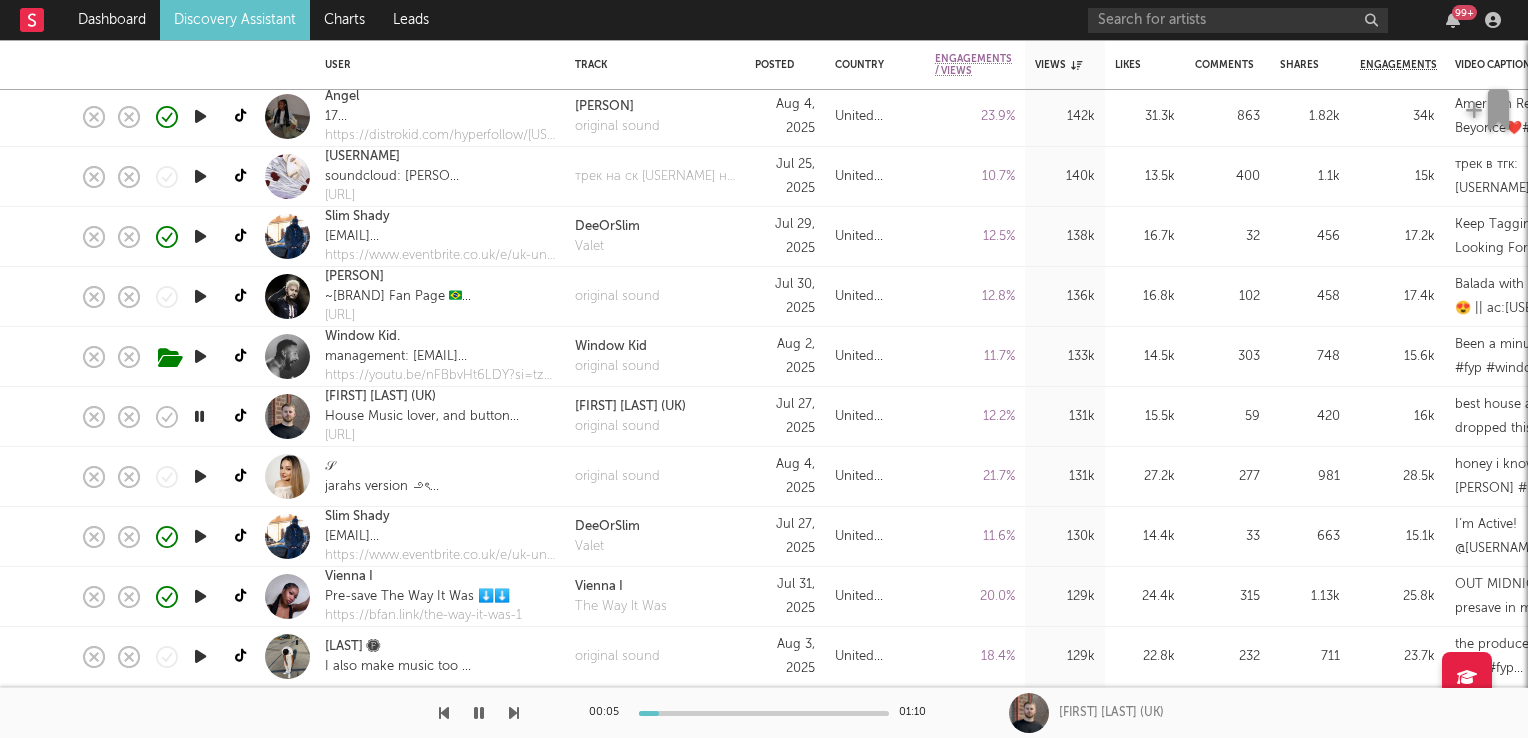 click at bounding box center [199, 416] 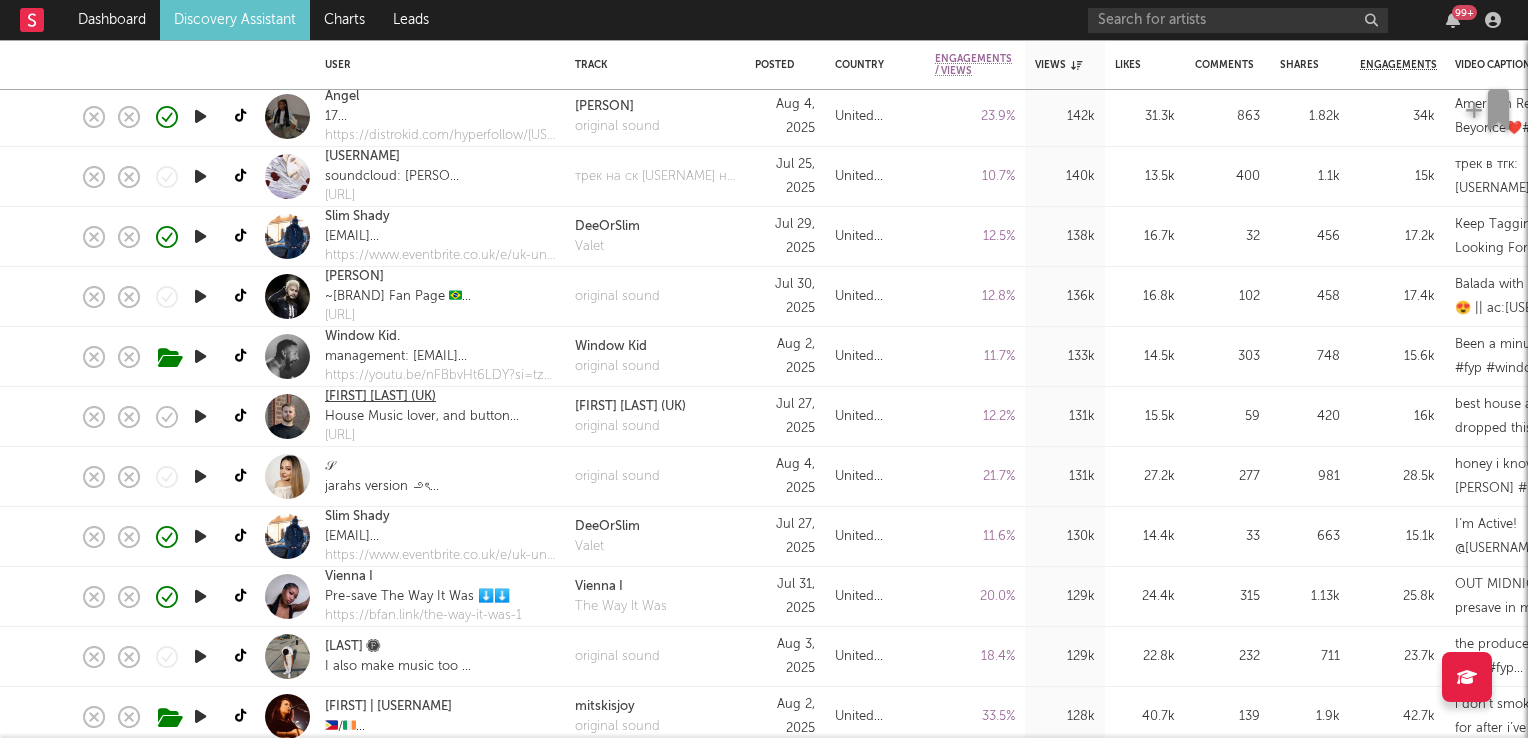 click on "Dan White (UK)" at bounding box center (380, 397) 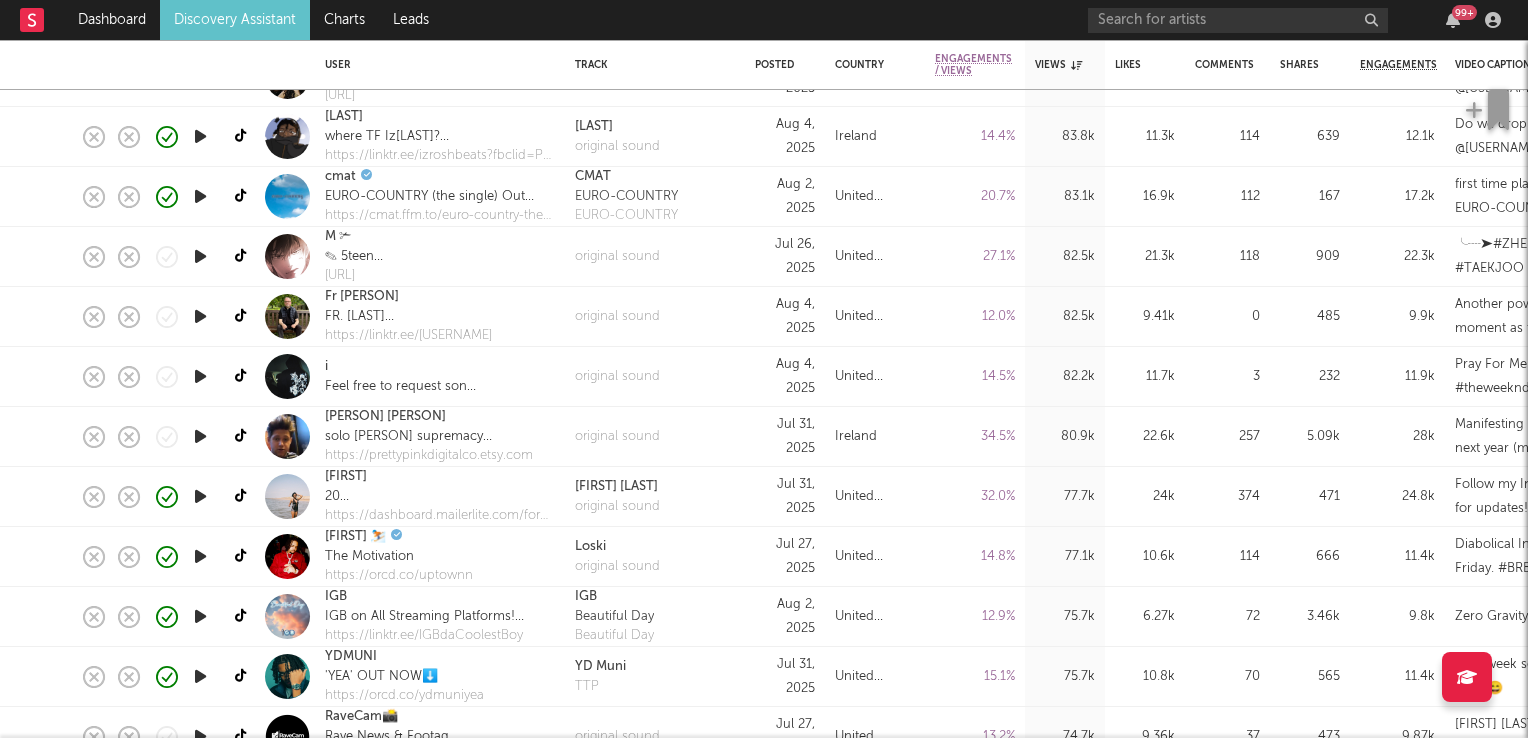click at bounding box center [200, 436] 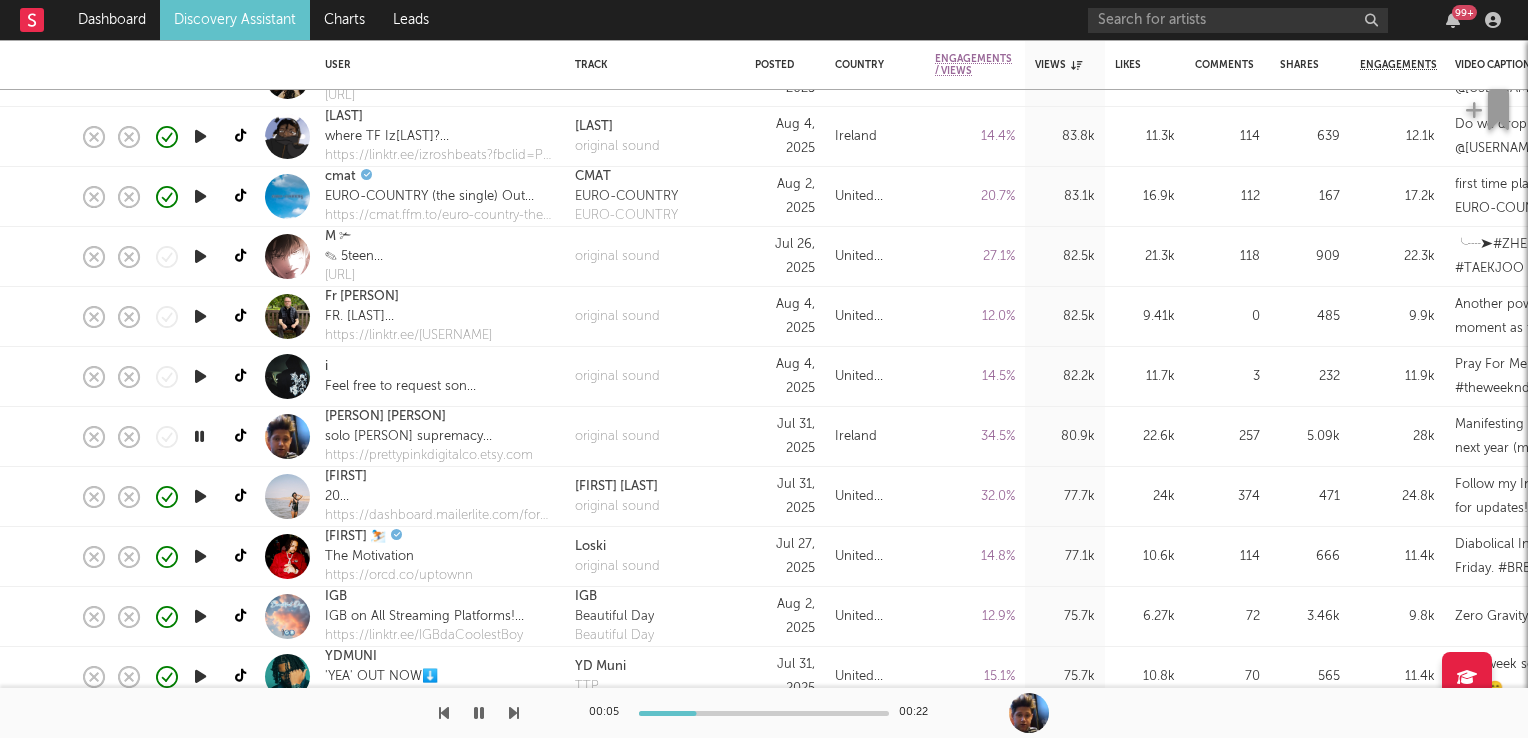 click at bounding box center (199, 436) 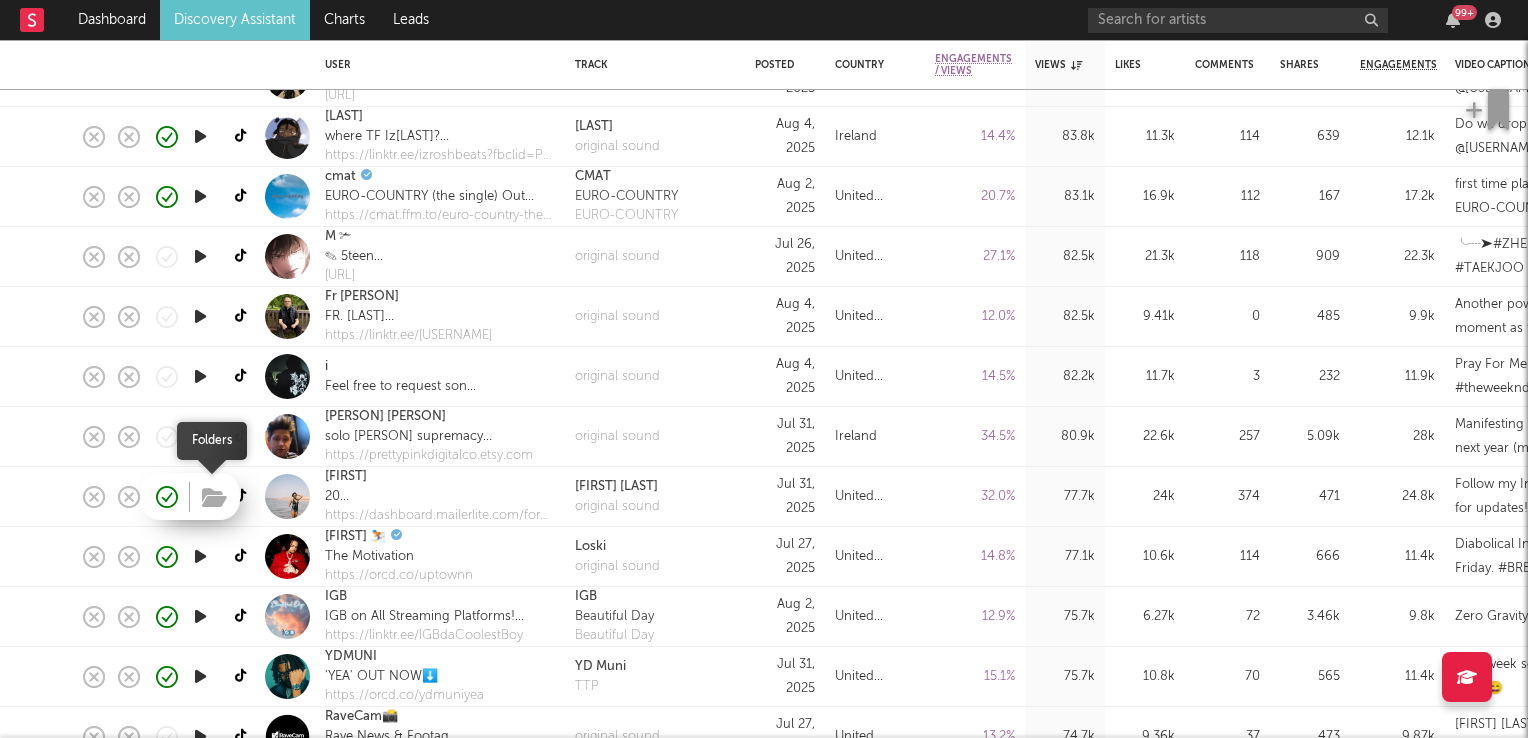 click at bounding box center (214, 498) 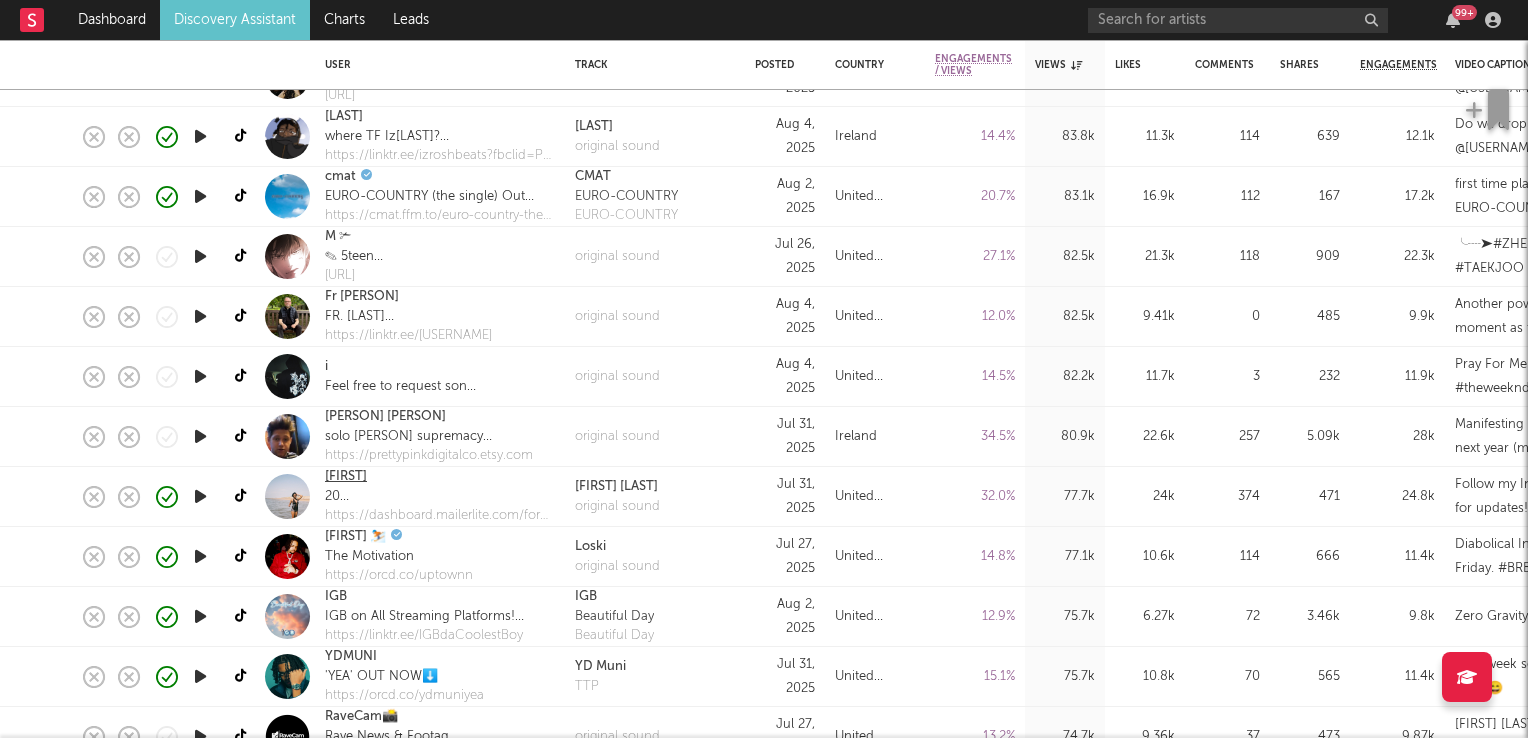 click on "leonie" at bounding box center (346, 477) 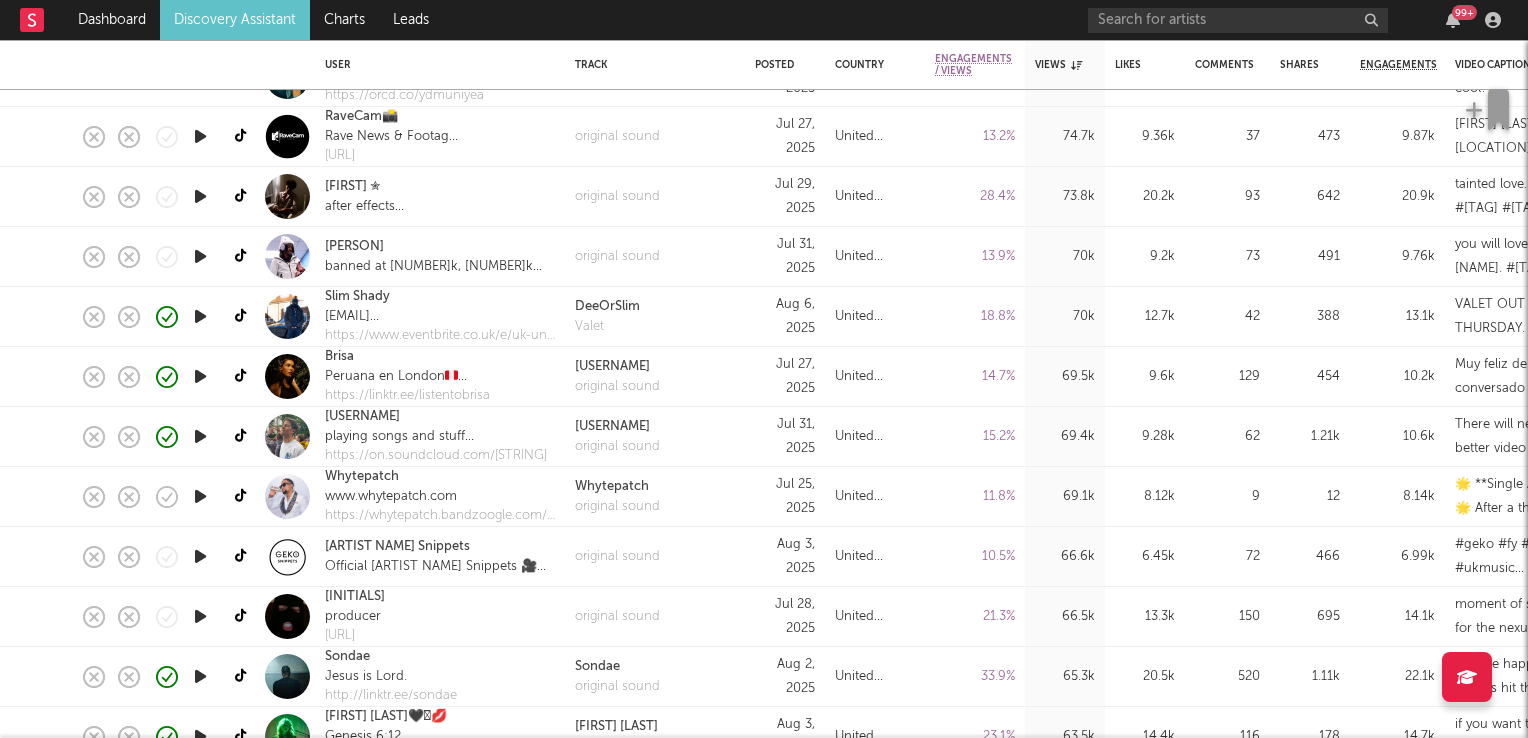 click at bounding box center (200, 376) 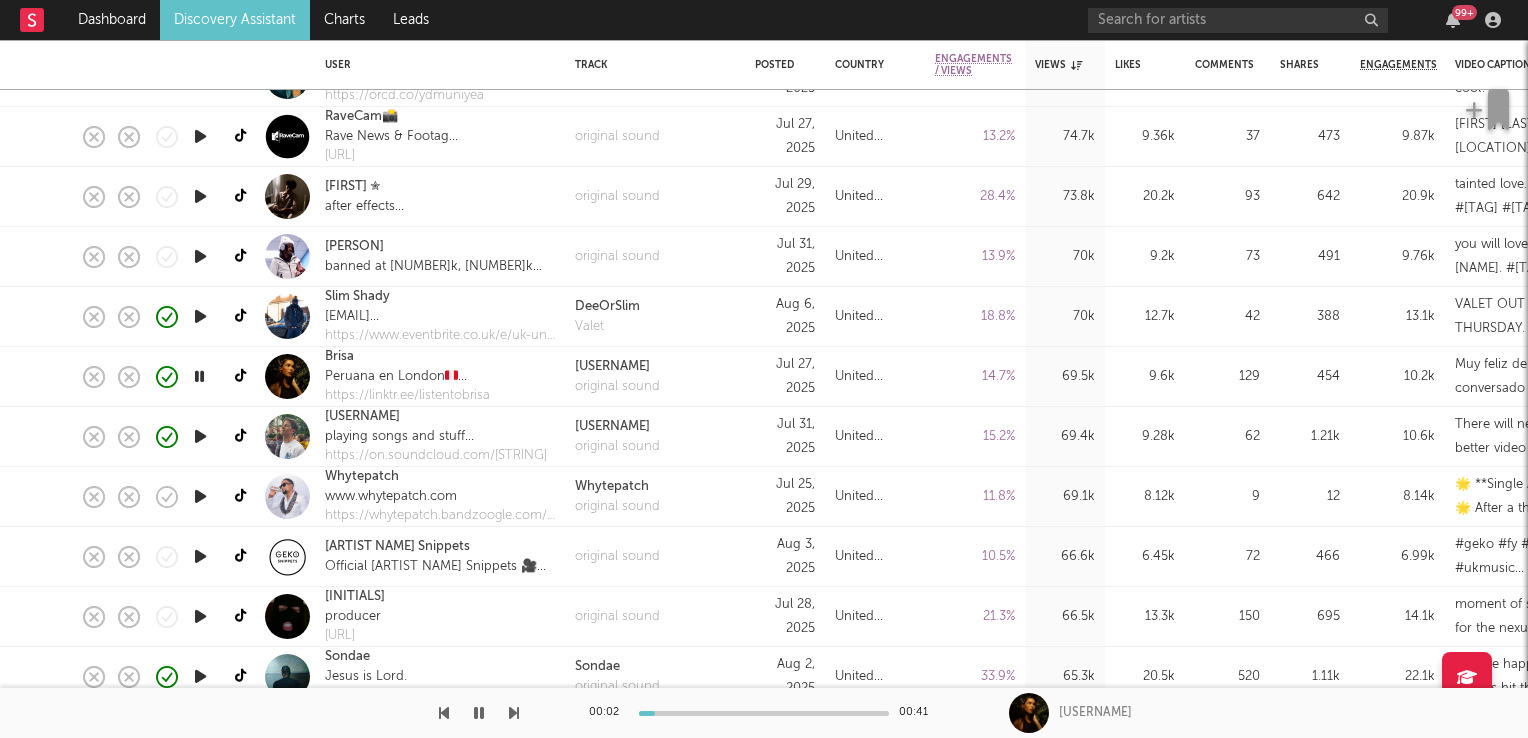 click at bounding box center (199, 376) 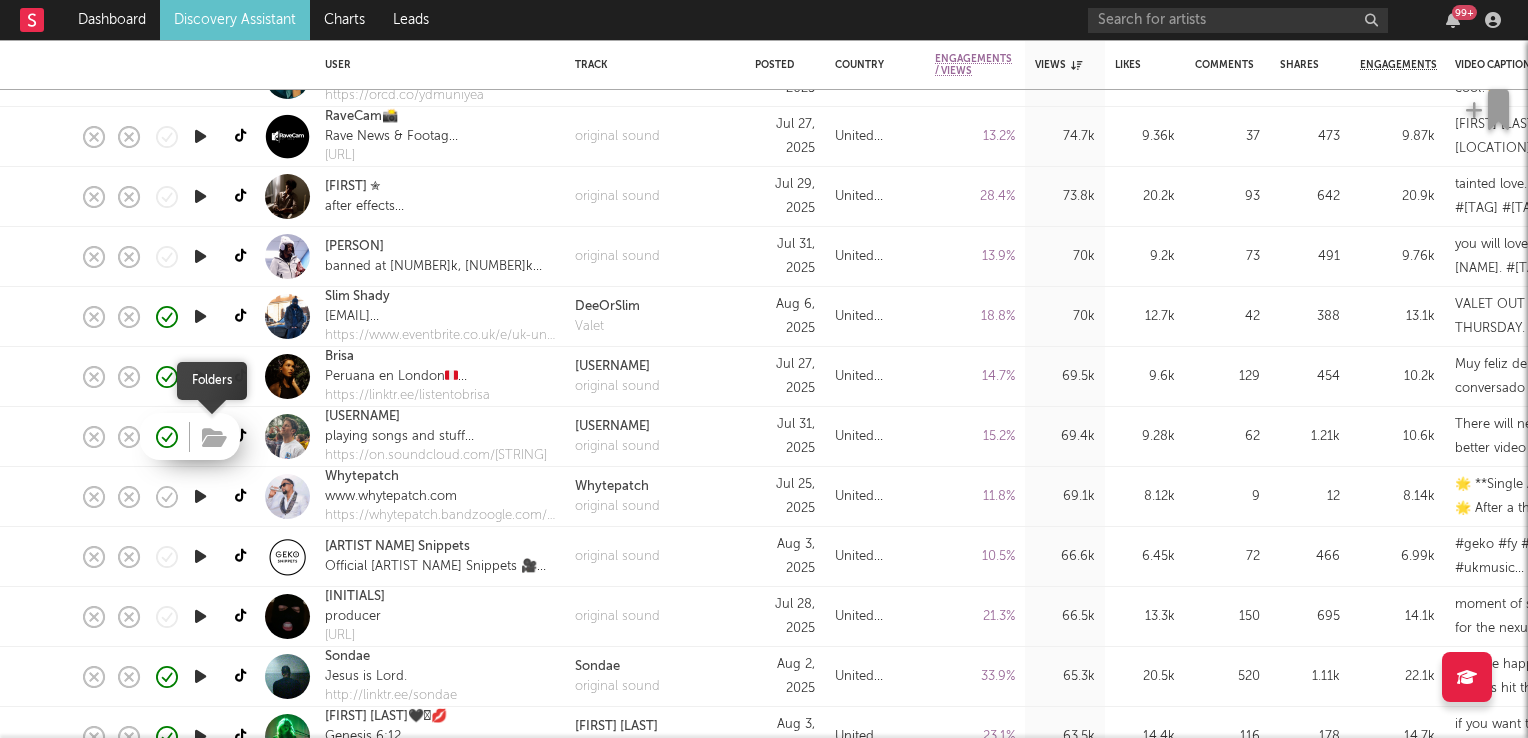 click at bounding box center [214, 438] 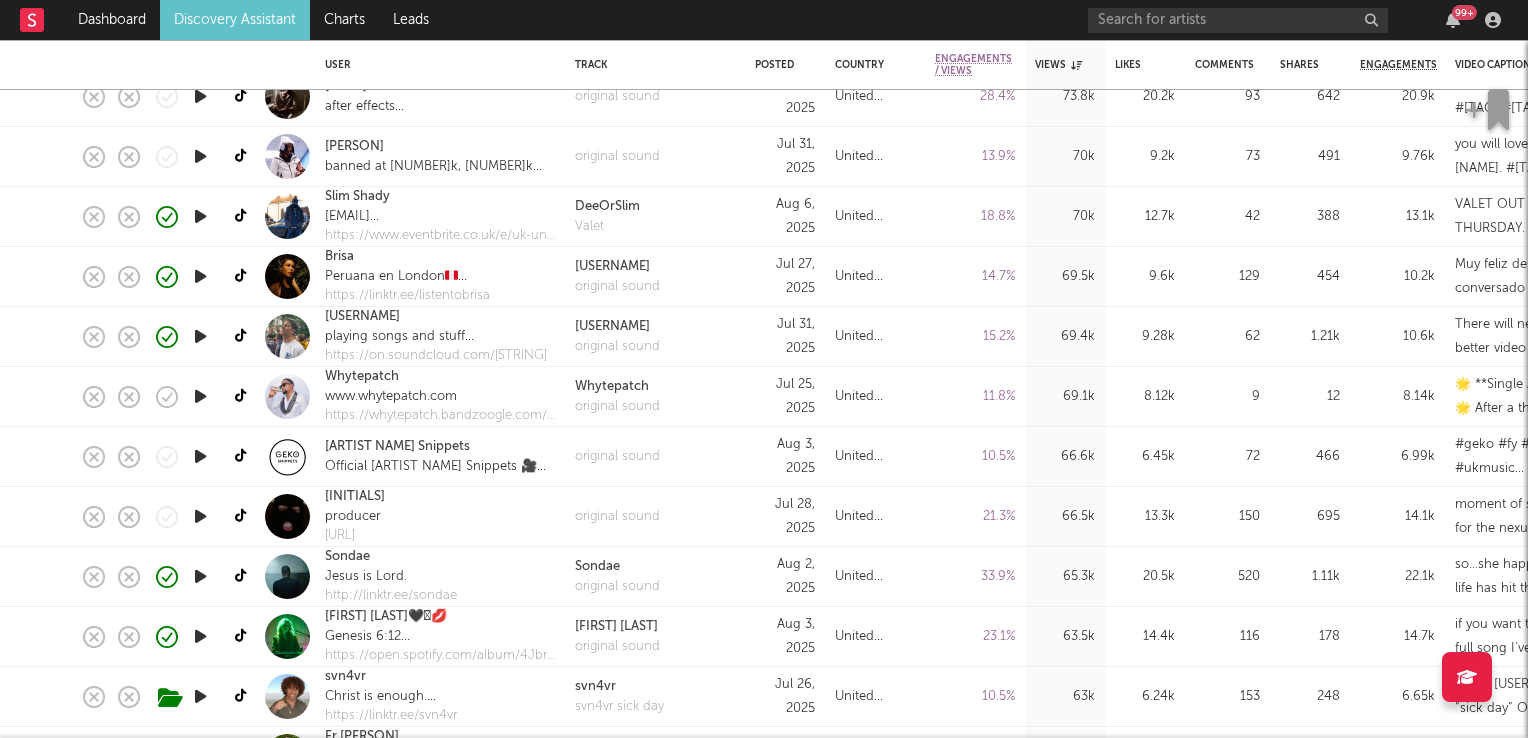 click at bounding box center [200, 456] 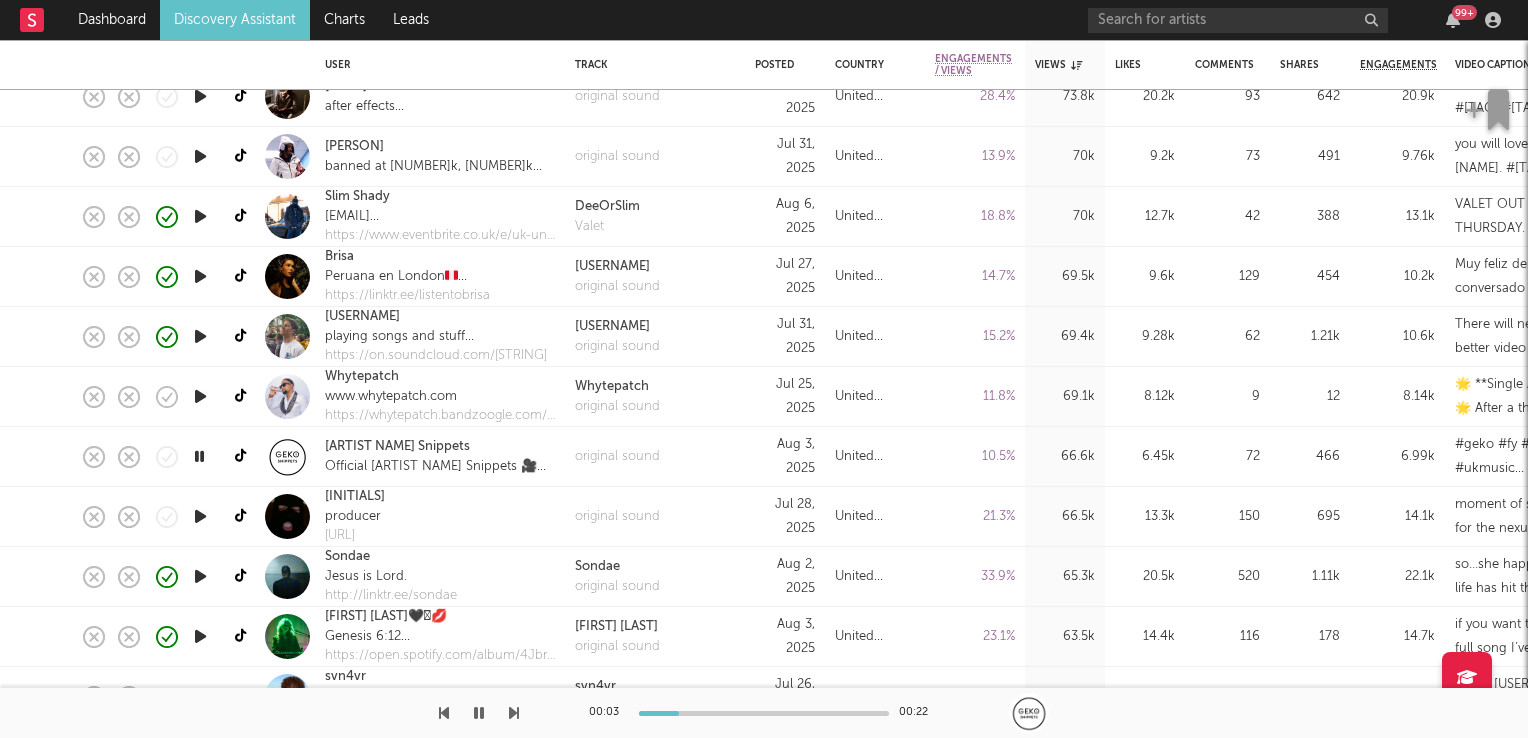 click at bounding box center (199, 456) 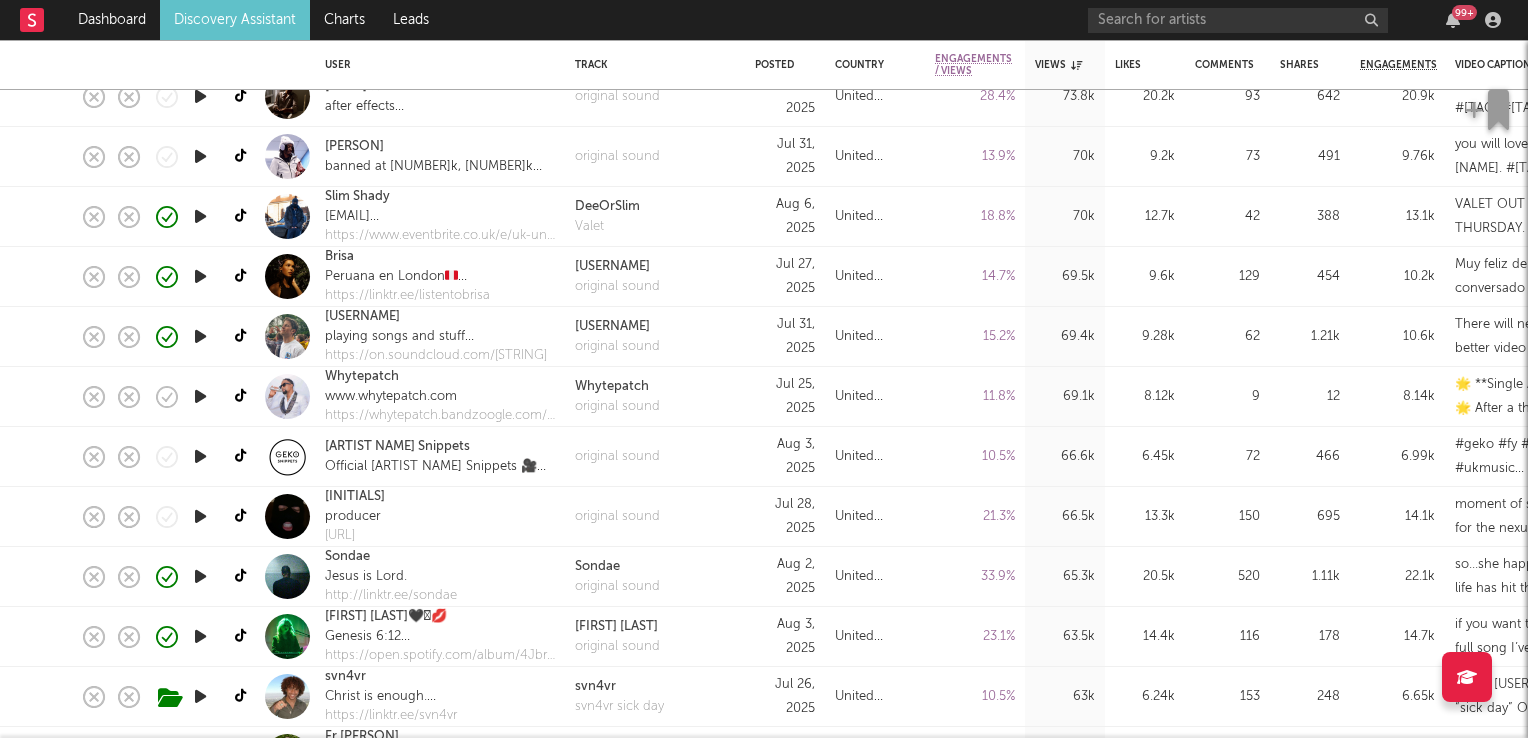 click at bounding box center [200, 516] 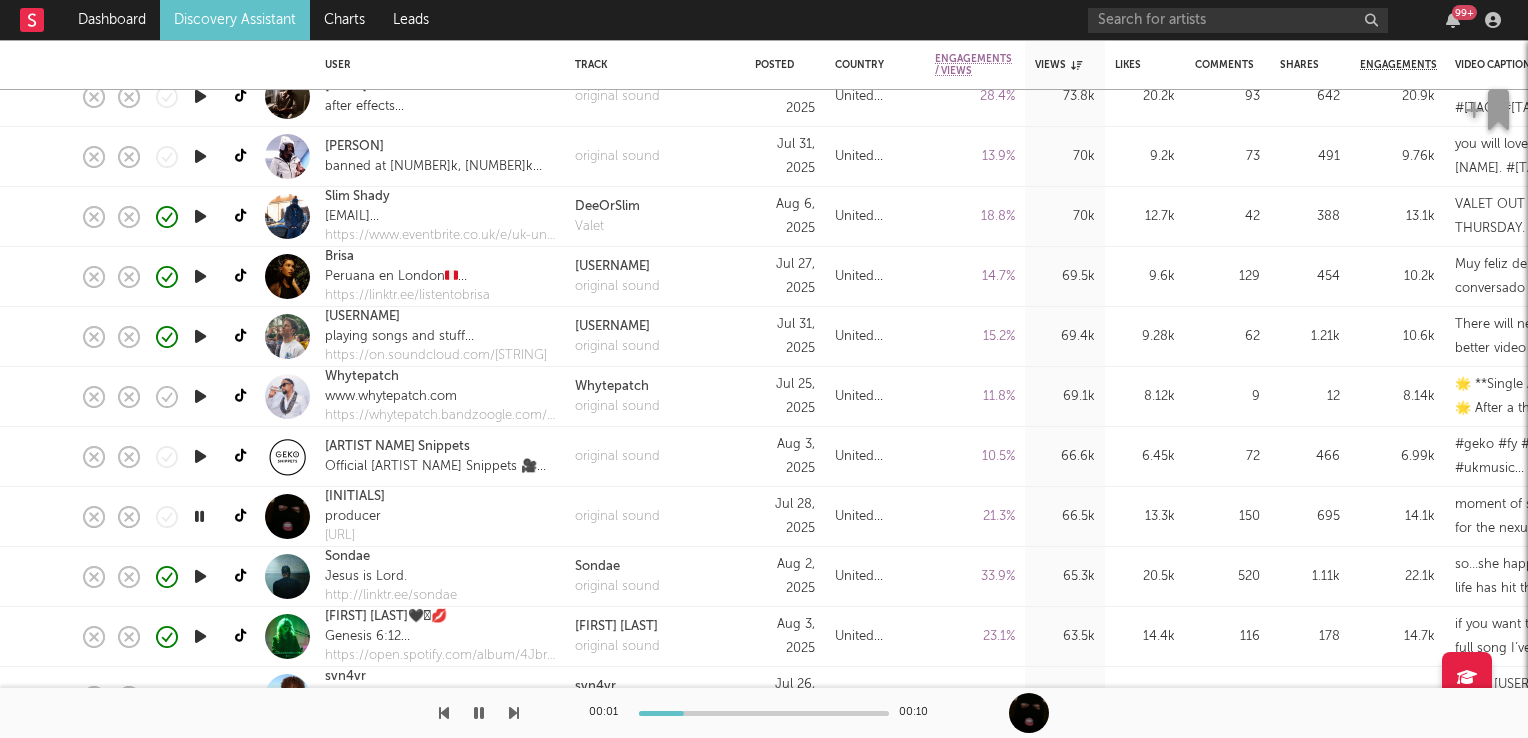 click at bounding box center (199, 516) 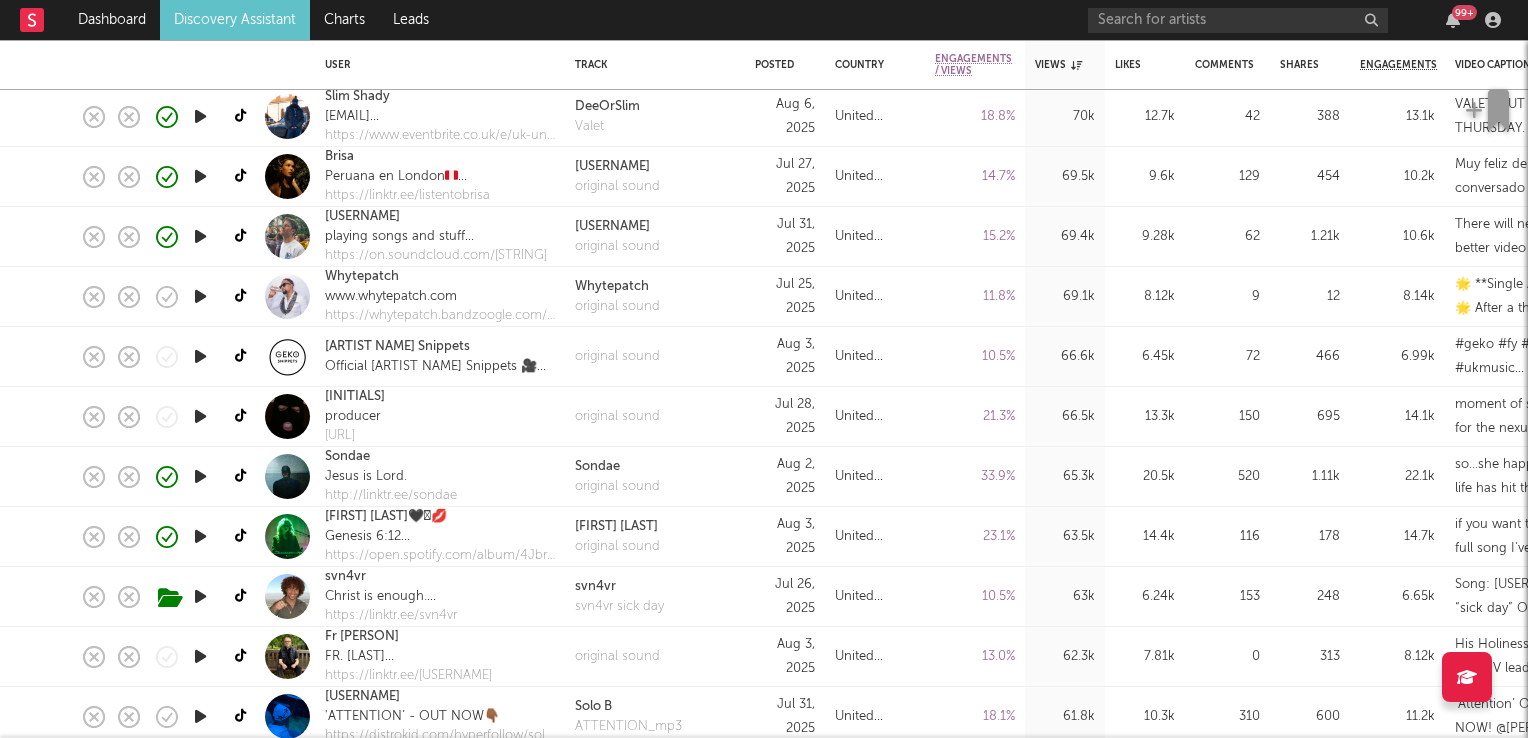 click at bounding box center [200, 536] 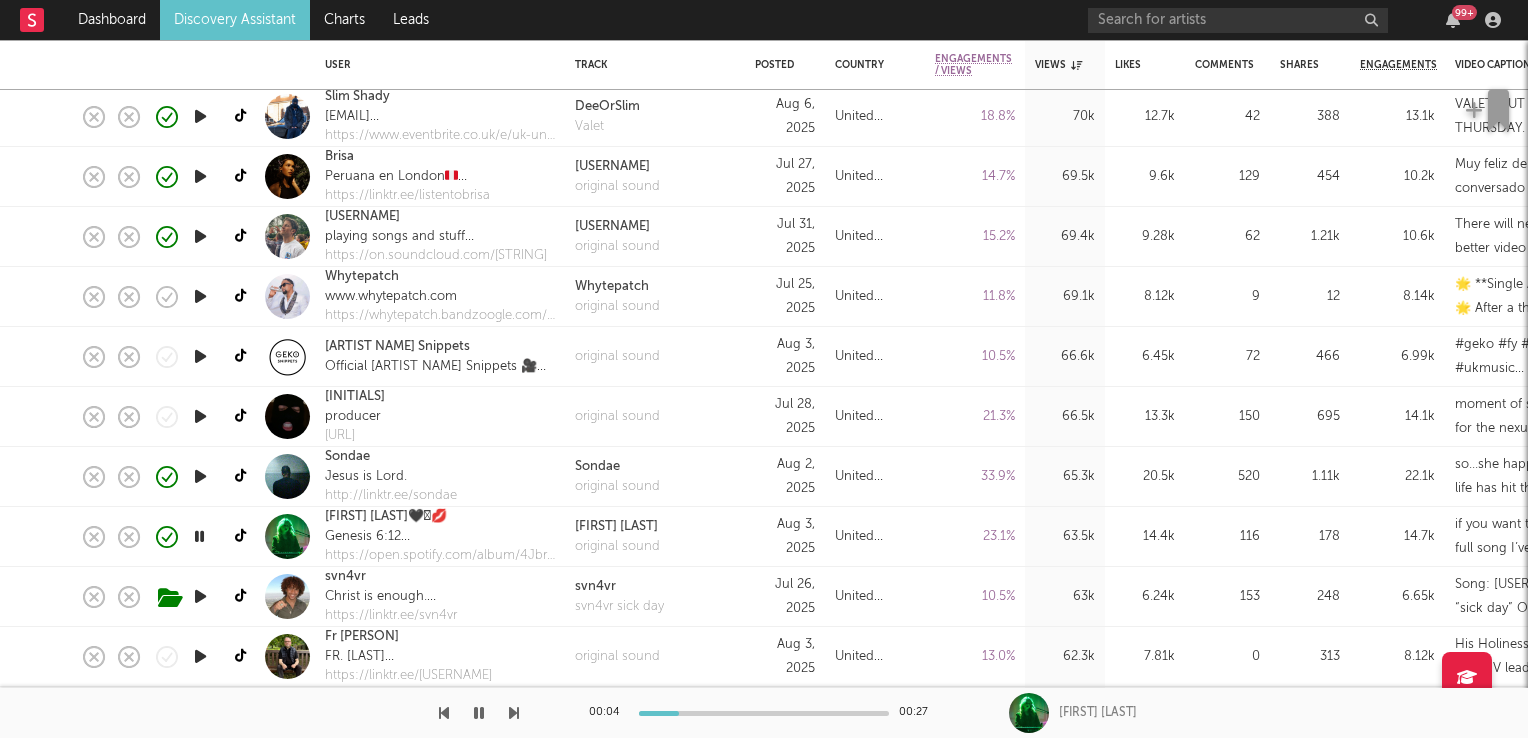 click at bounding box center [199, 536] 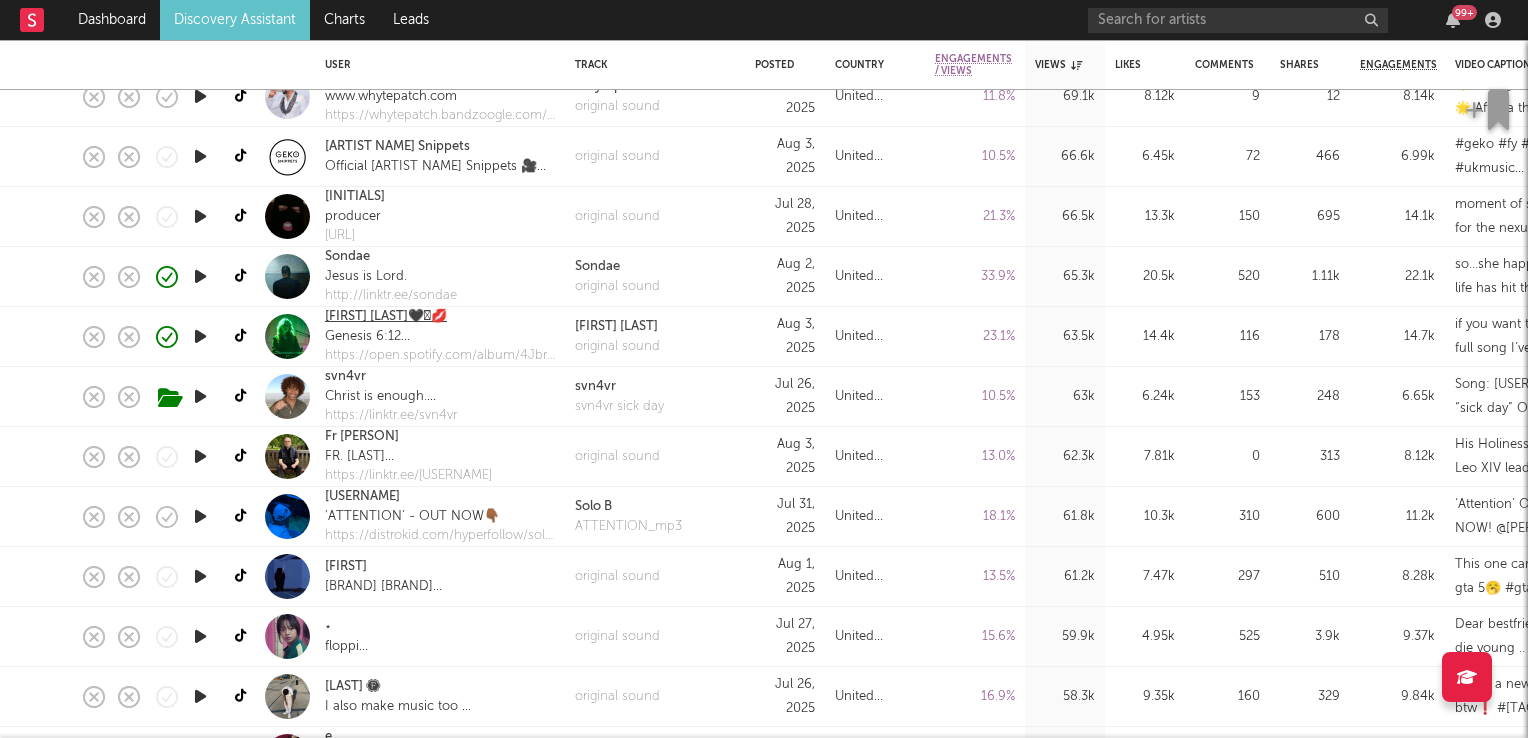 click on "Rachel Burnett🖤🪽💋" at bounding box center [386, 317] 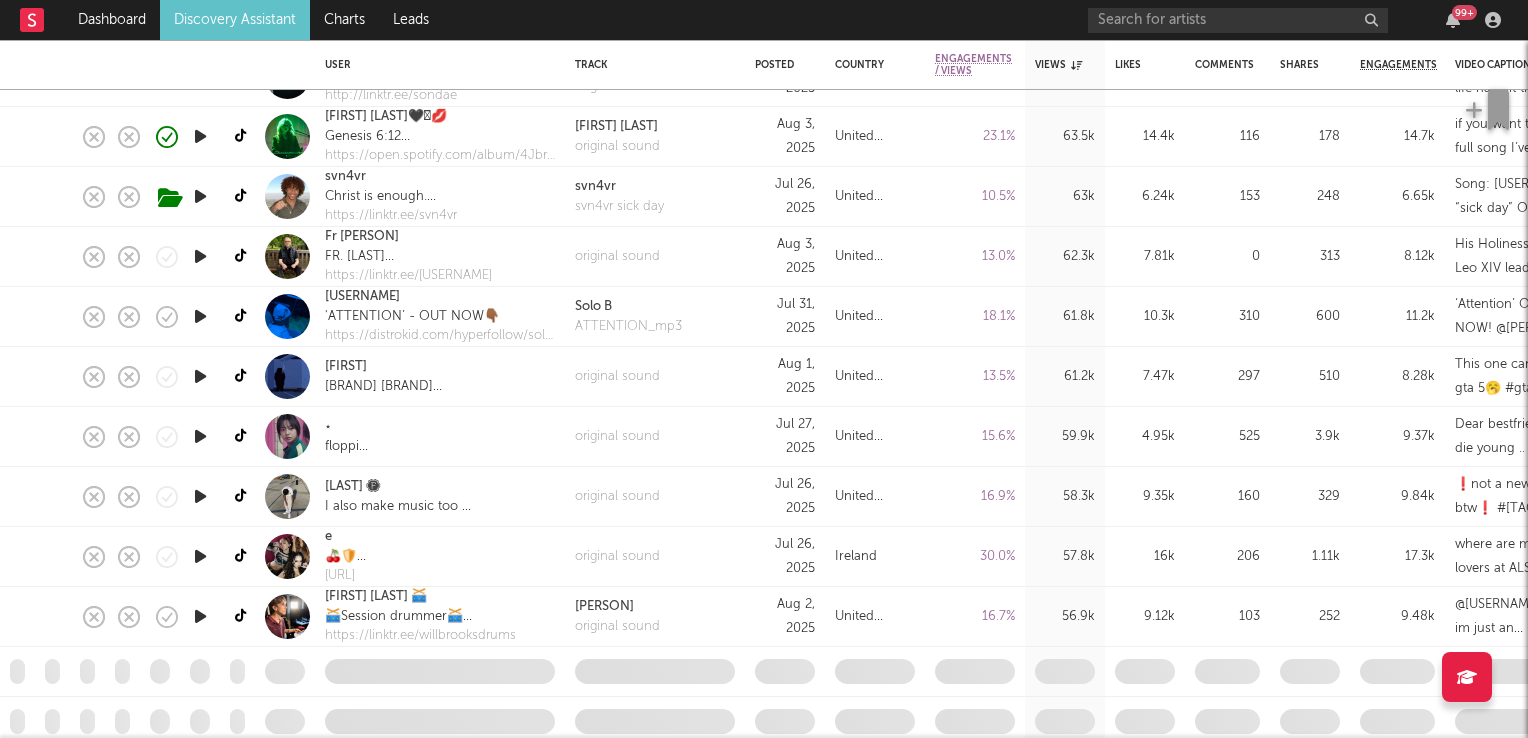 click at bounding box center [200, 376] 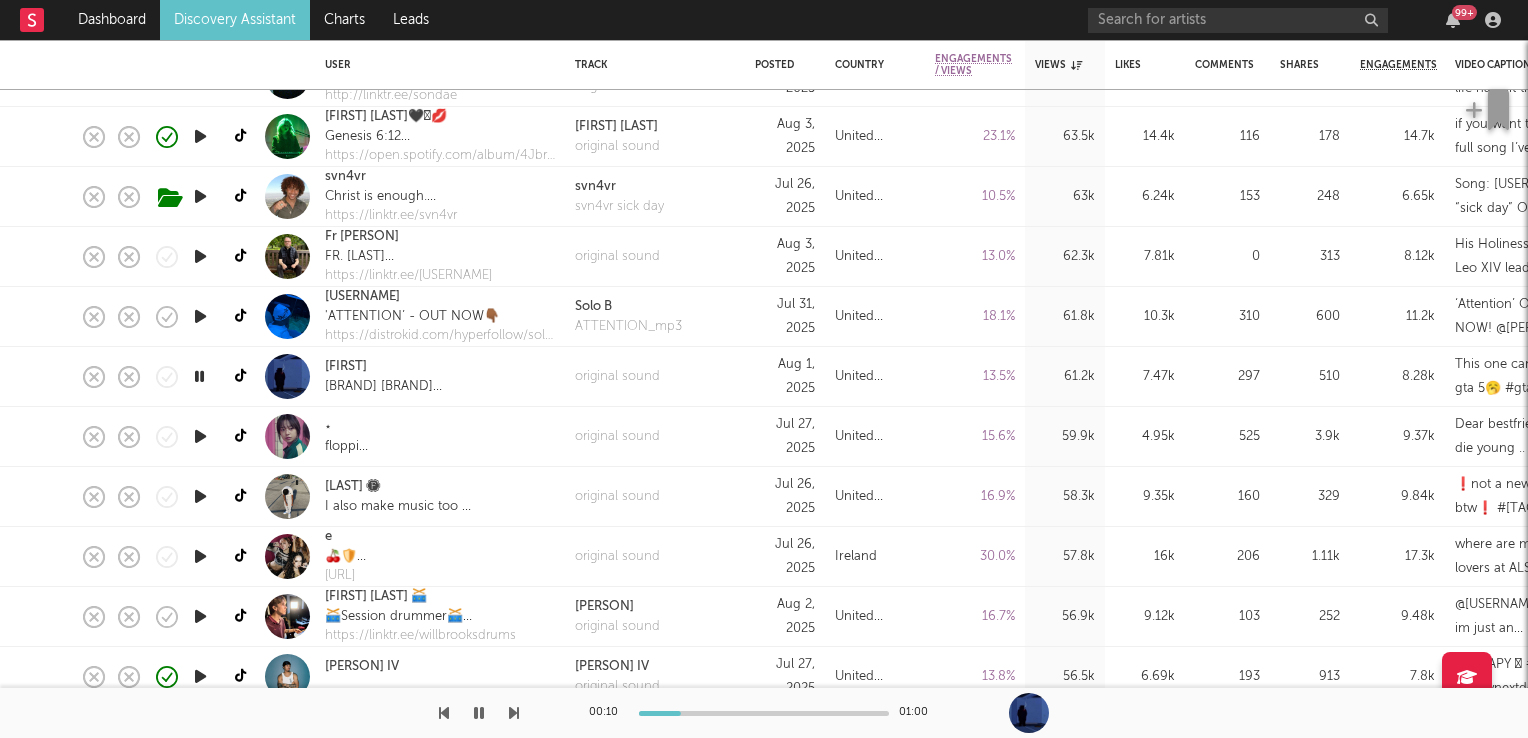 click at bounding box center (199, 376) 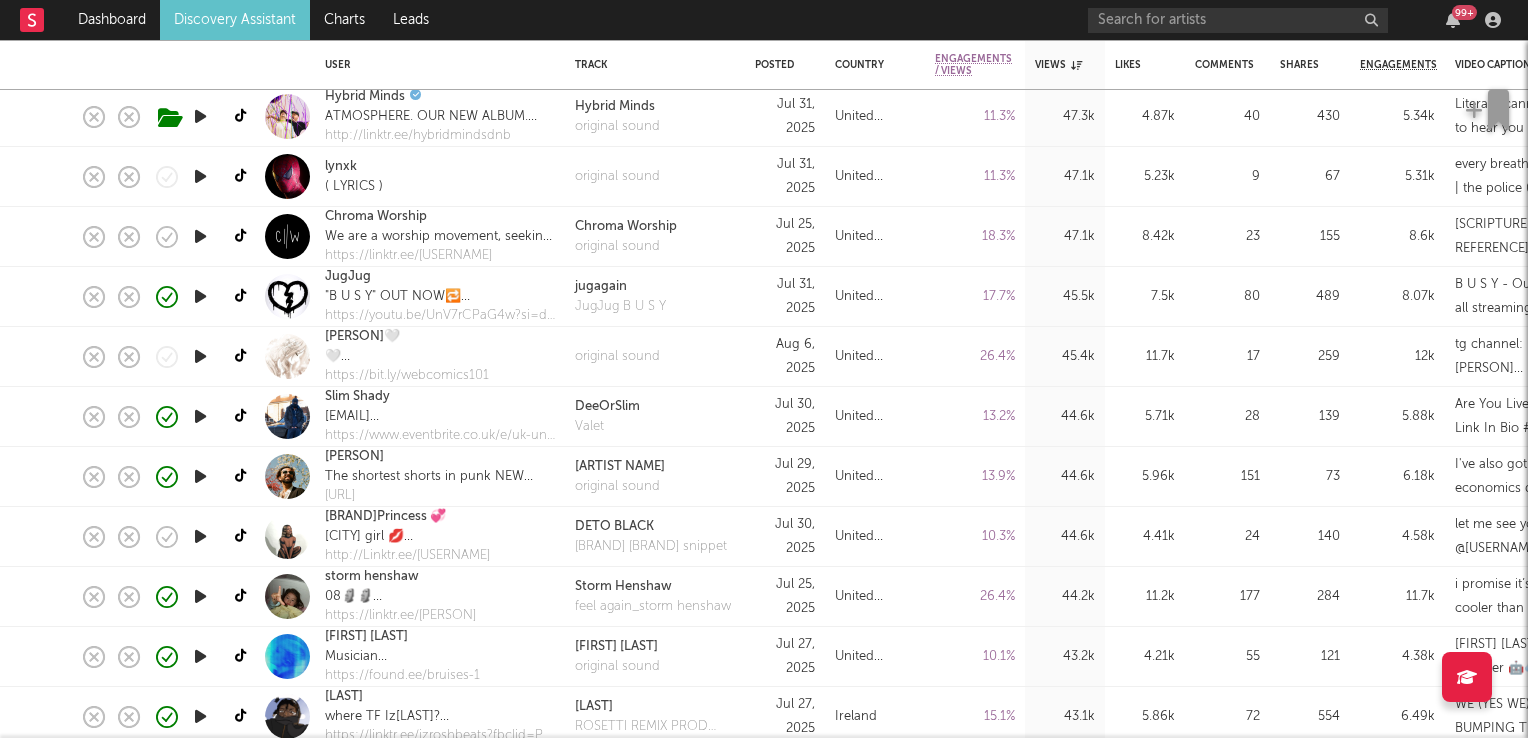 click at bounding box center [200, 596] 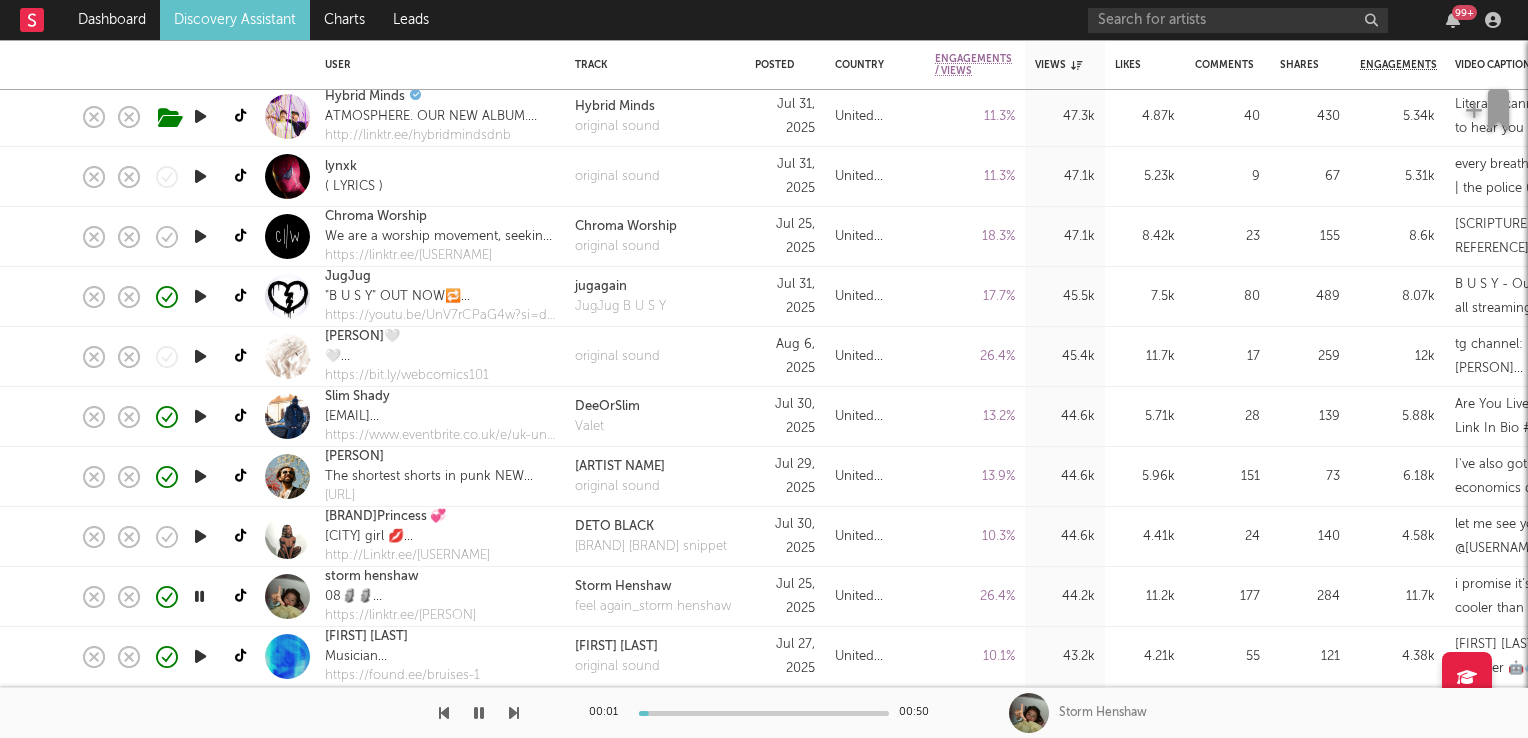 click at bounding box center [199, 596] 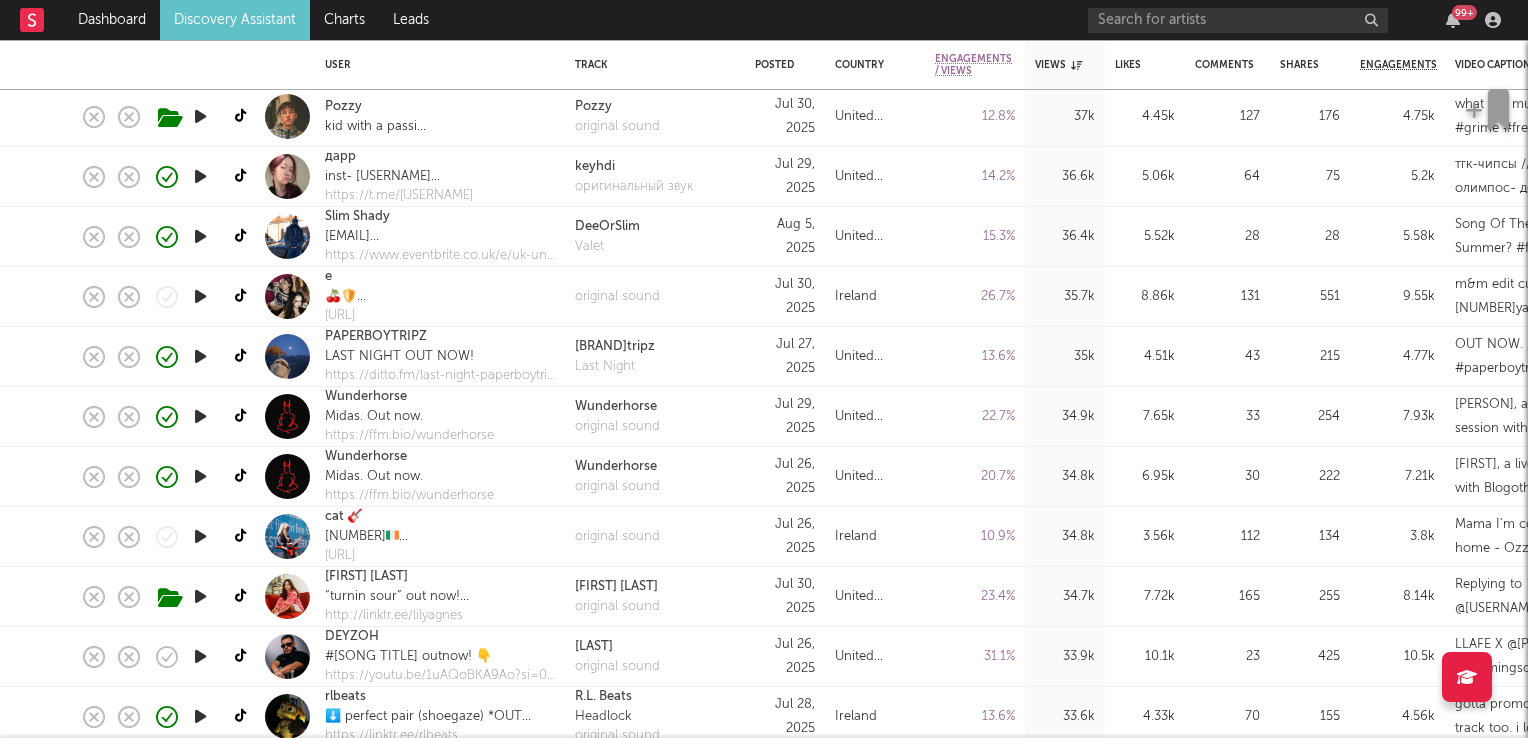 click at bounding box center (200, 296) 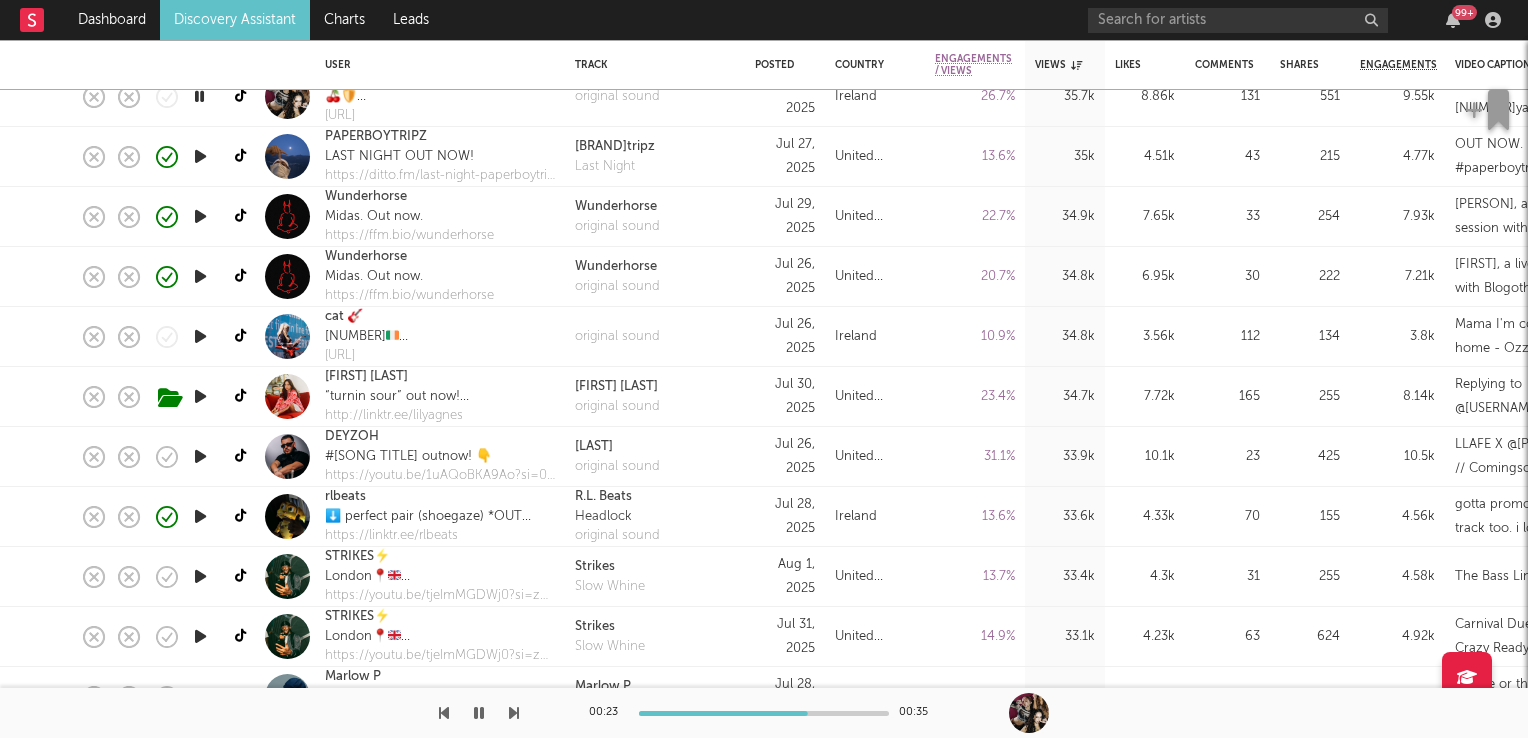 click at bounding box center [199, 96] 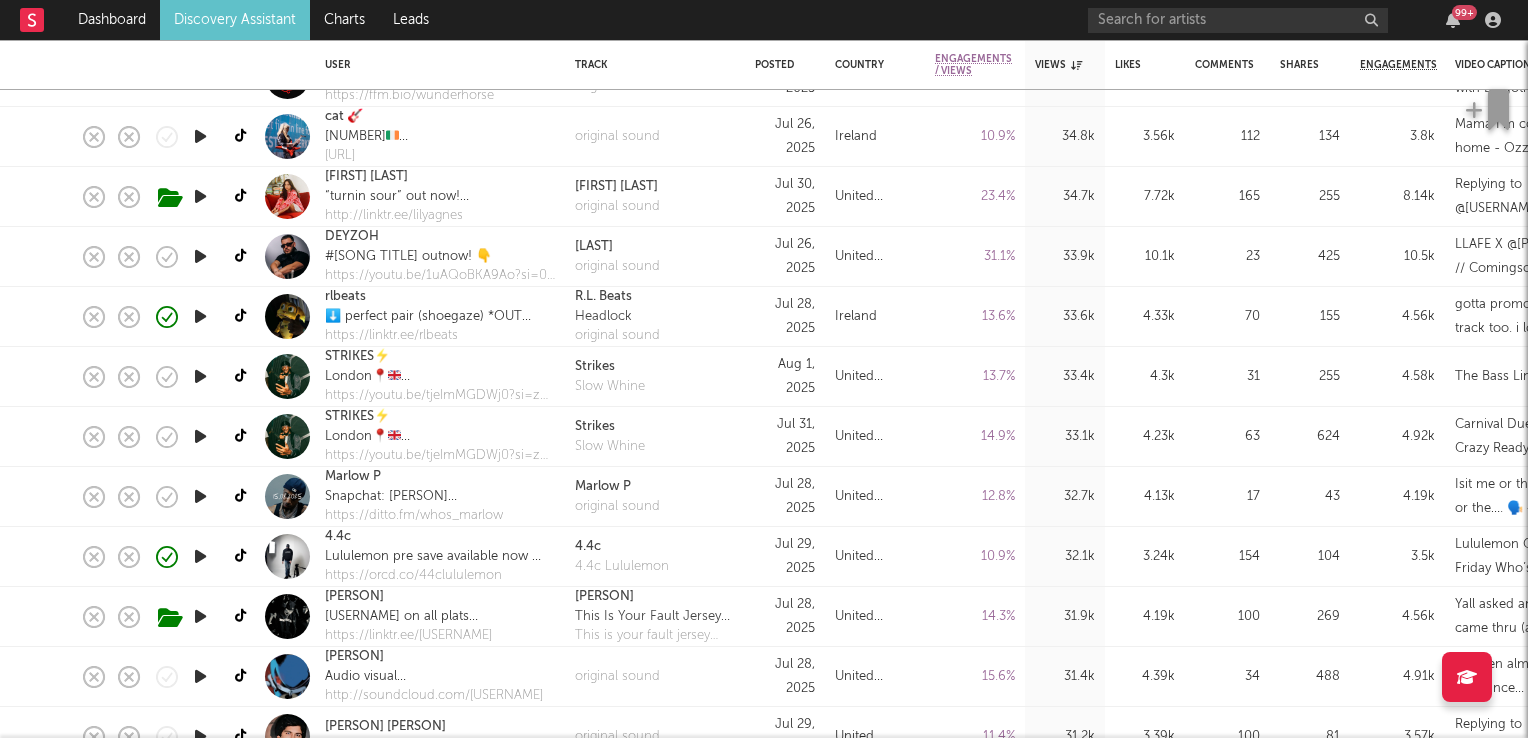 click at bounding box center (200, 376) 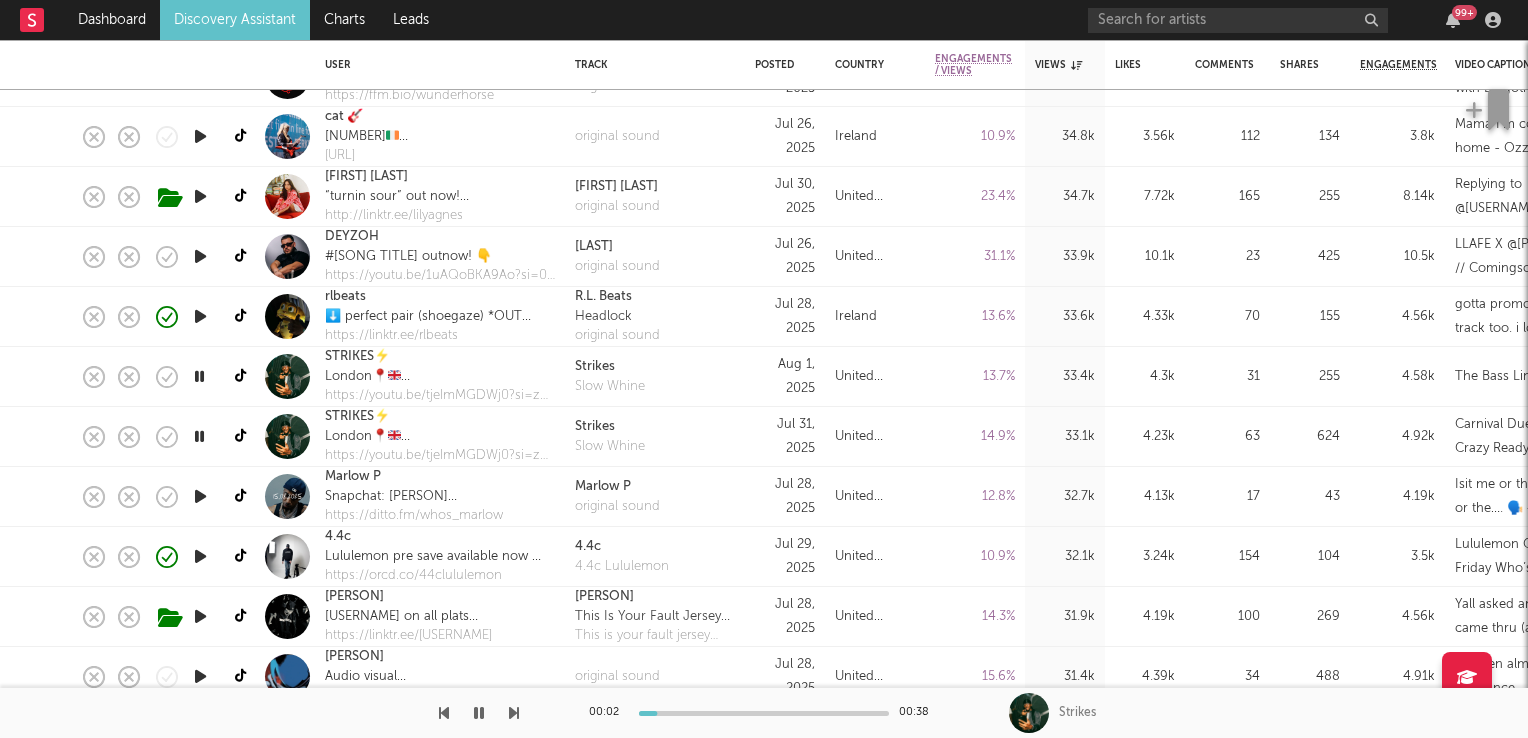 click at bounding box center (199, 376) 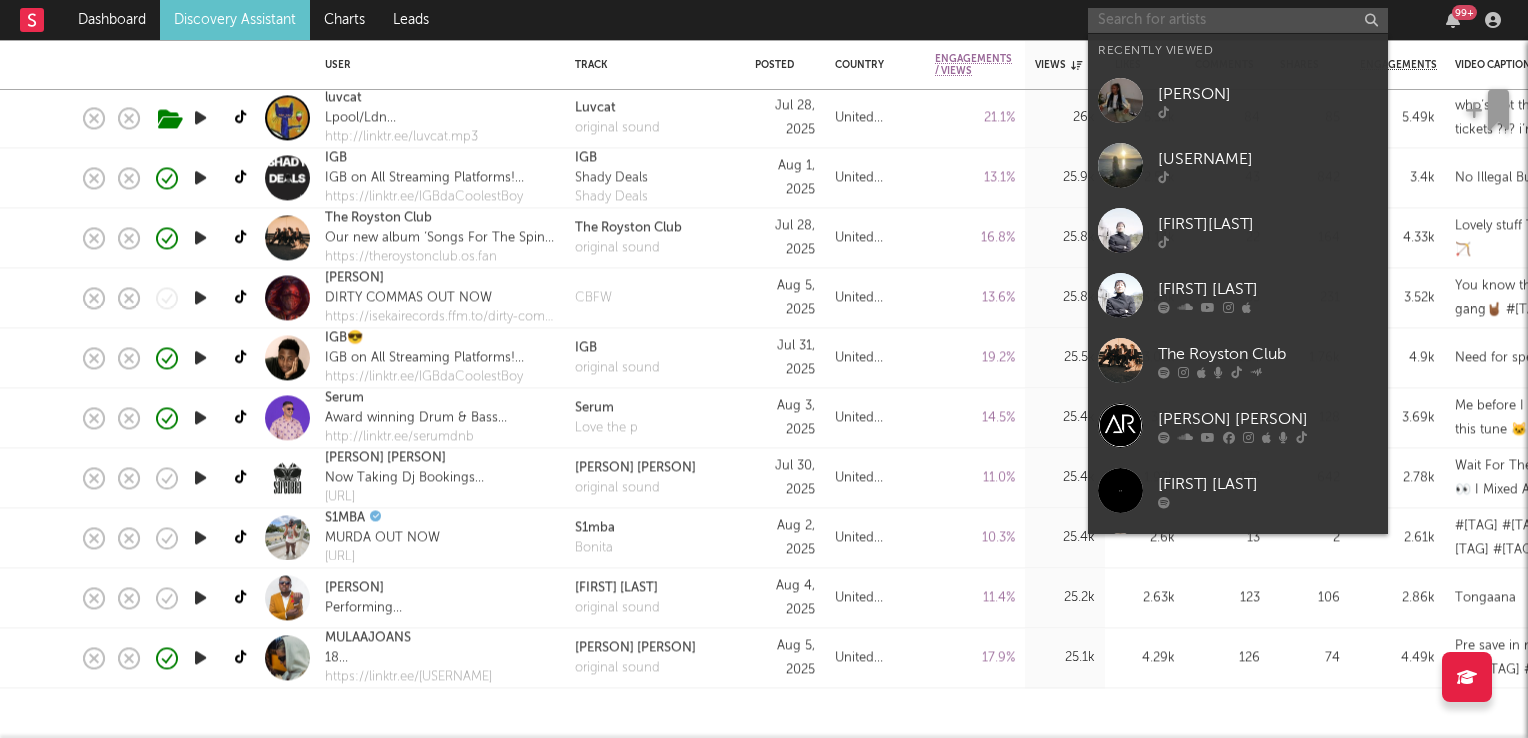 click at bounding box center [1238, 20] 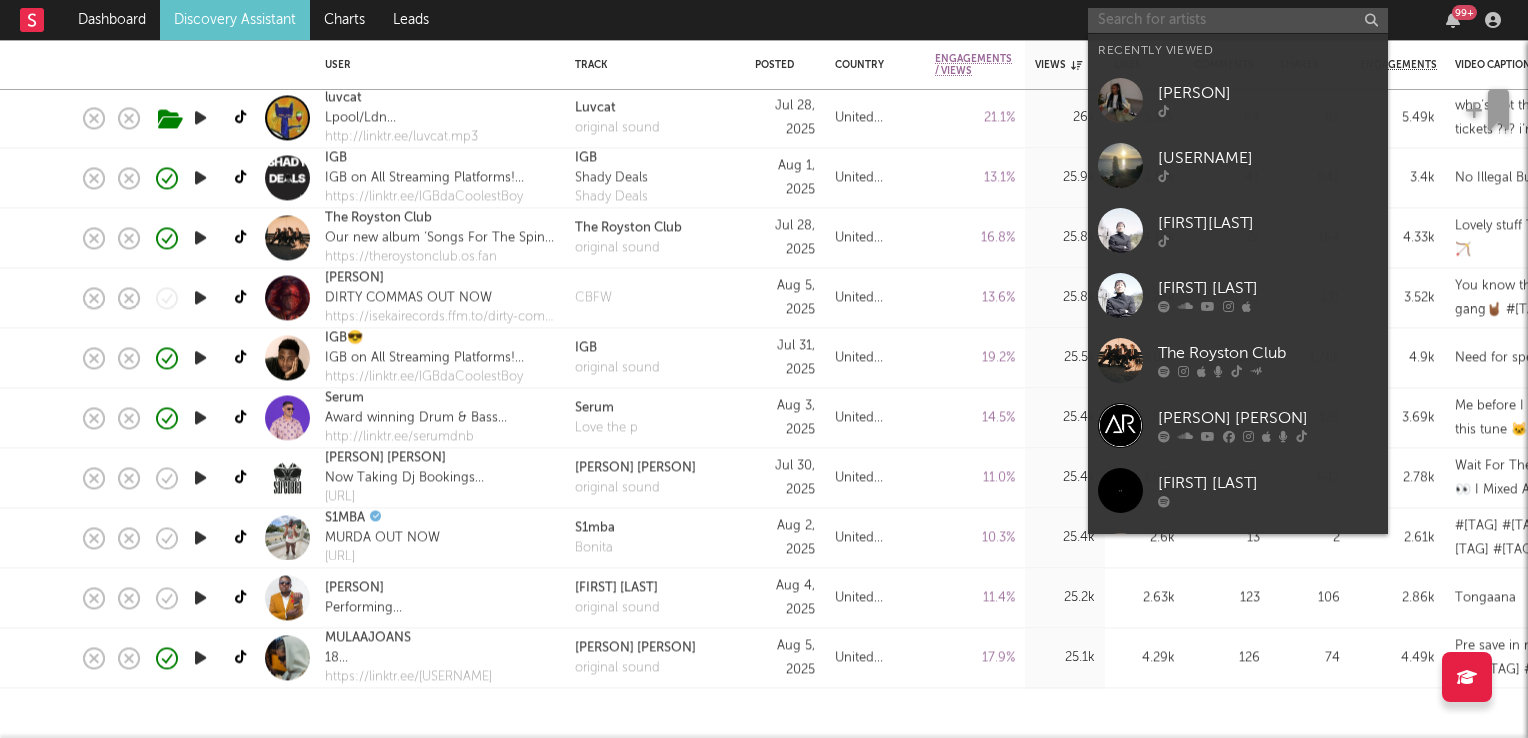type on "k" 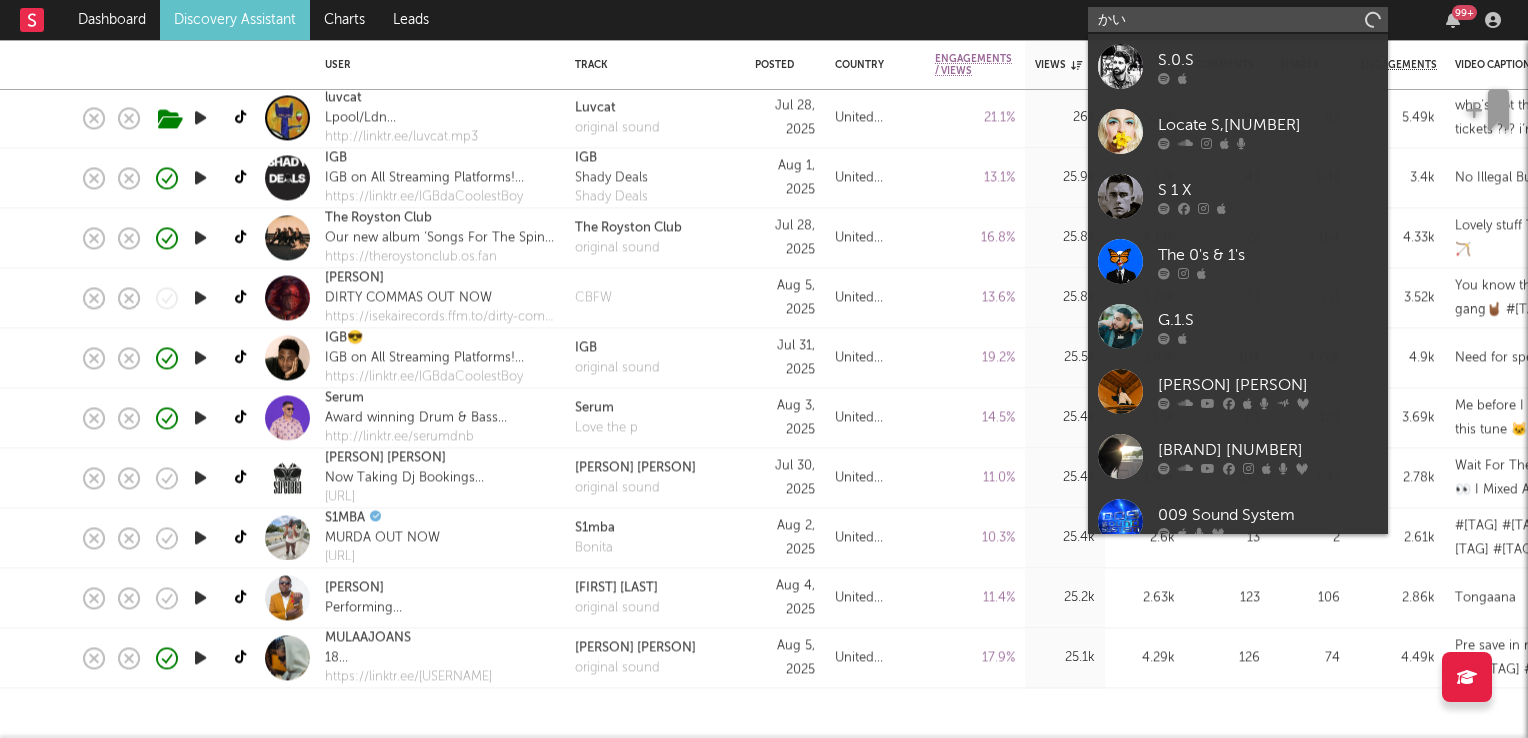 type on "か" 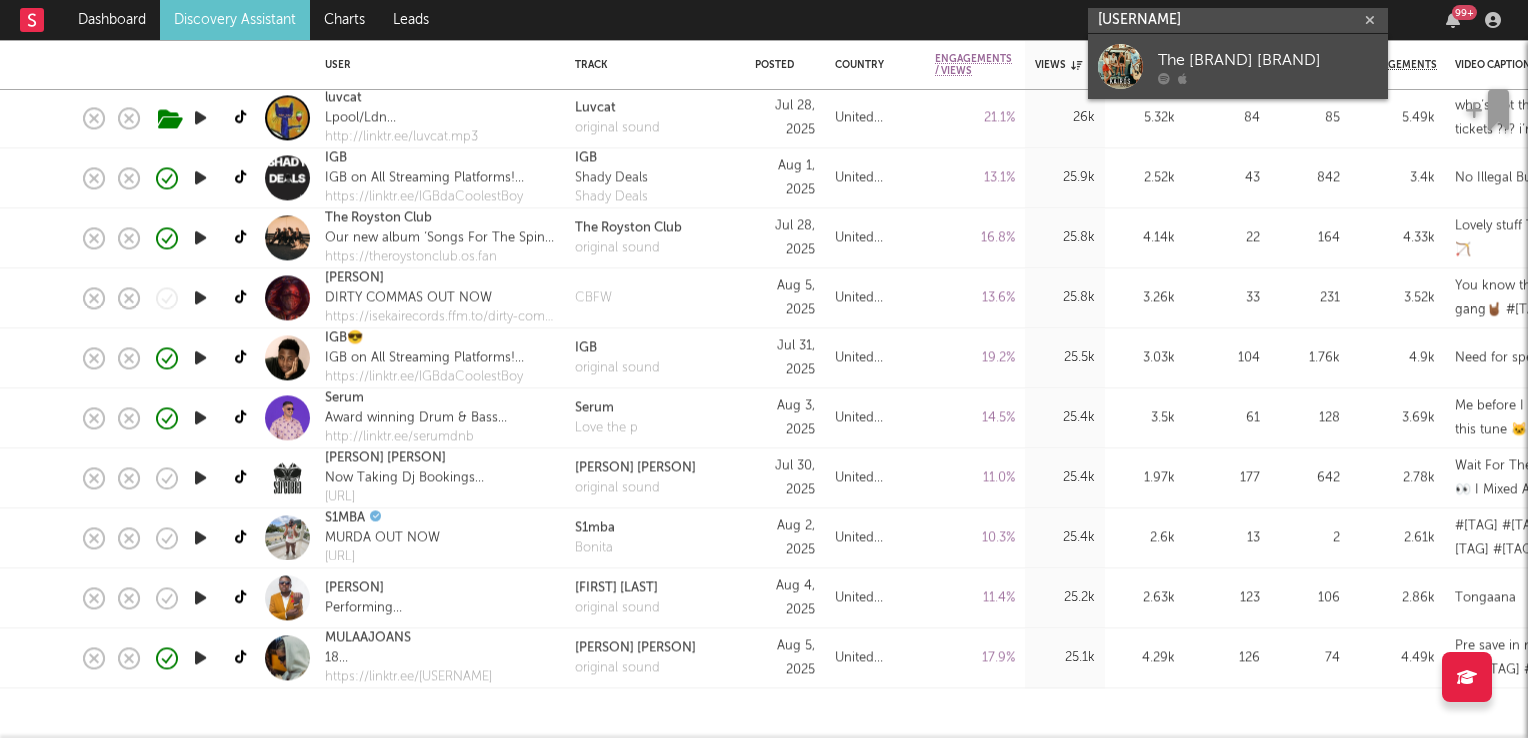 type on "kairosband" 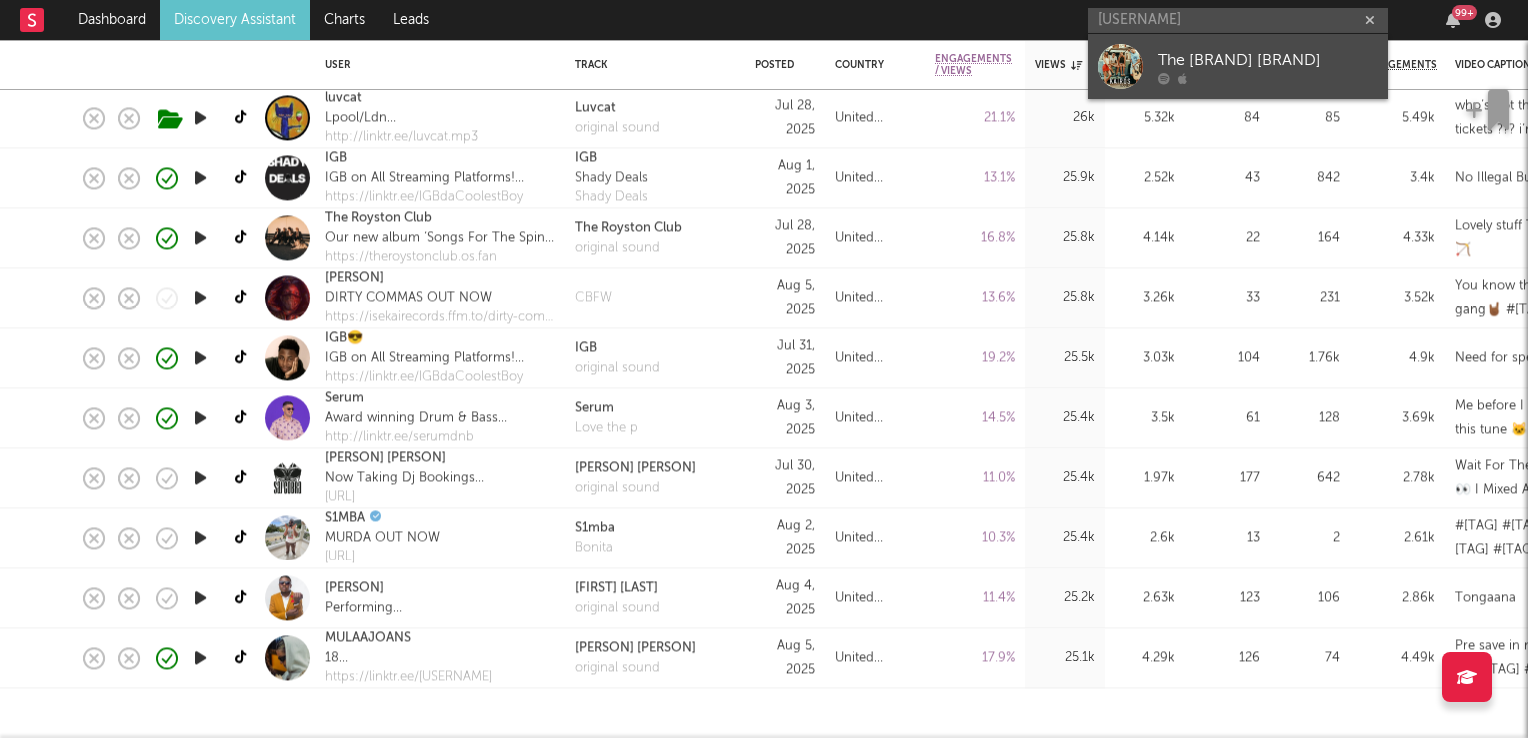 click on "Kairós Band" at bounding box center (1268, 60) 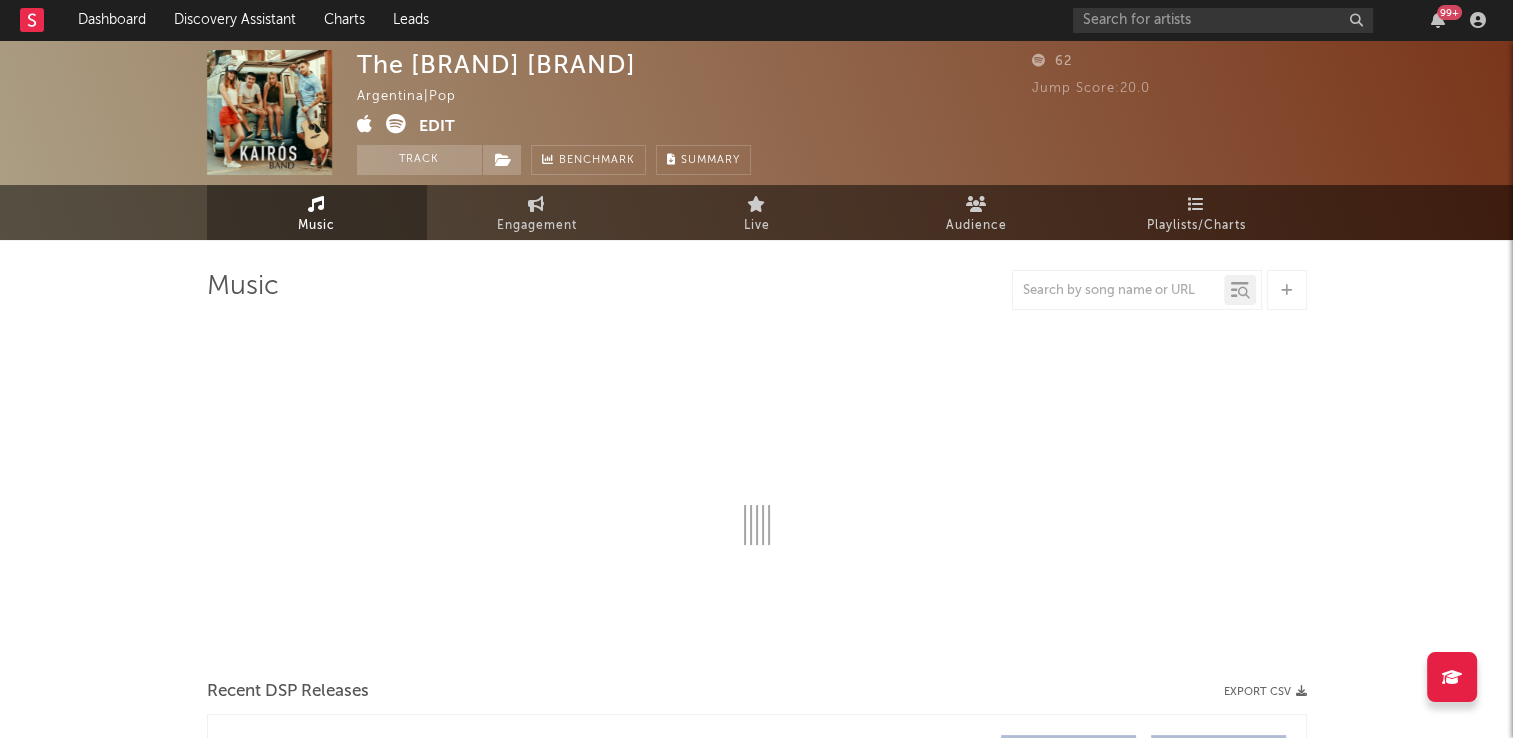select on "1w" 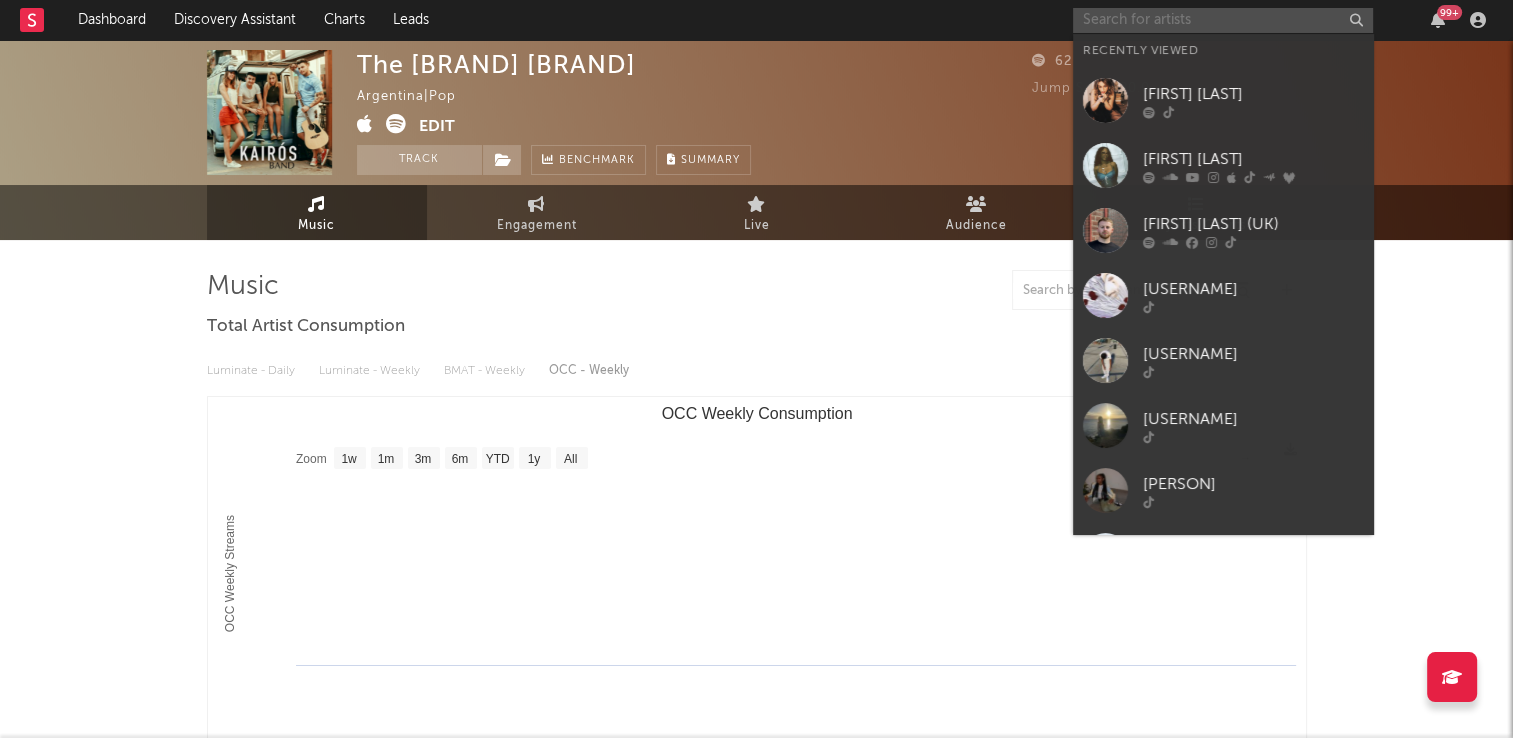 click at bounding box center (1223, 20) 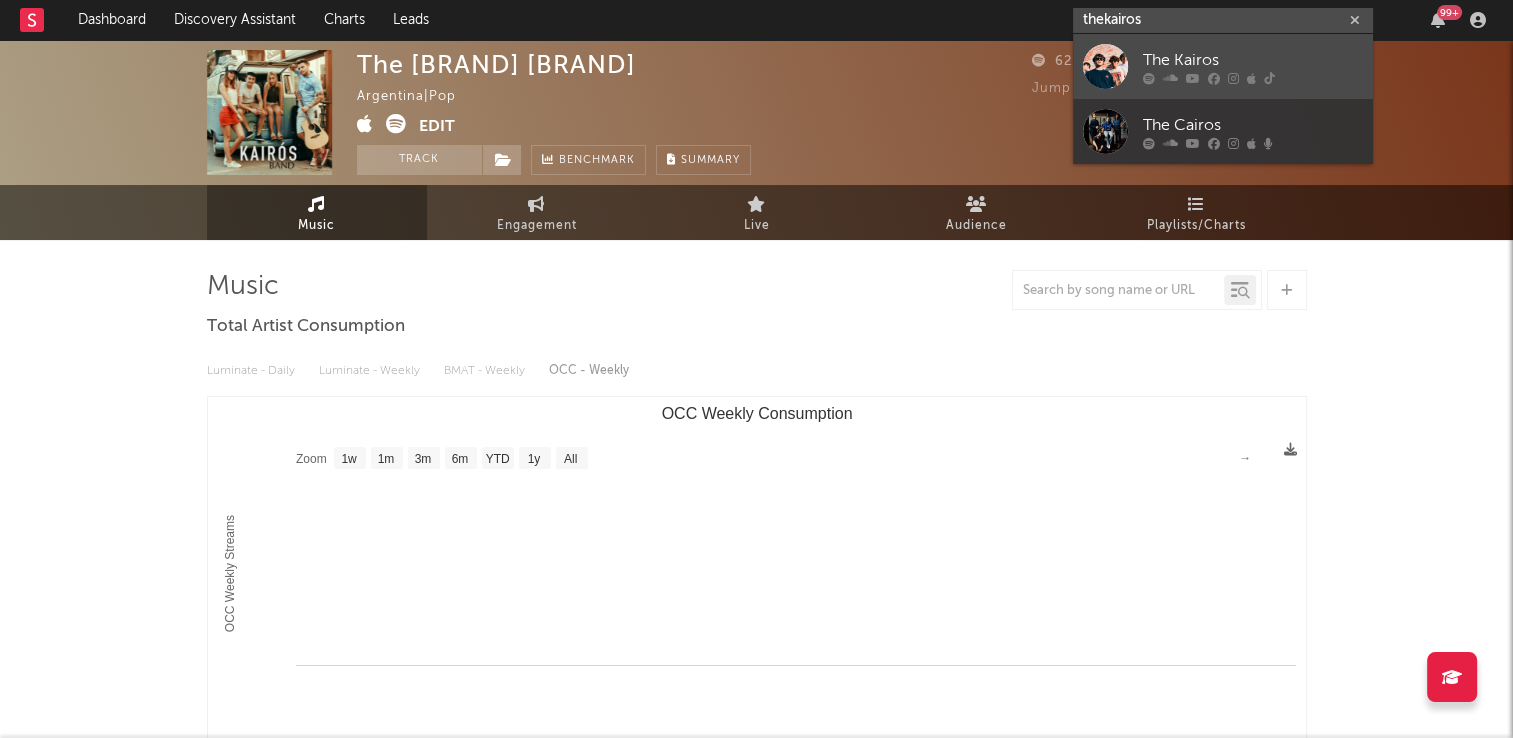 type on "thekairos" 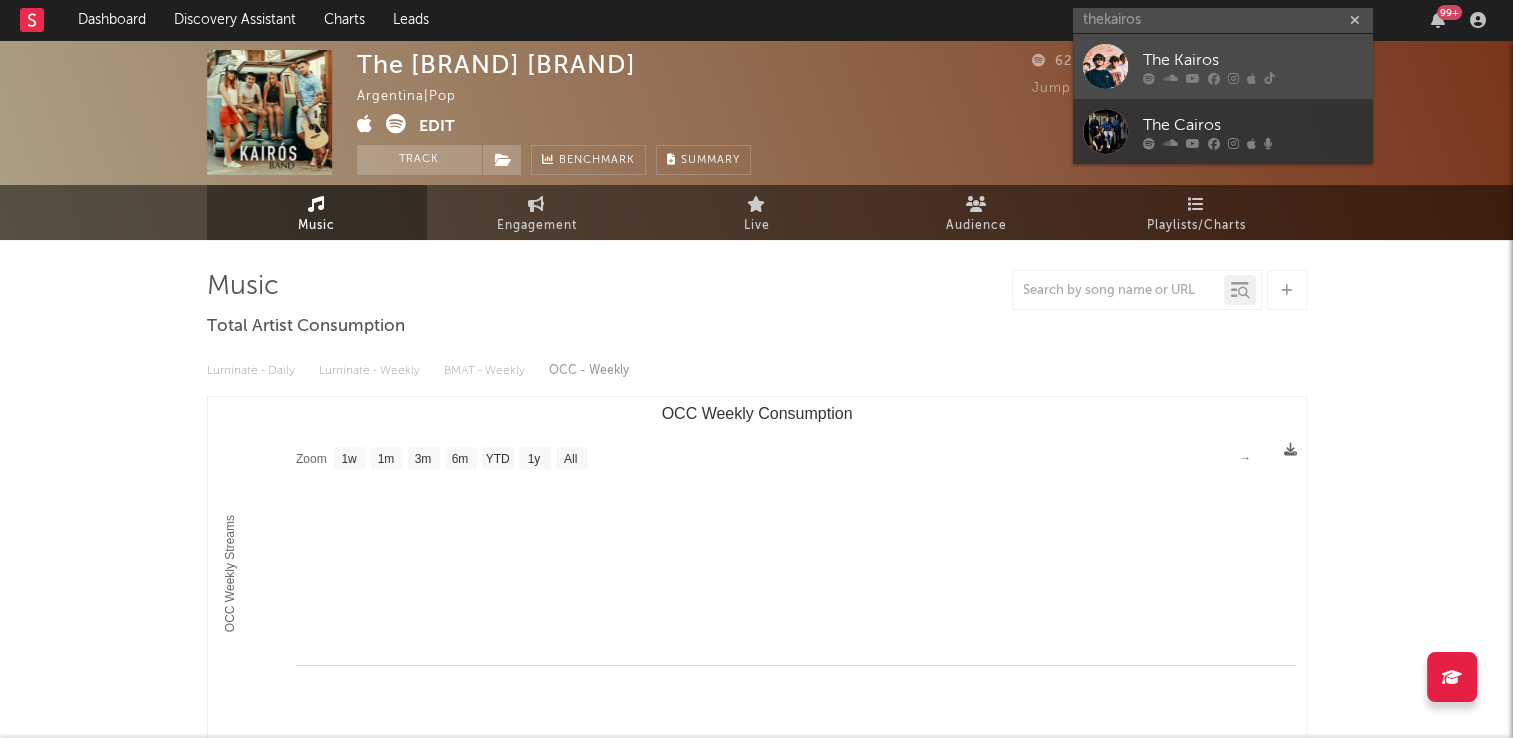 click on "The Kairos" at bounding box center (1253, 60) 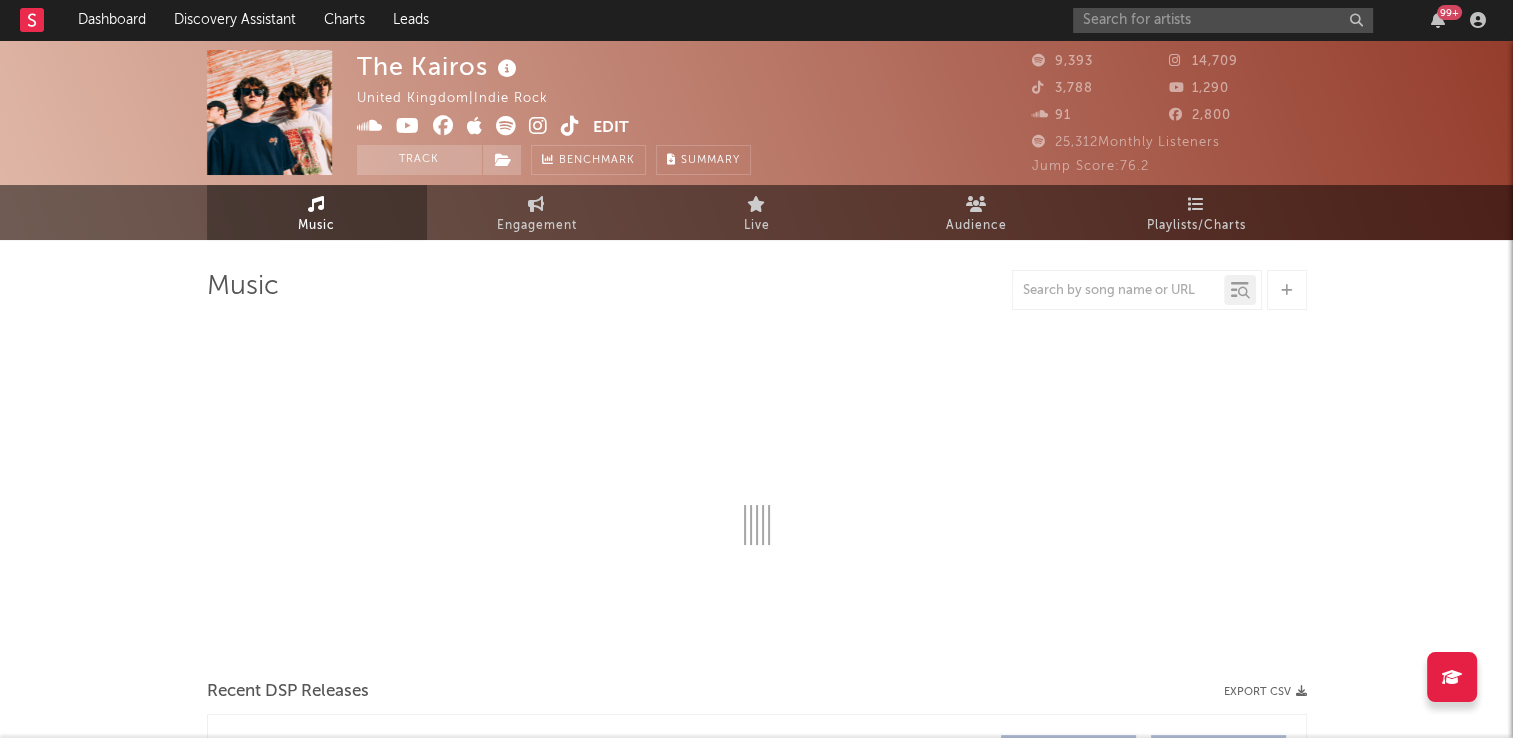 select on "1w" 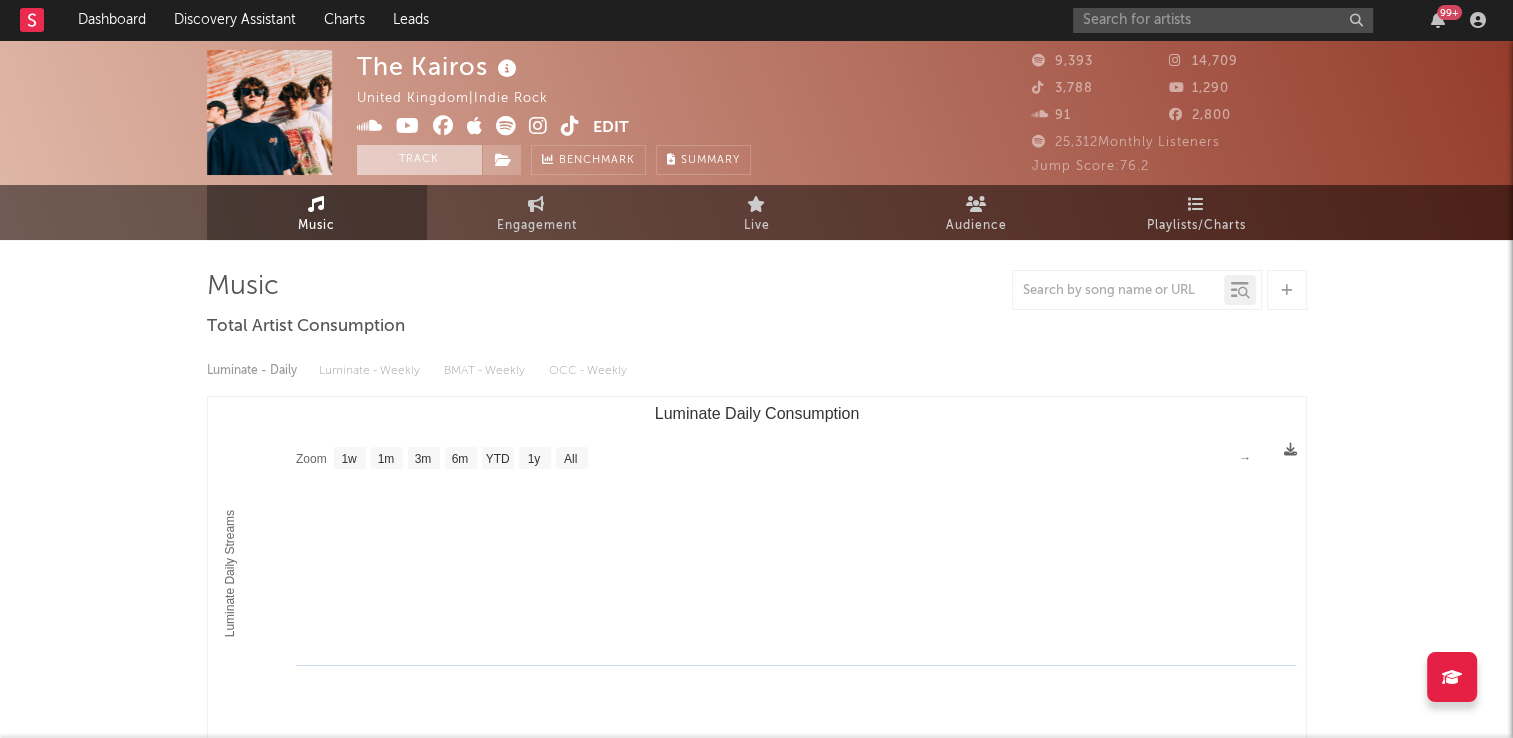 click on "Track" at bounding box center [419, 160] 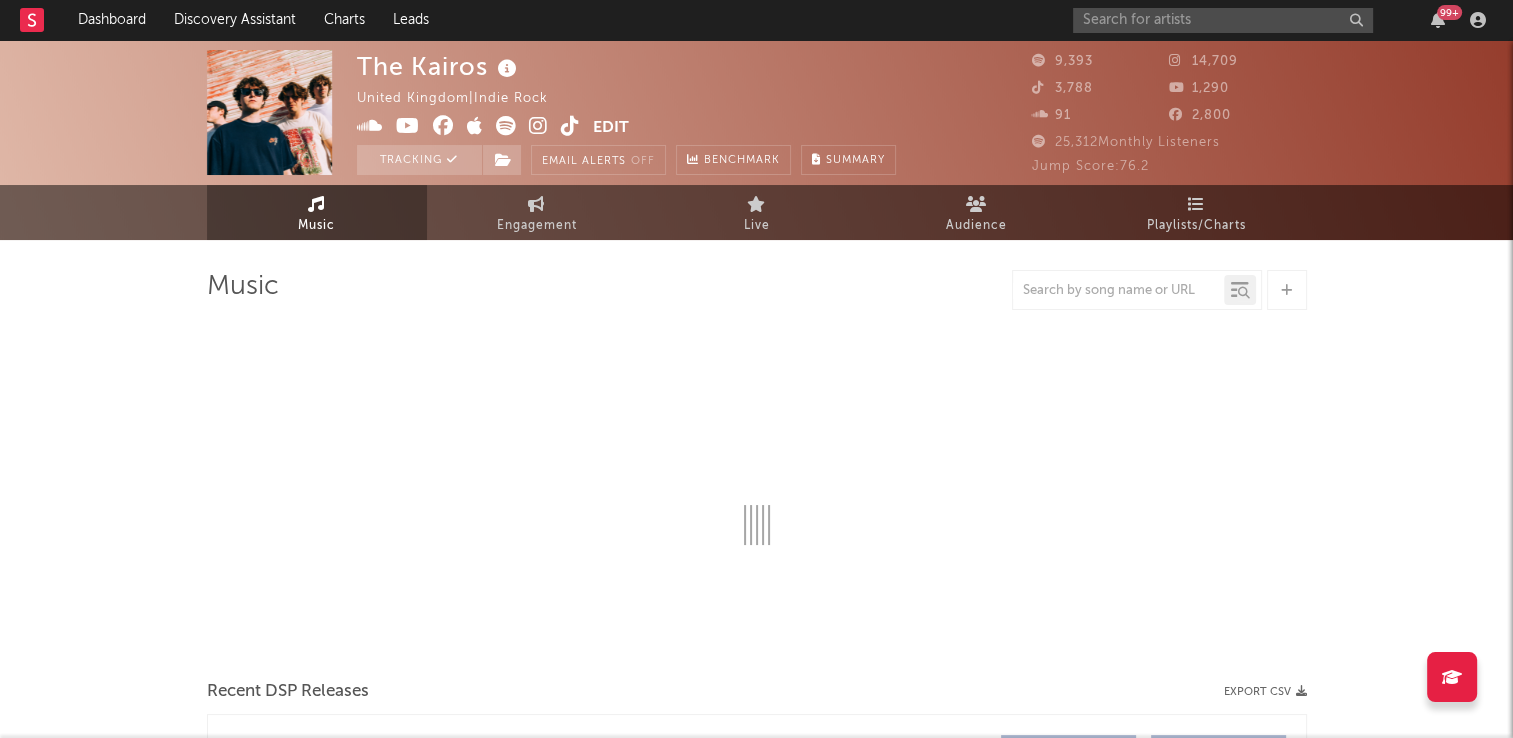 select on "1w" 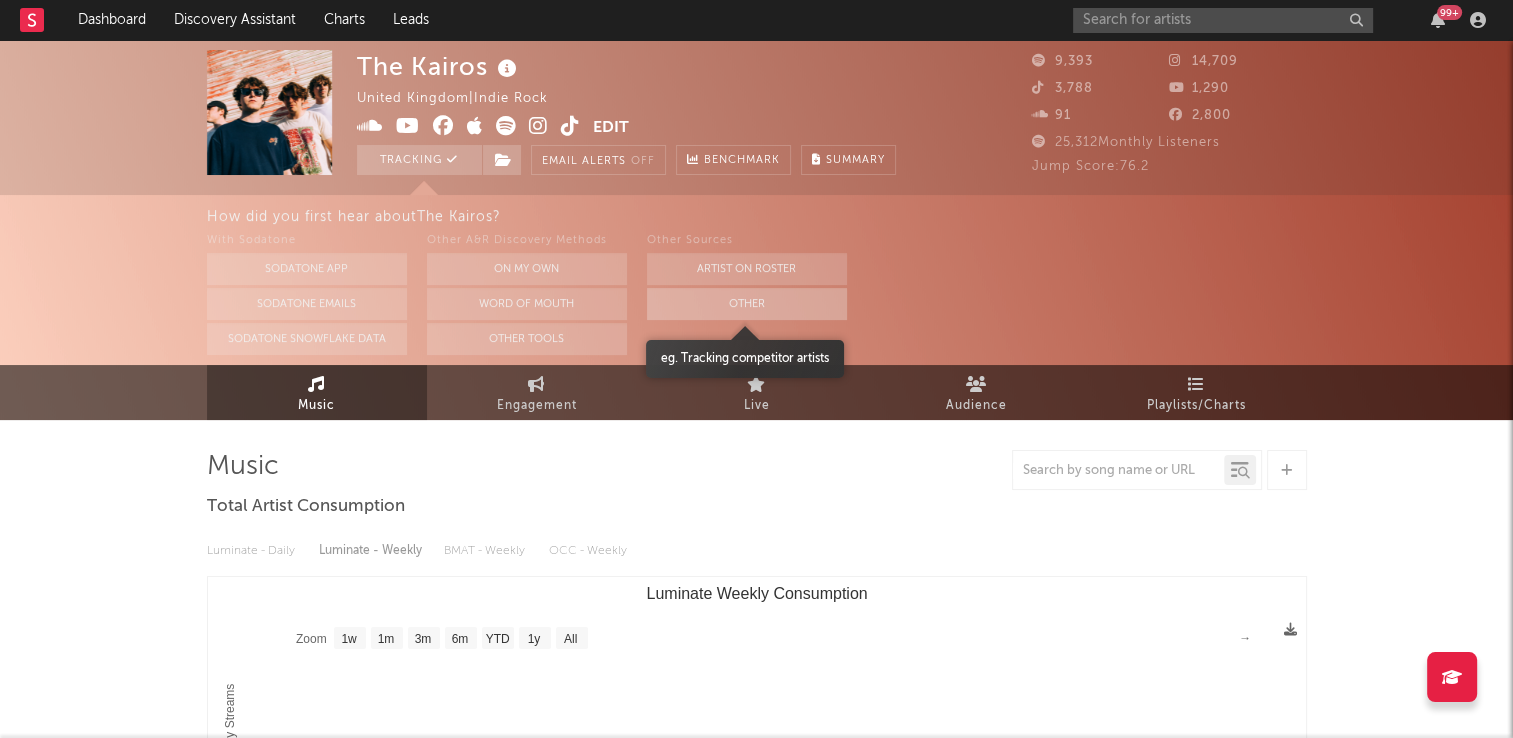 click on "Other" at bounding box center (747, 304) 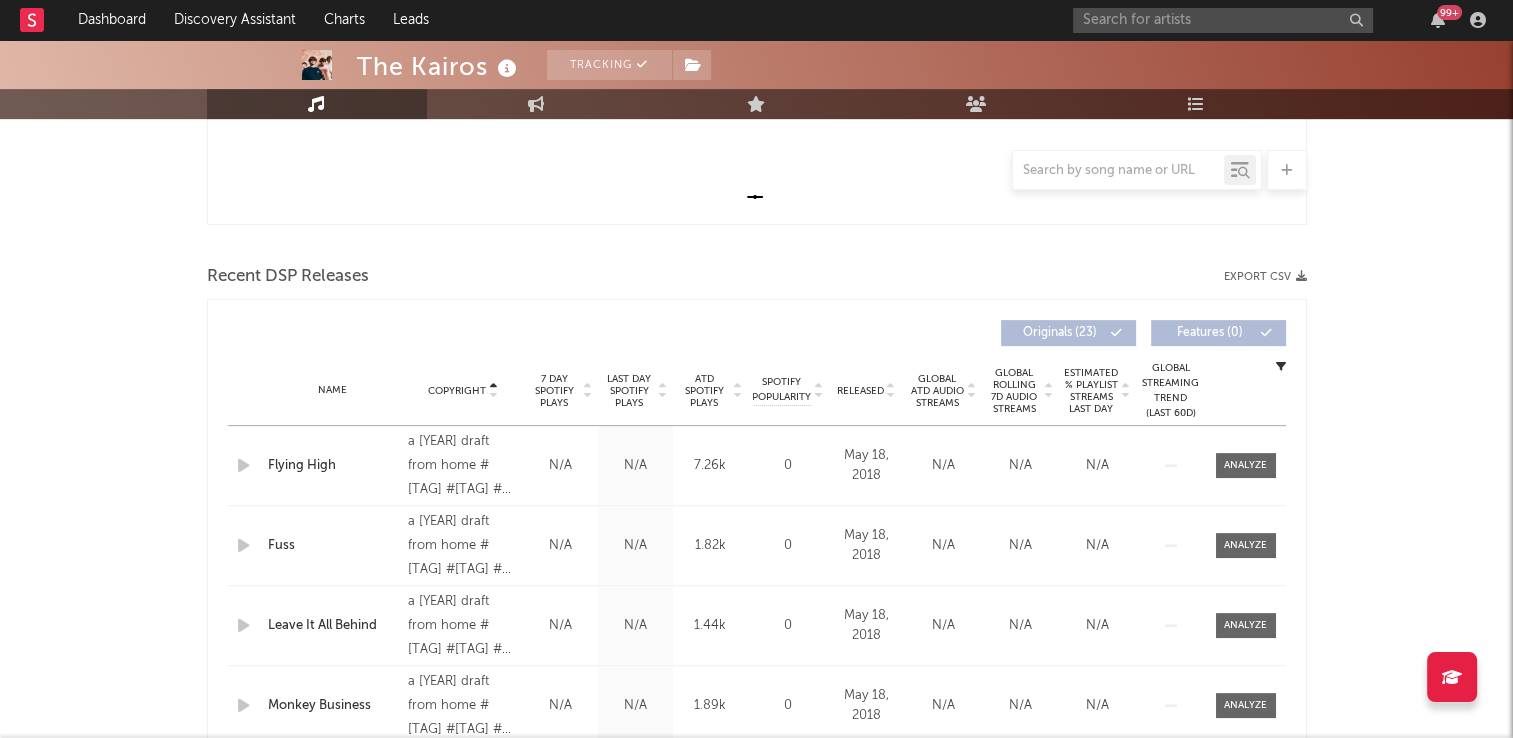 scroll, scrollTop: 700, scrollLeft: 0, axis: vertical 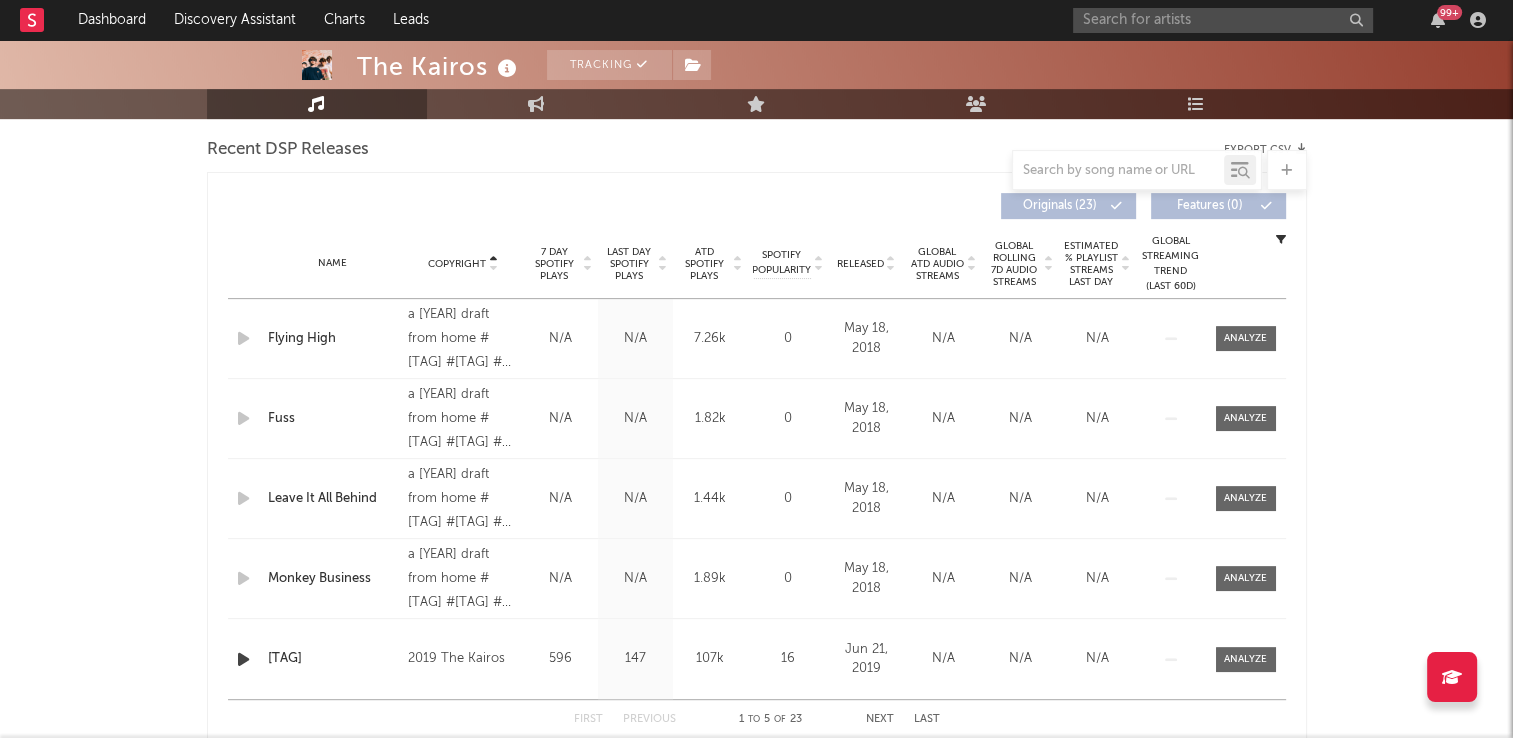 click at bounding box center [493, 260] 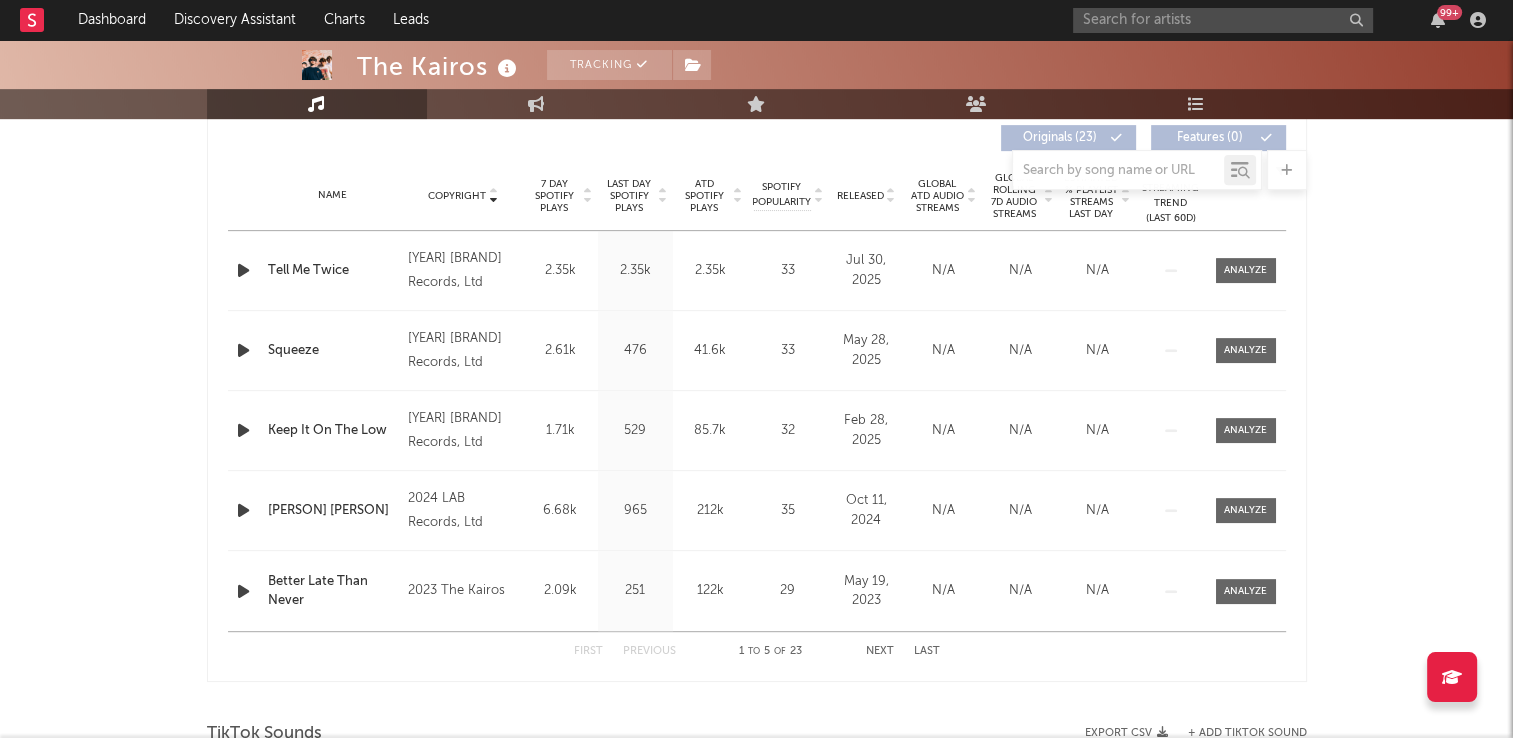 scroll, scrollTop: 800, scrollLeft: 0, axis: vertical 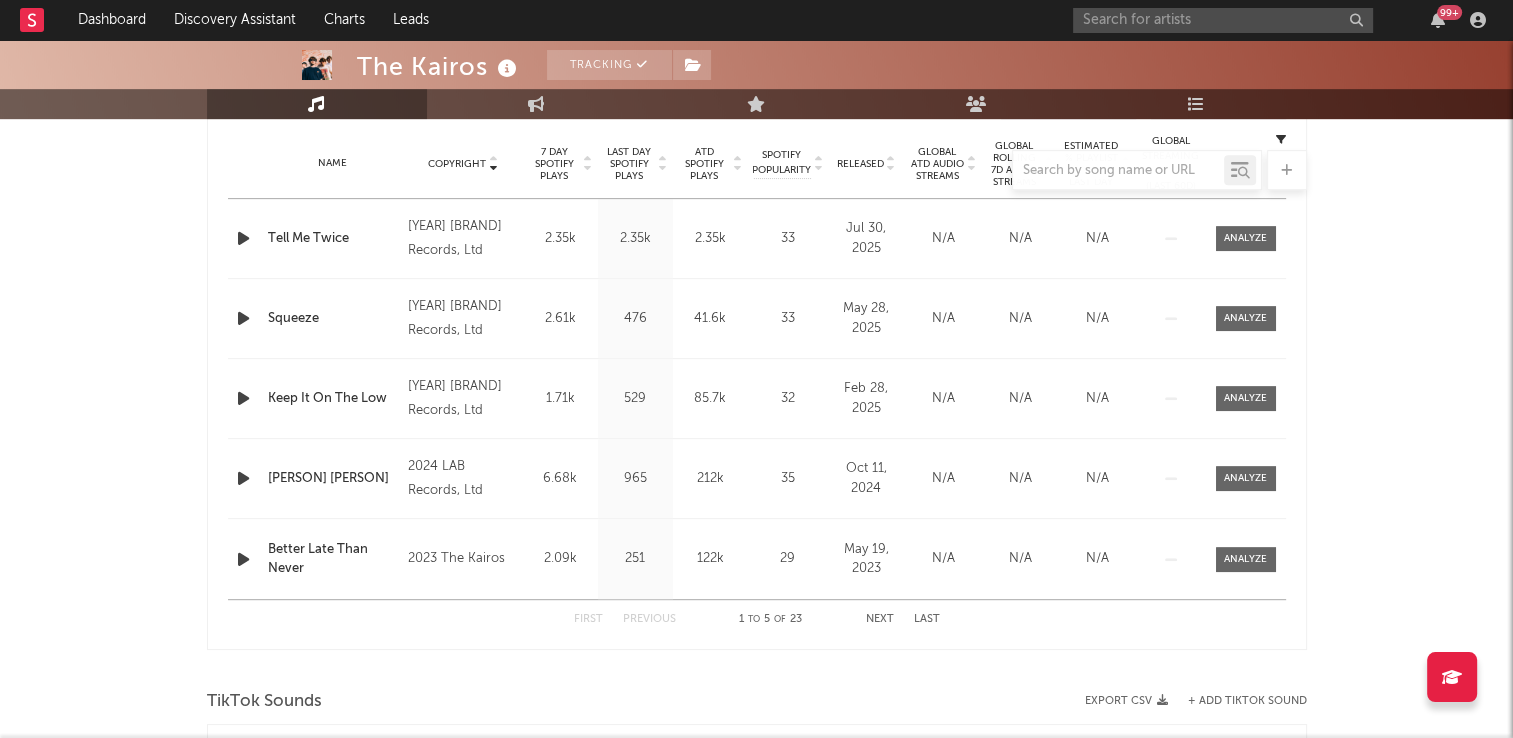 click on "Next" at bounding box center (880, 619) 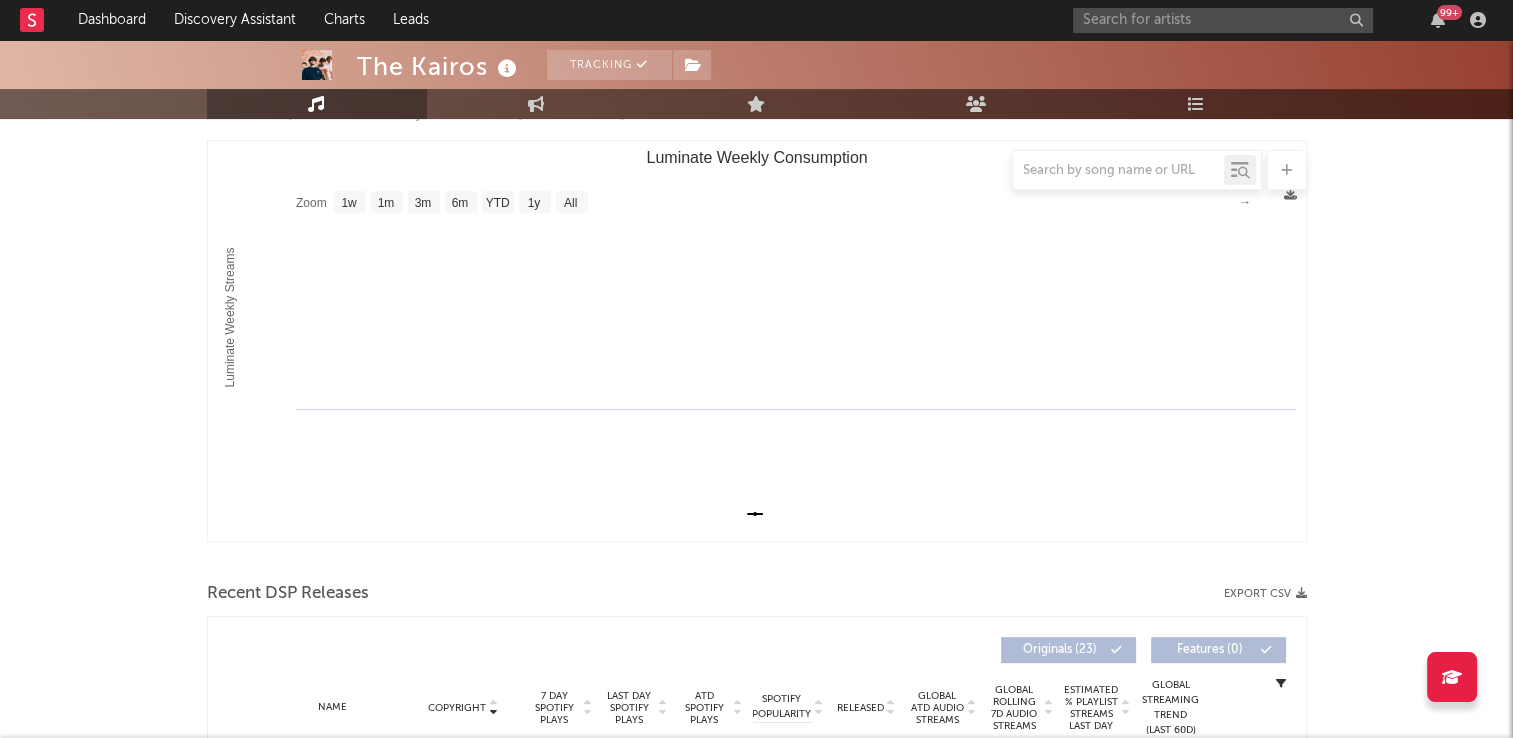 scroll, scrollTop: 0, scrollLeft: 0, axis: both 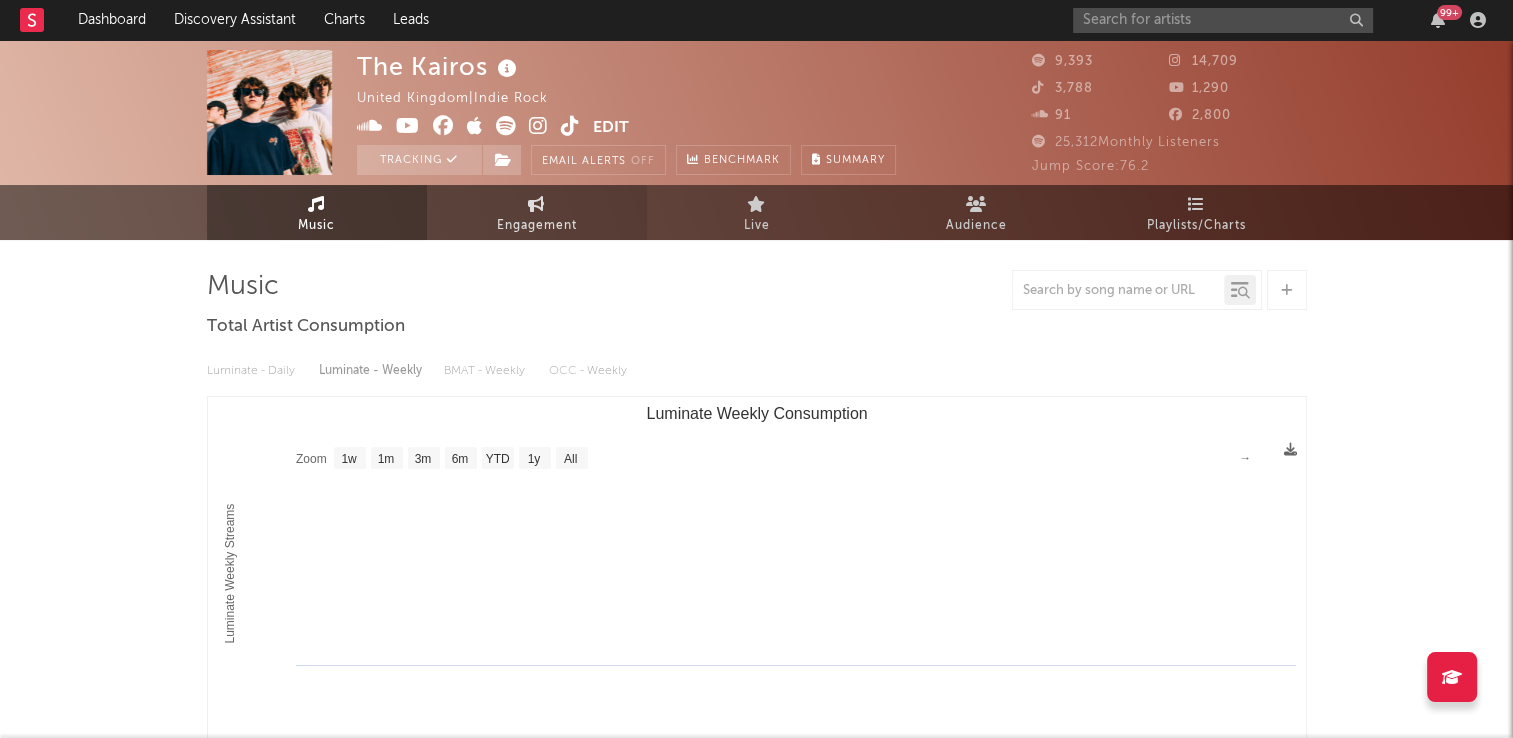 drag, startPoint x: 524, startPoint y: 215, endPoint x: 504, endPoint y: 230, distance: 25 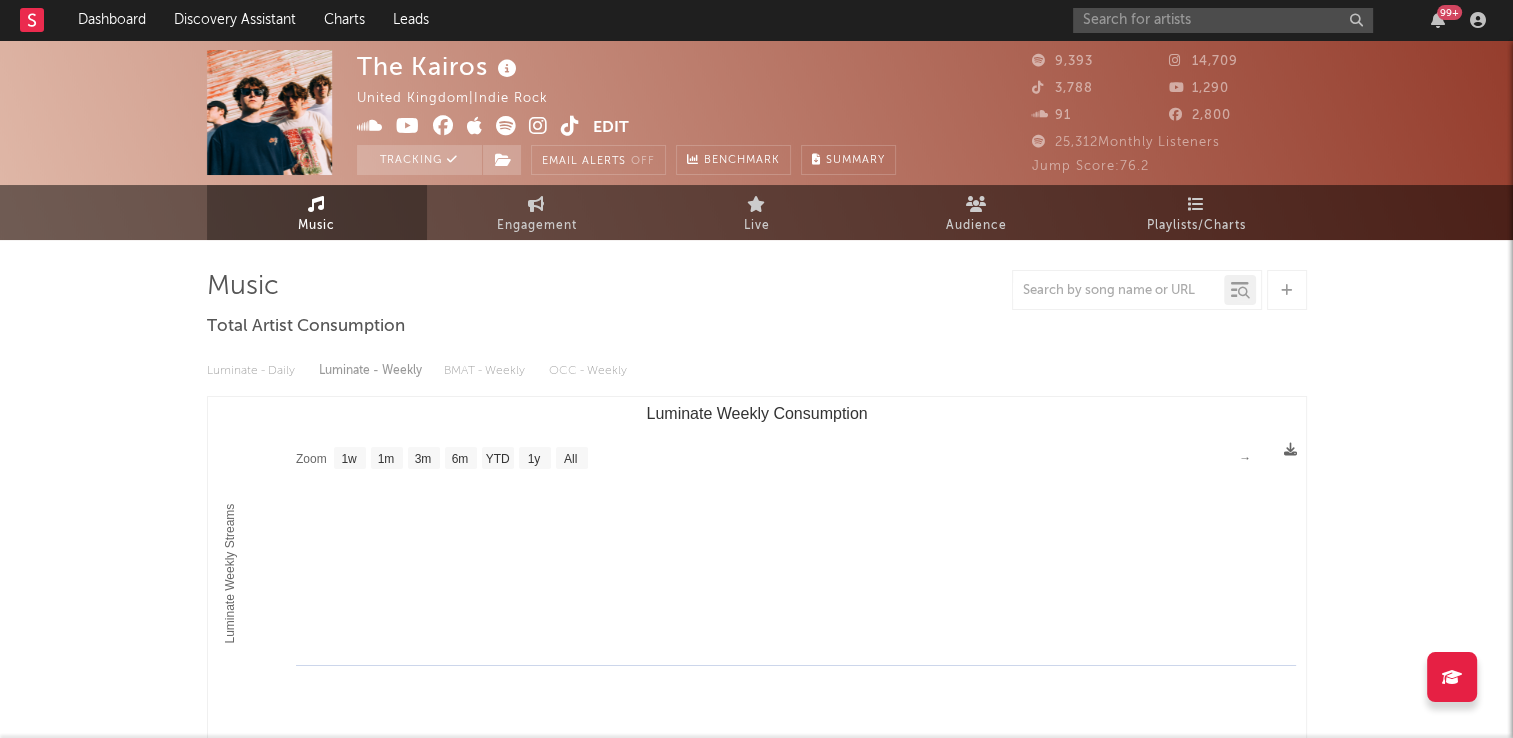 select on "1w" 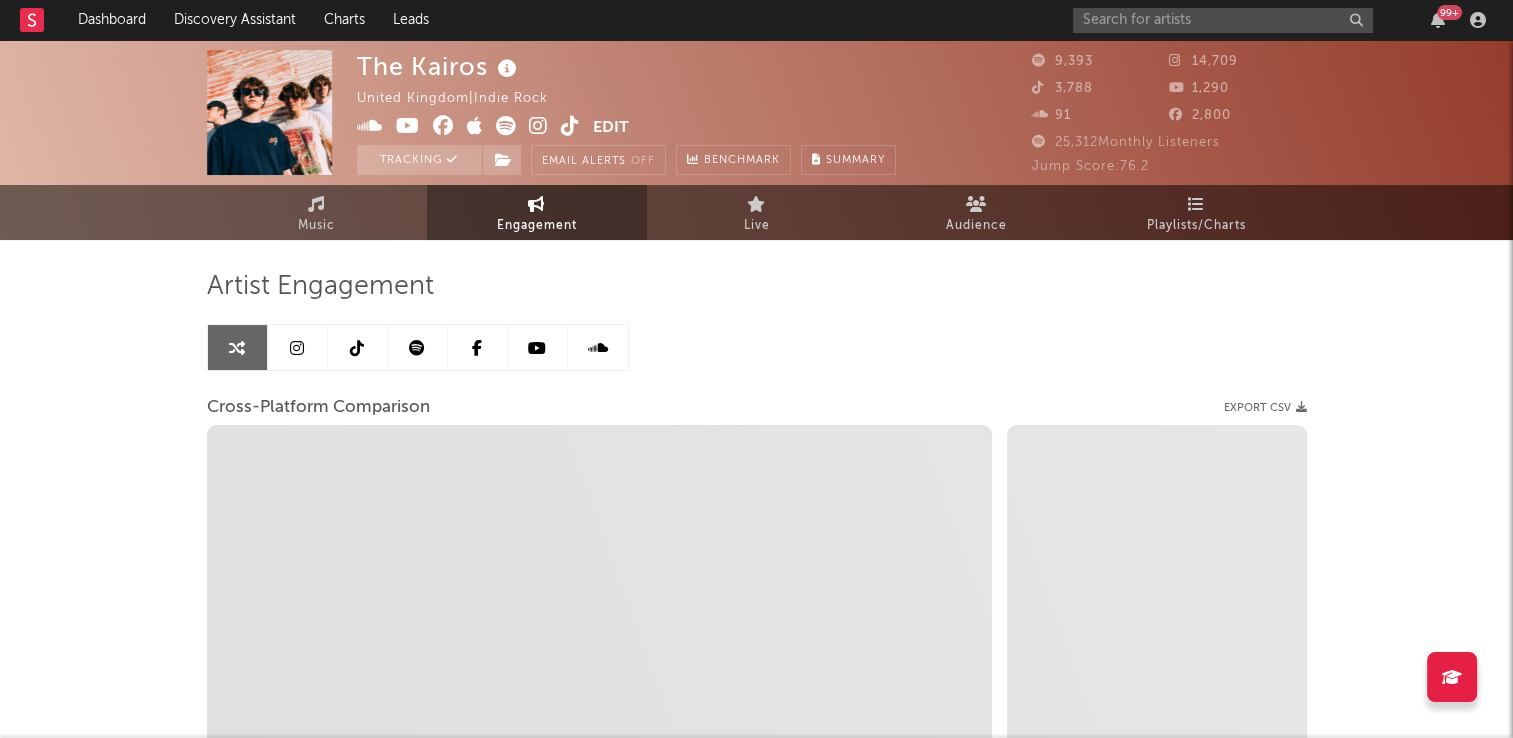 click at bounding box center (357, 348) 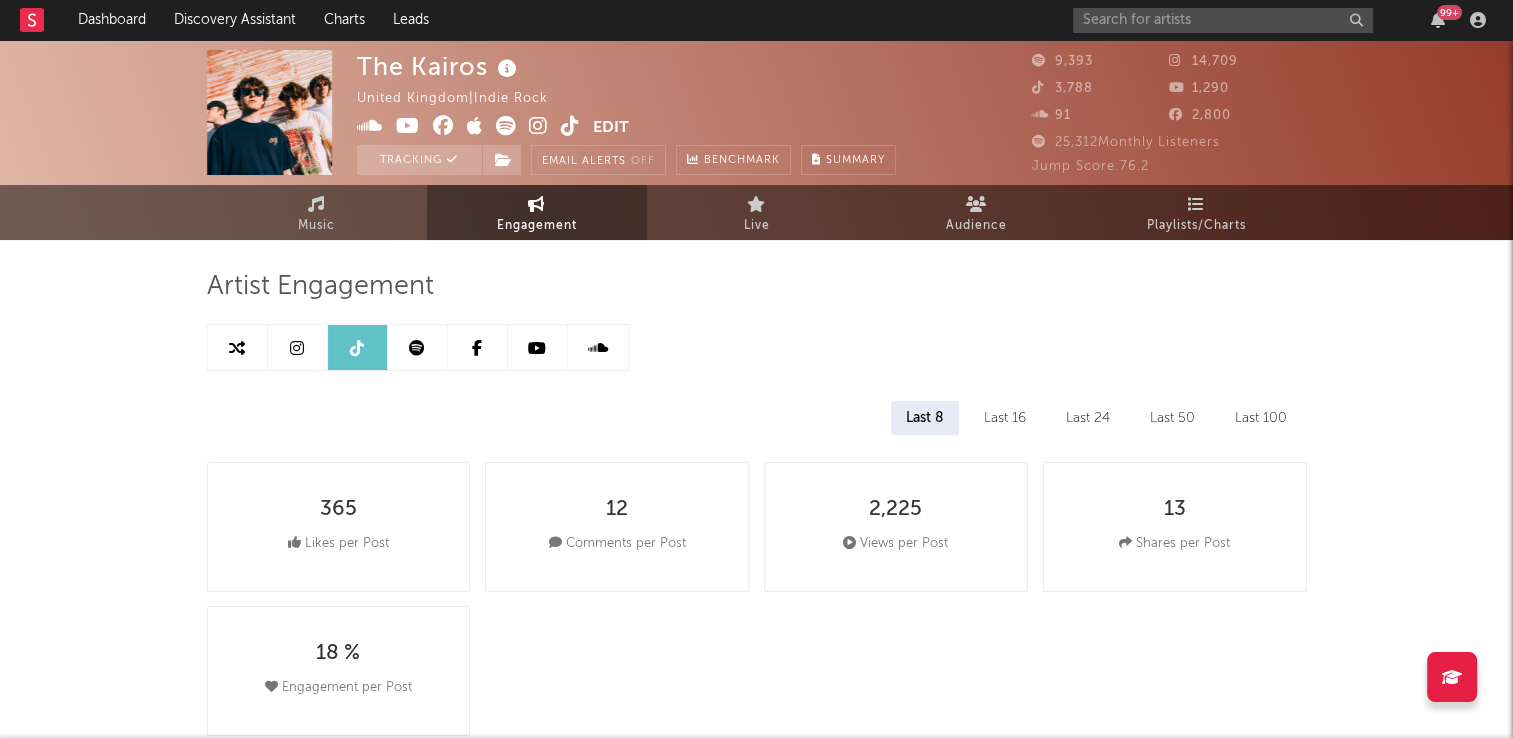 select on "6m" 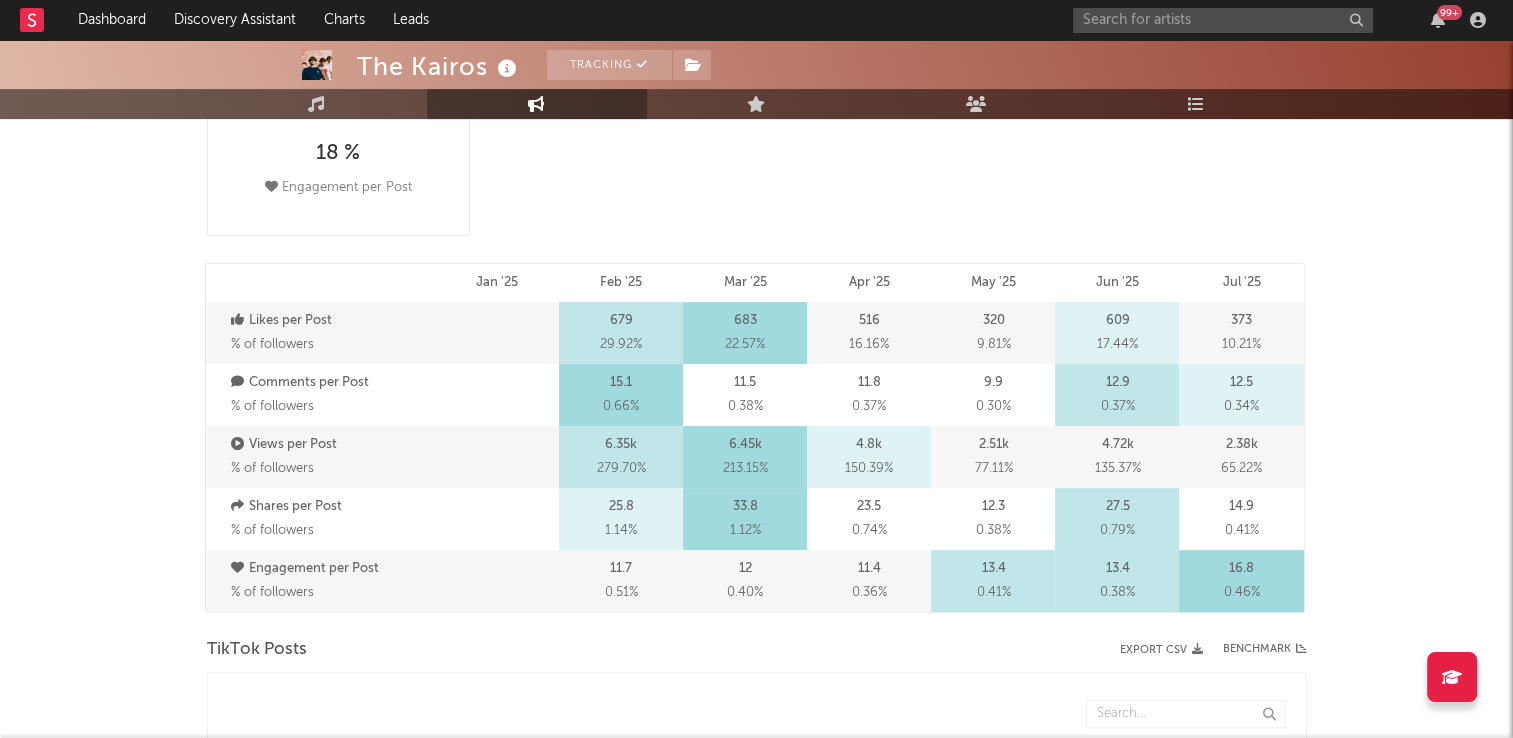scroll, scrollTop: 800, scrollLeft: 0, axis: vertical 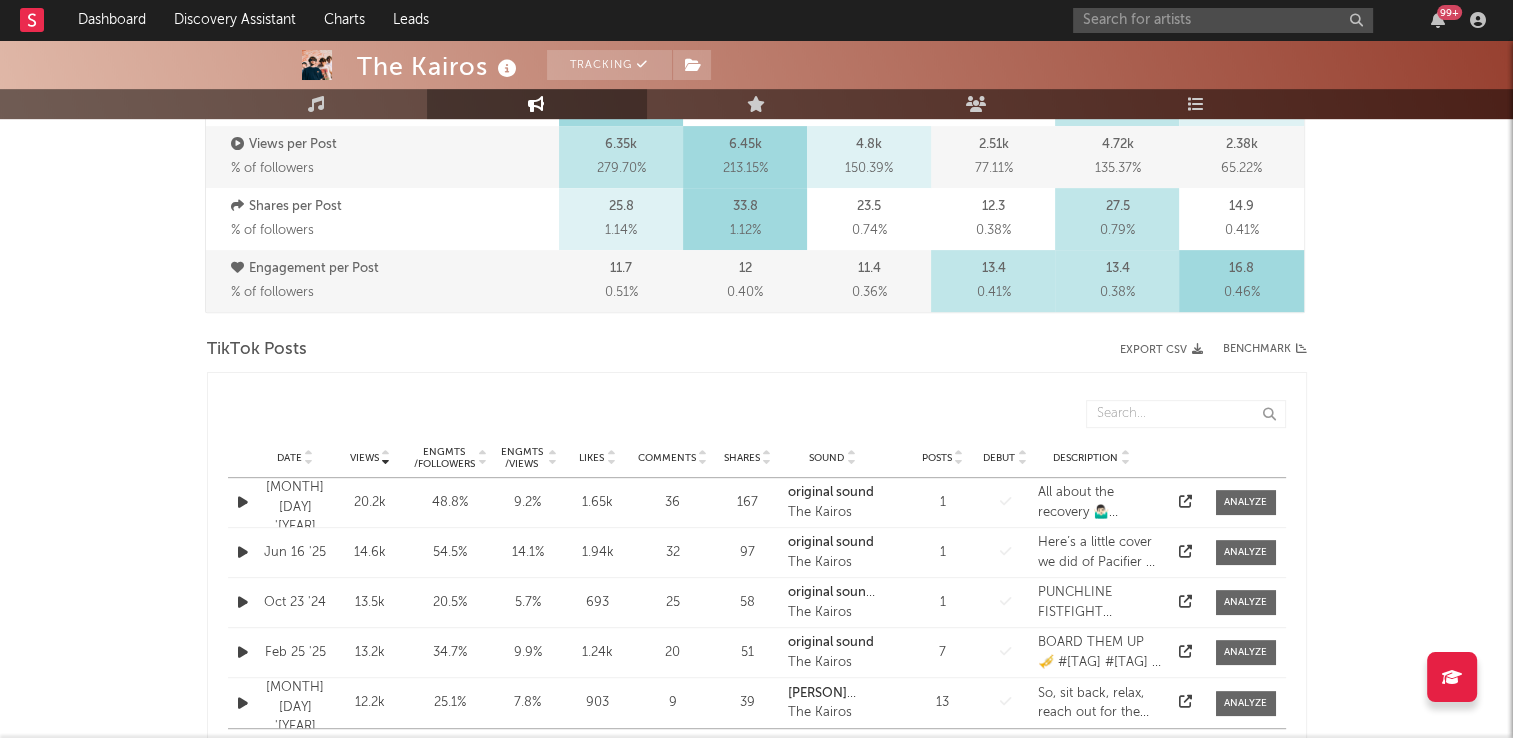 click at bounding box center [309, 462] 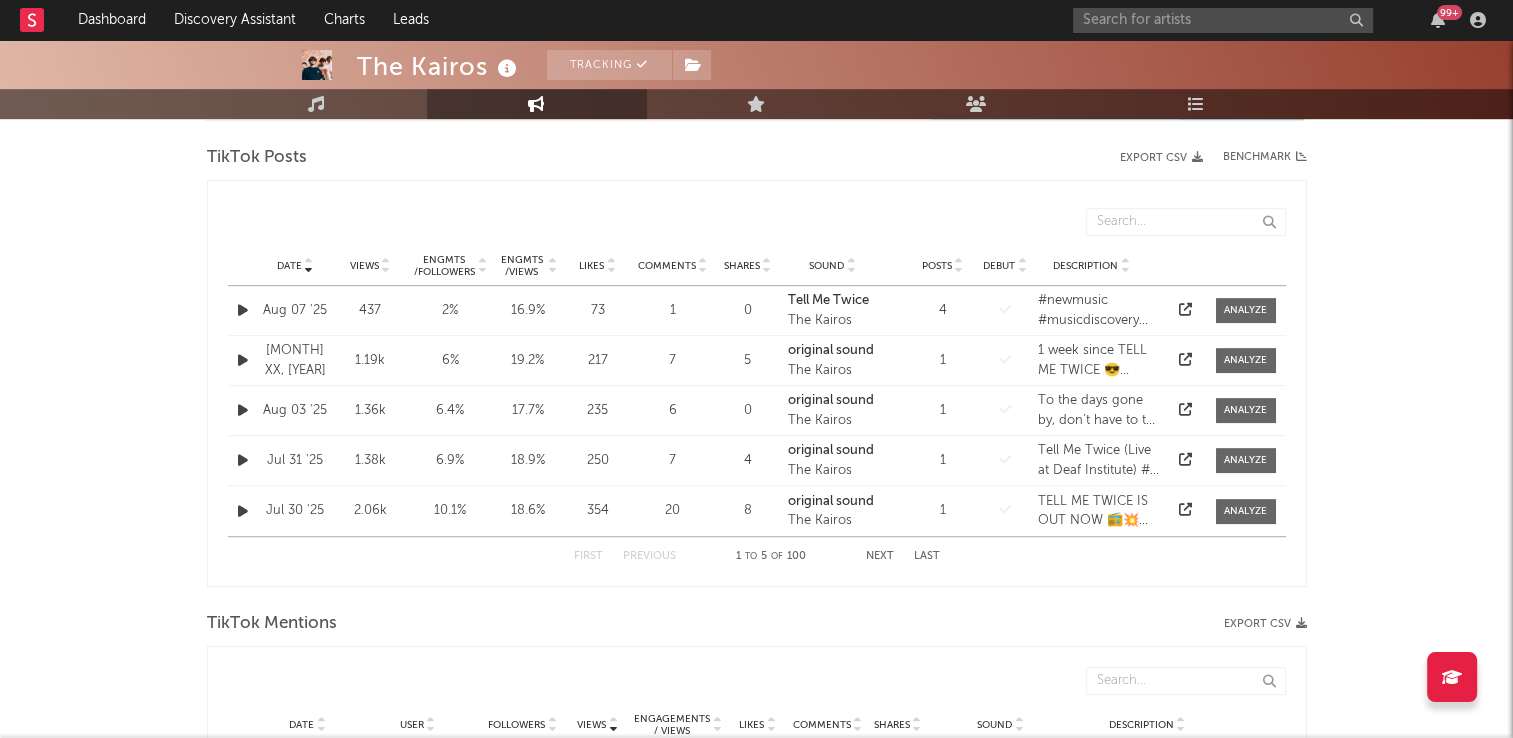 scroll, scrollTop: 1000, scrollLeft: 0, axis: vertical 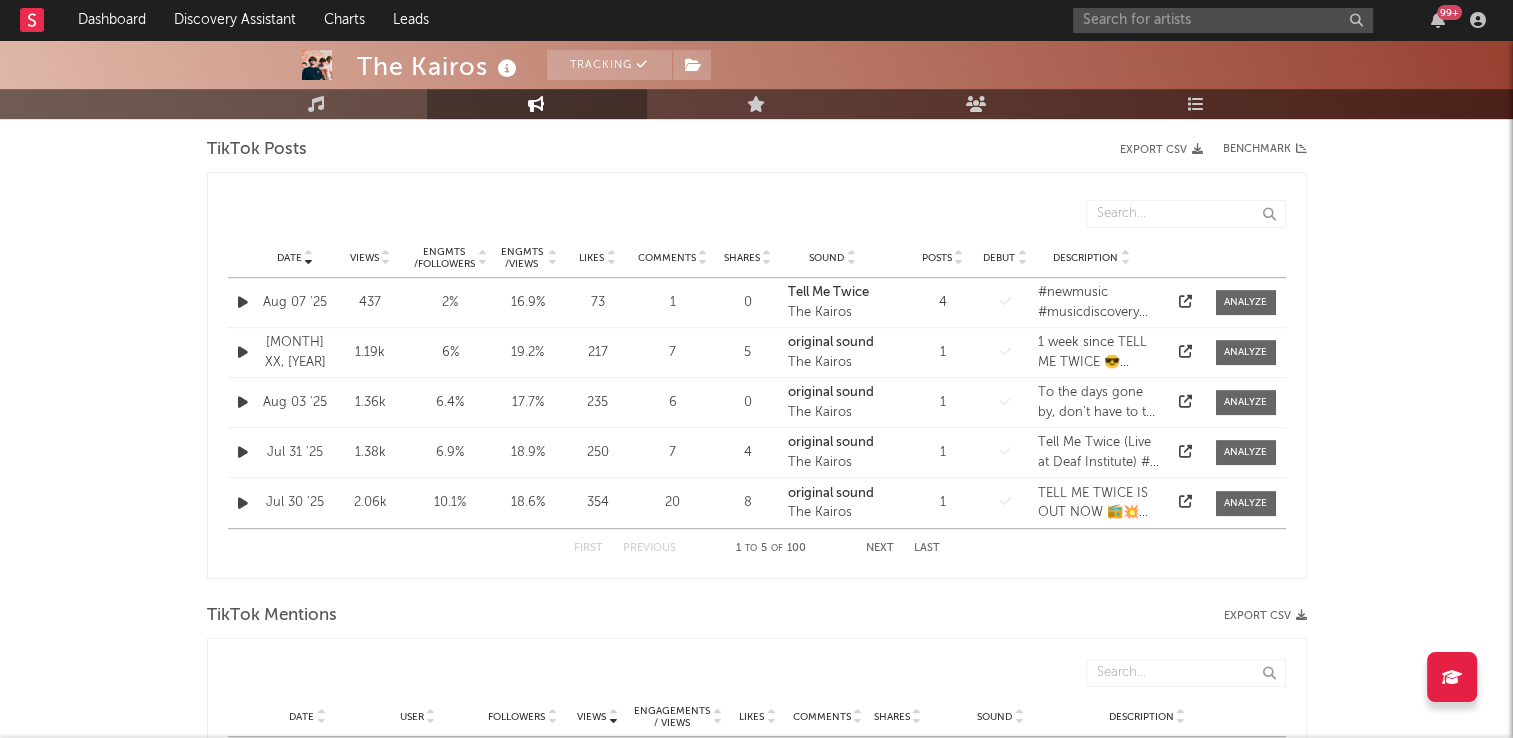 click on "Next" at bounding box center [880, 548] 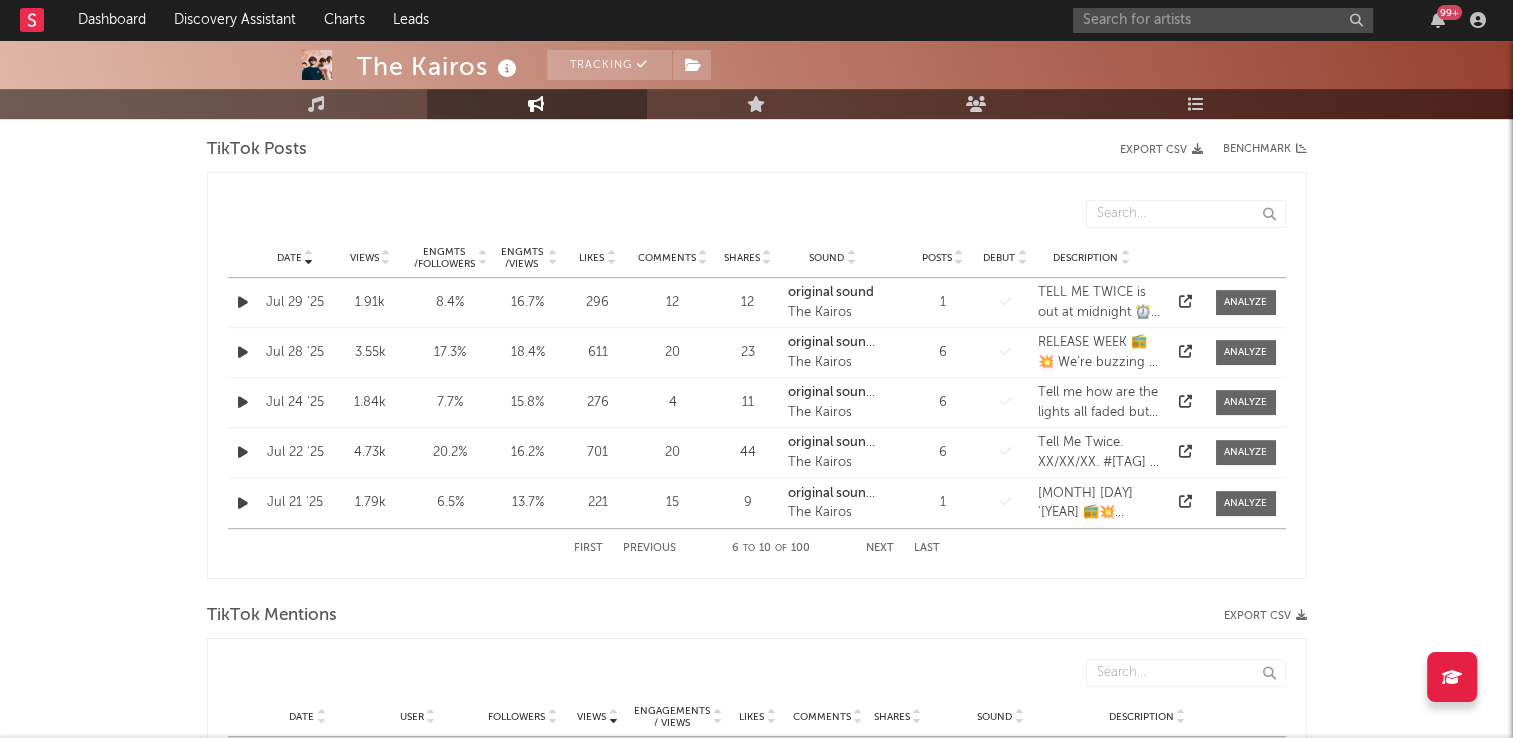 click on "Next" at bounding box center (880, 548) 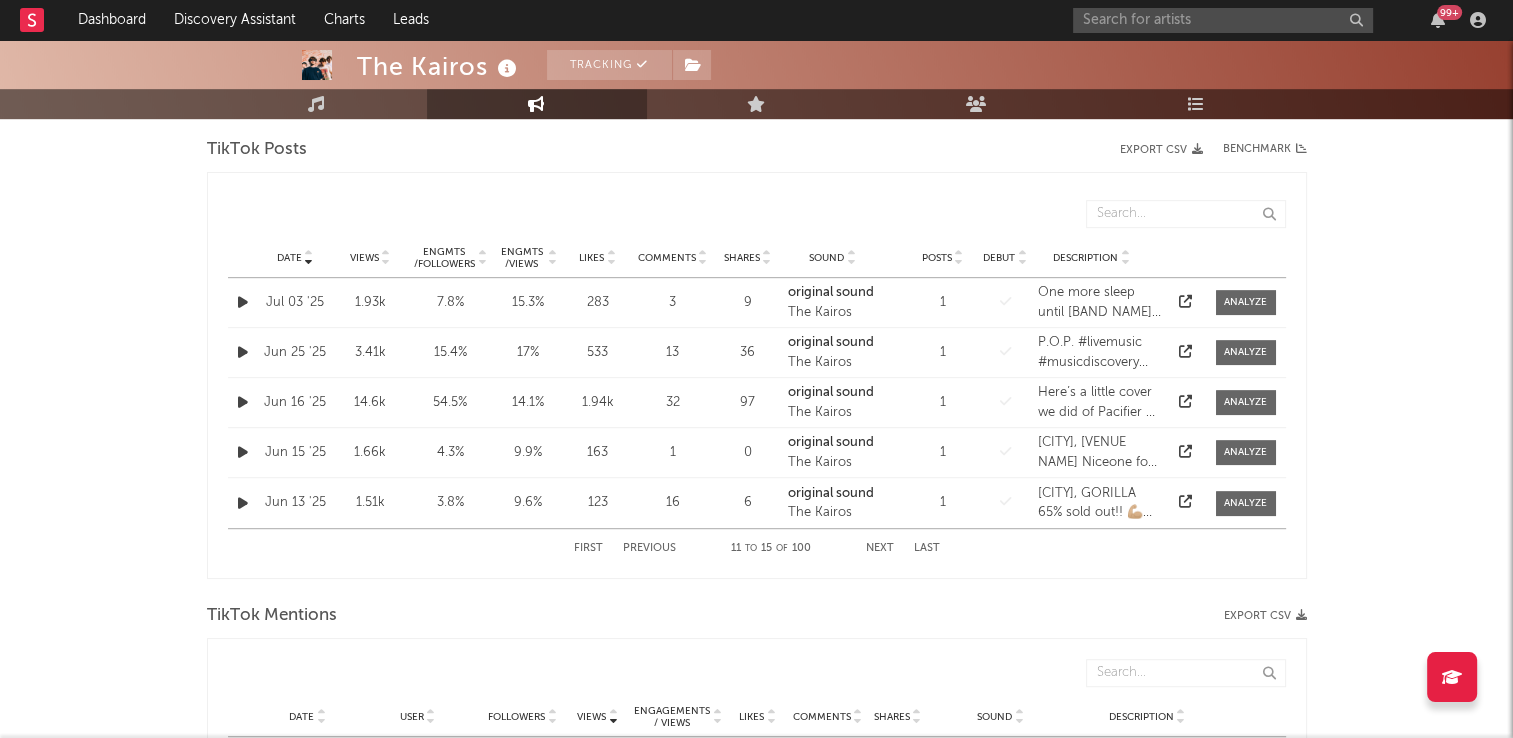click on "Next" at bounding box center [880, 548] 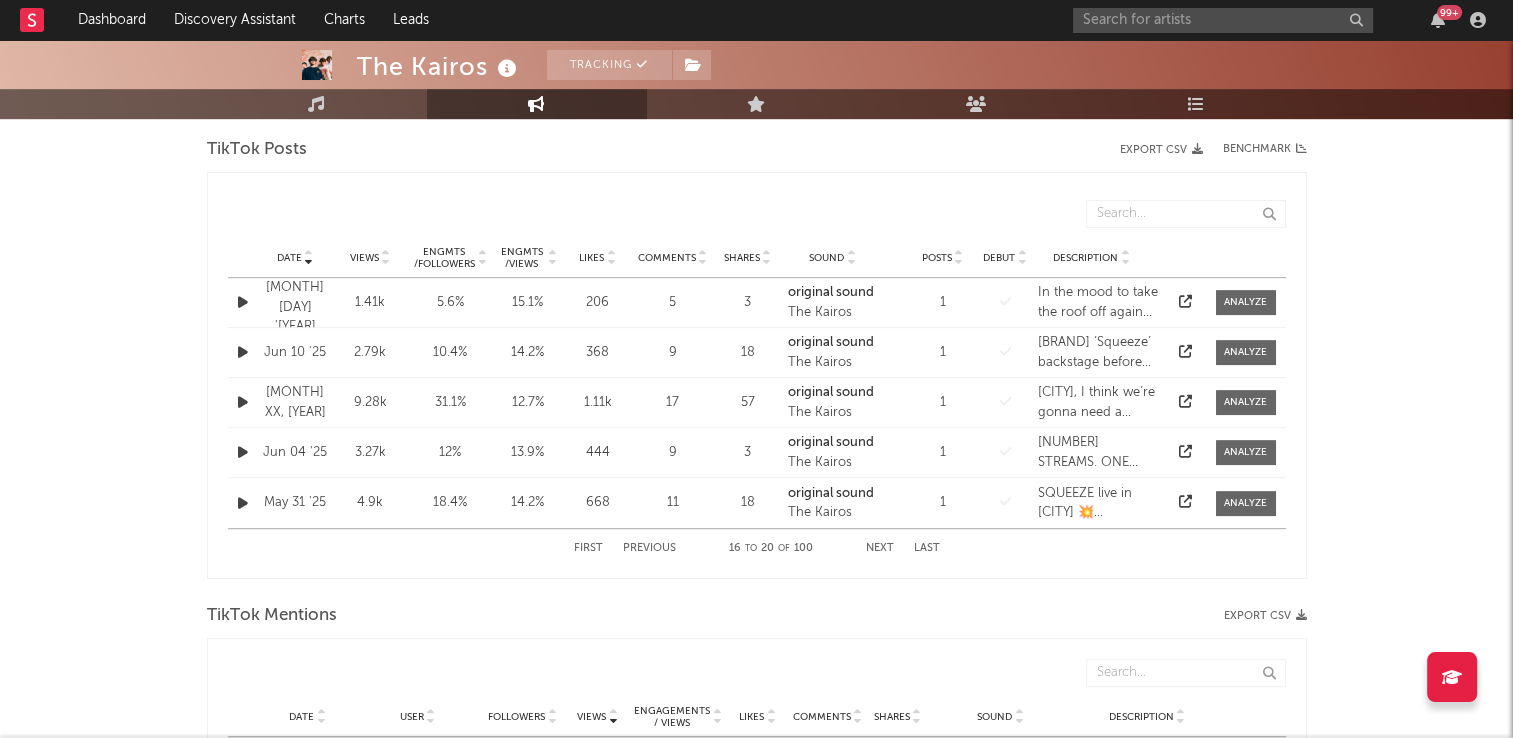 click on "Next" at bounding box center [880, 548] 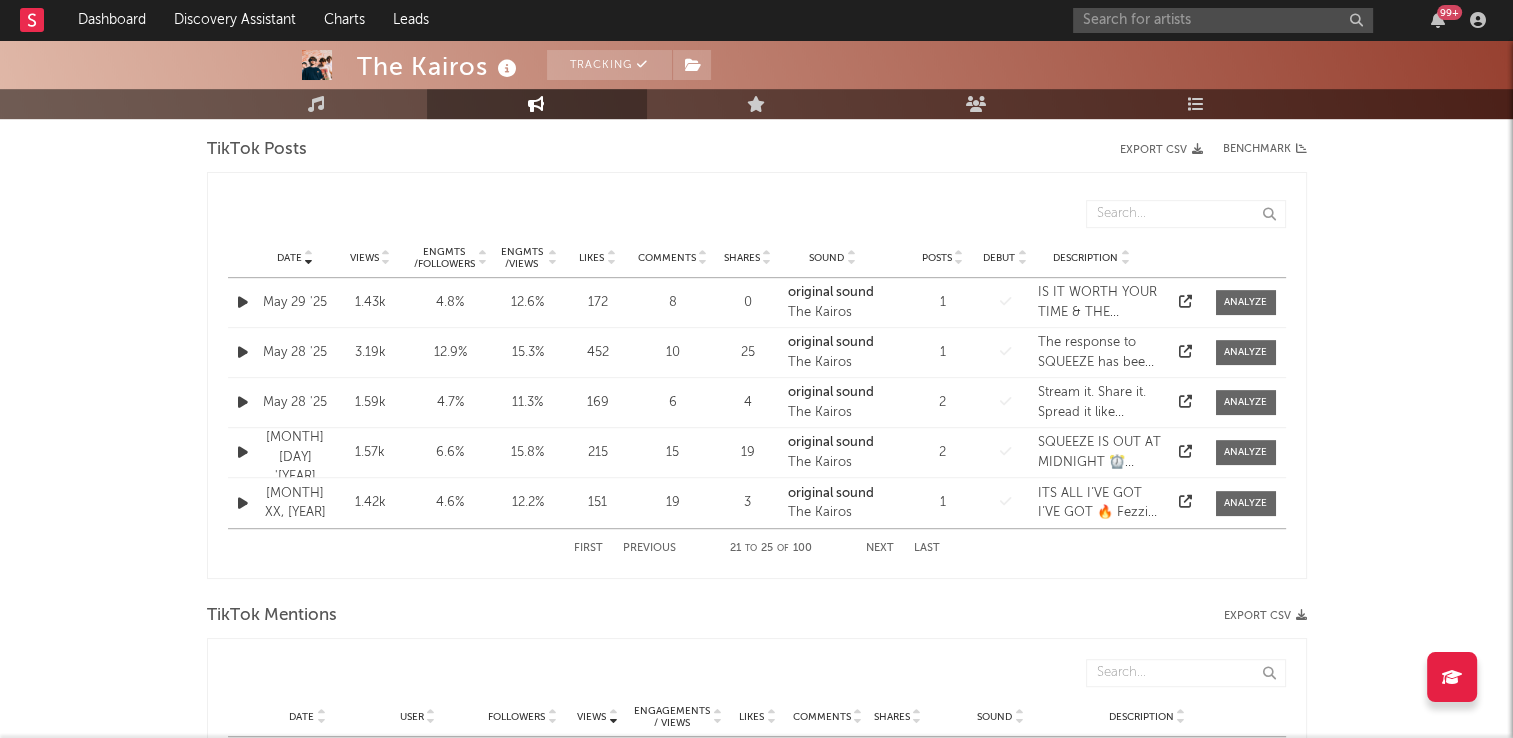 click on "Next" at bounding box center [880, 548] 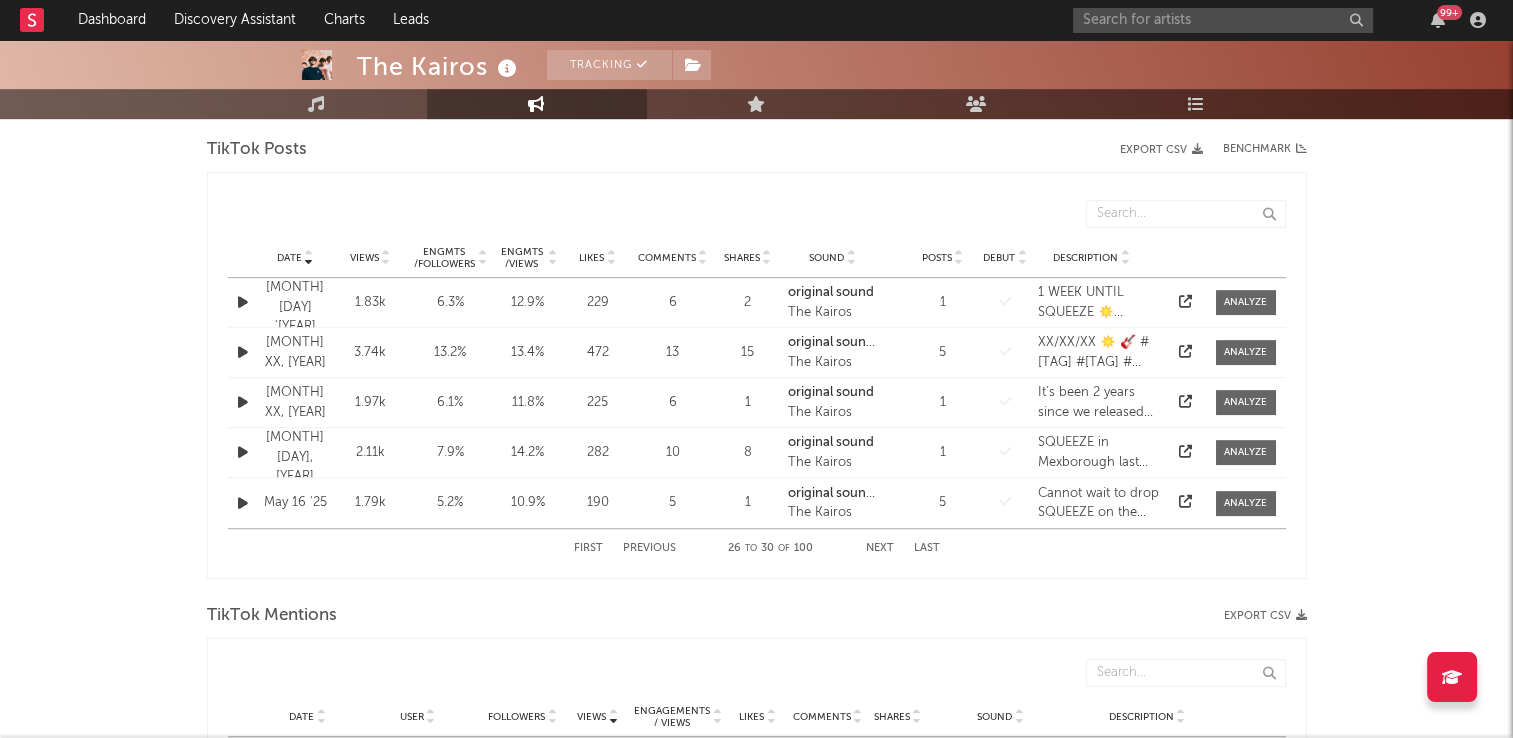 click on "Next" at bounding box center [880, 548] 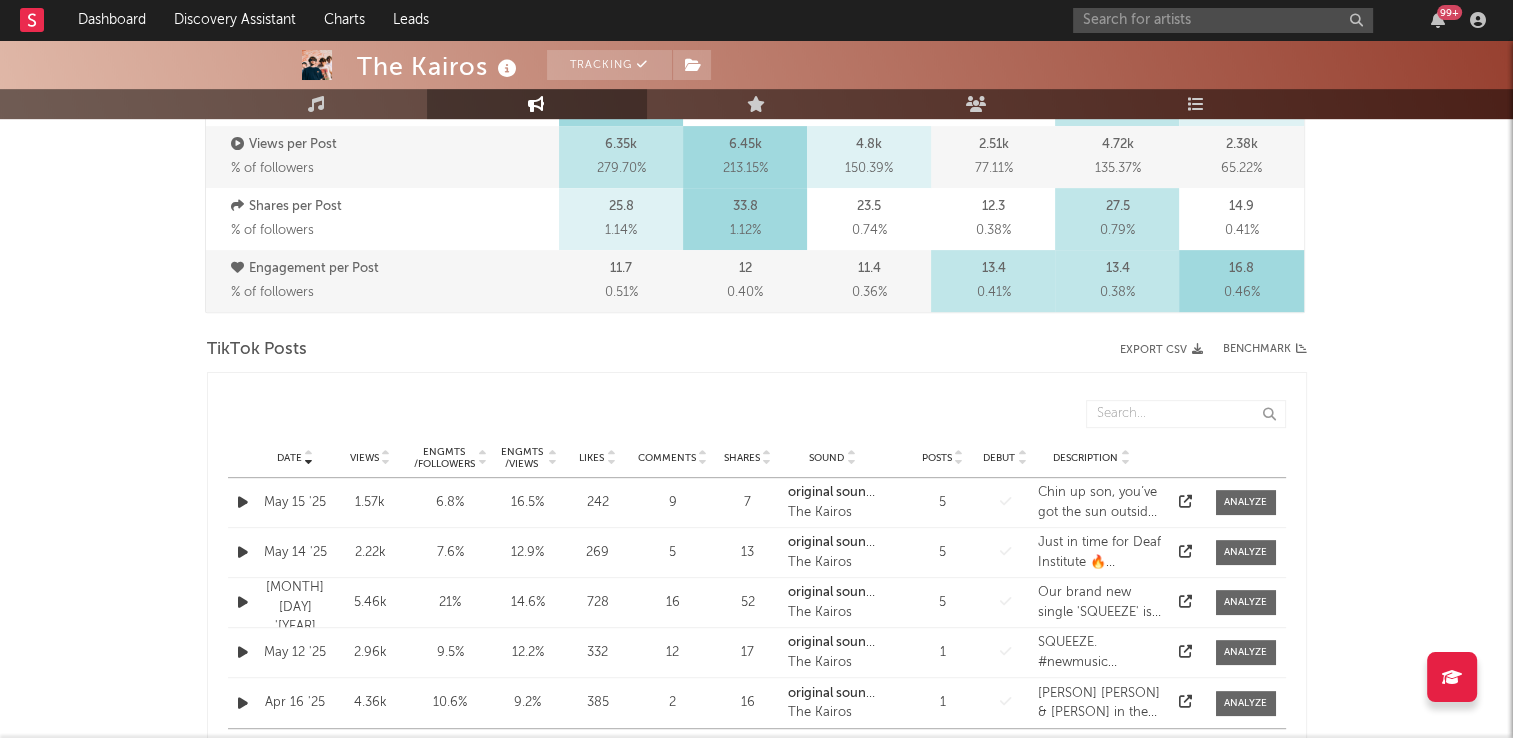 scroll, scrollTop: 400, scrollLeft: 0, axis: vertical 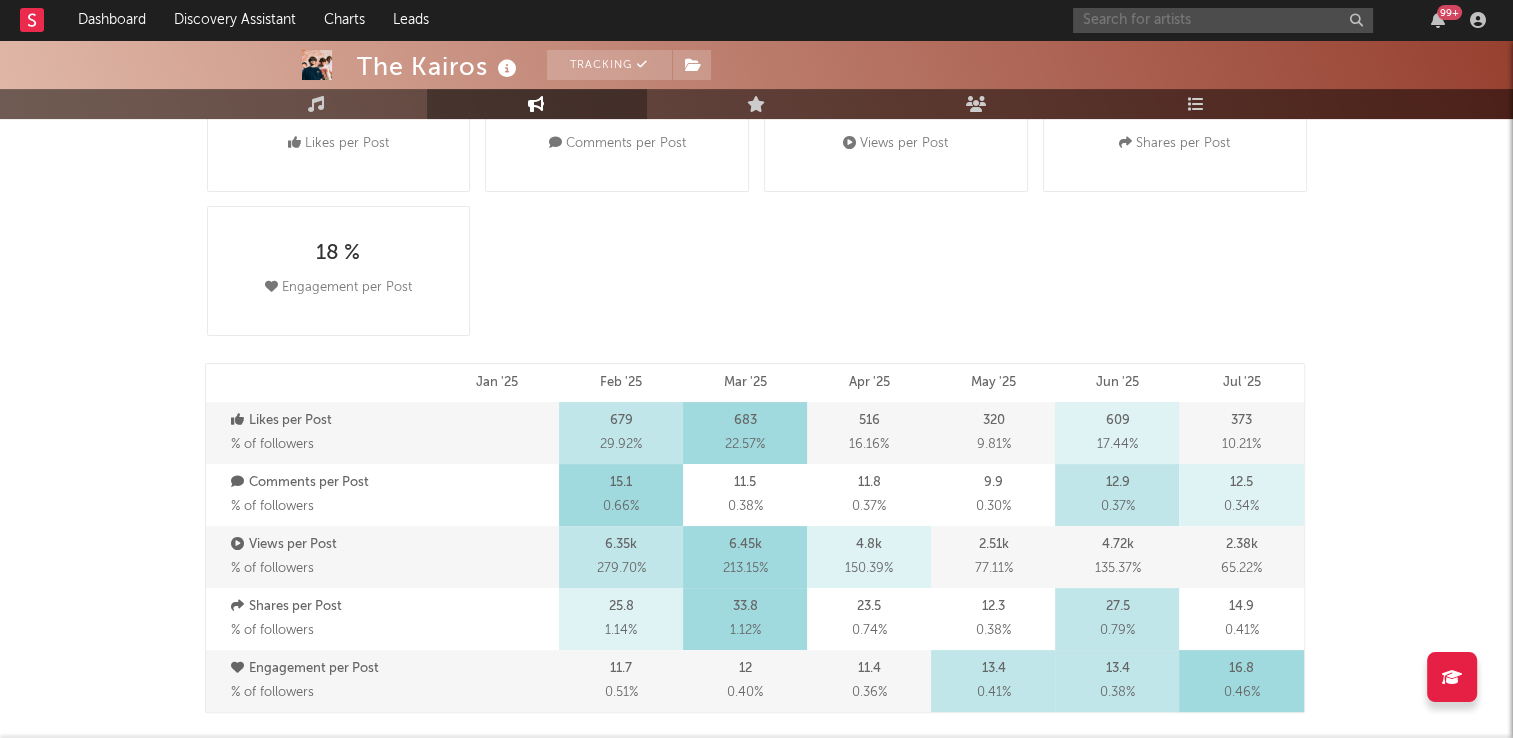 click at bounding box center (1223, 20) 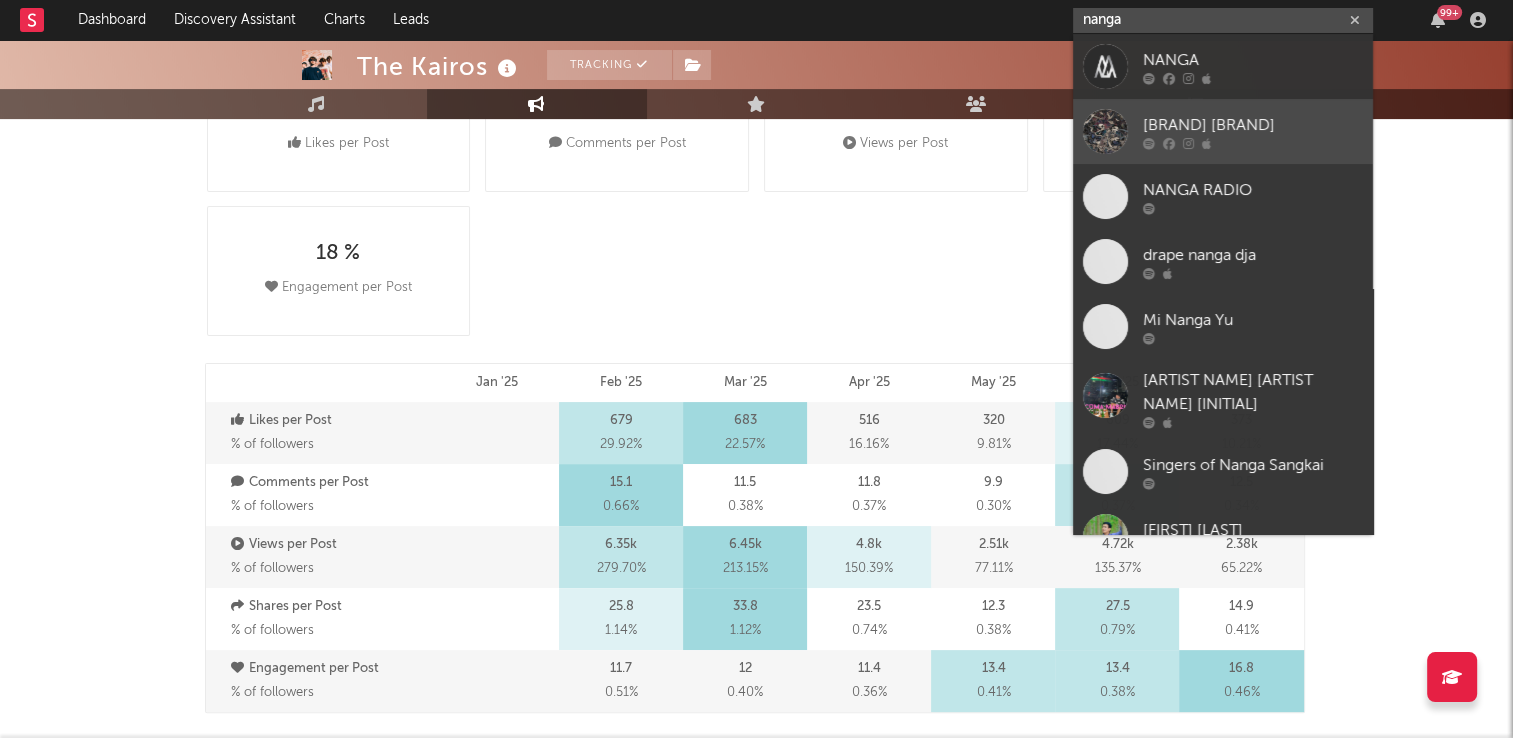 type on "nanga" 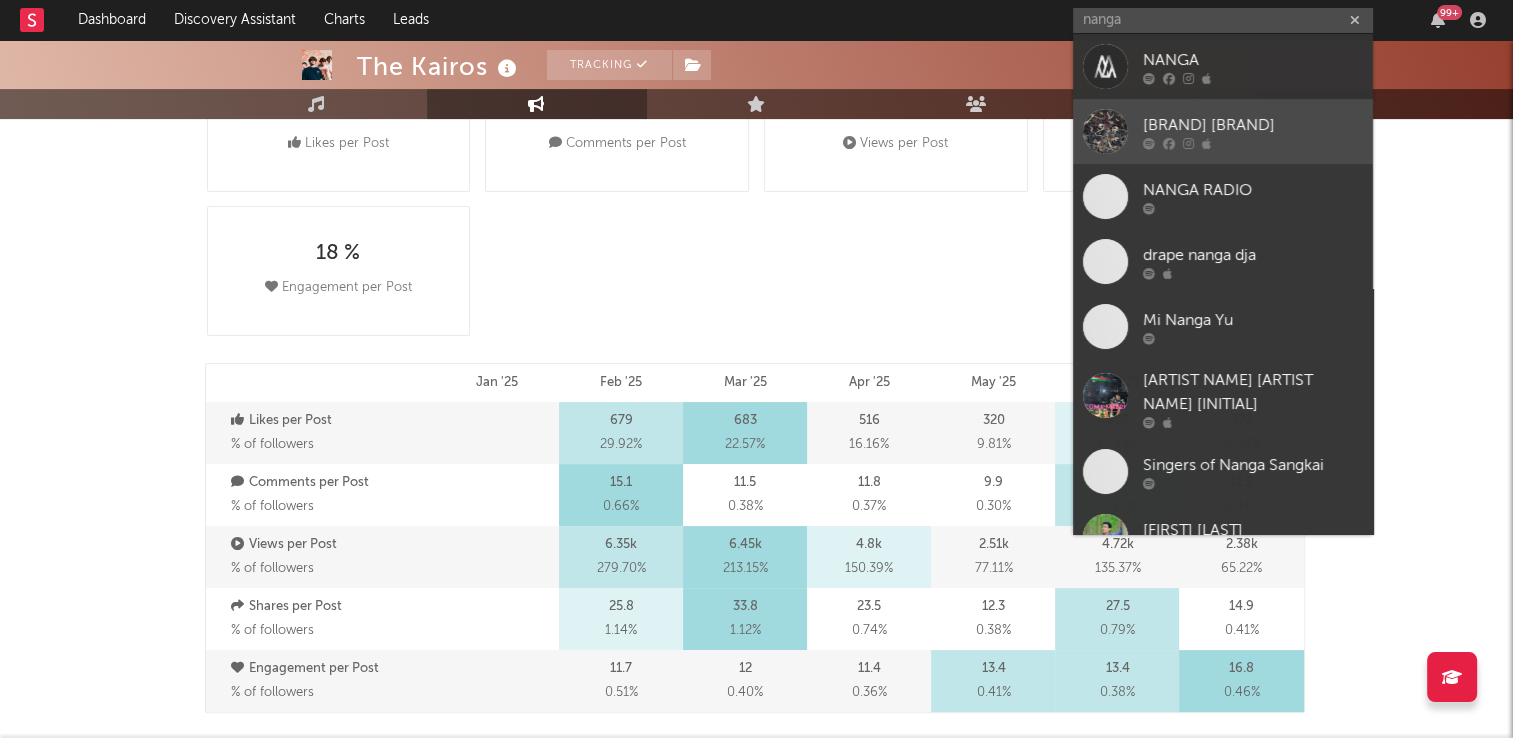 click on "Nanga Parbat" at bounding box center [1253, 125] 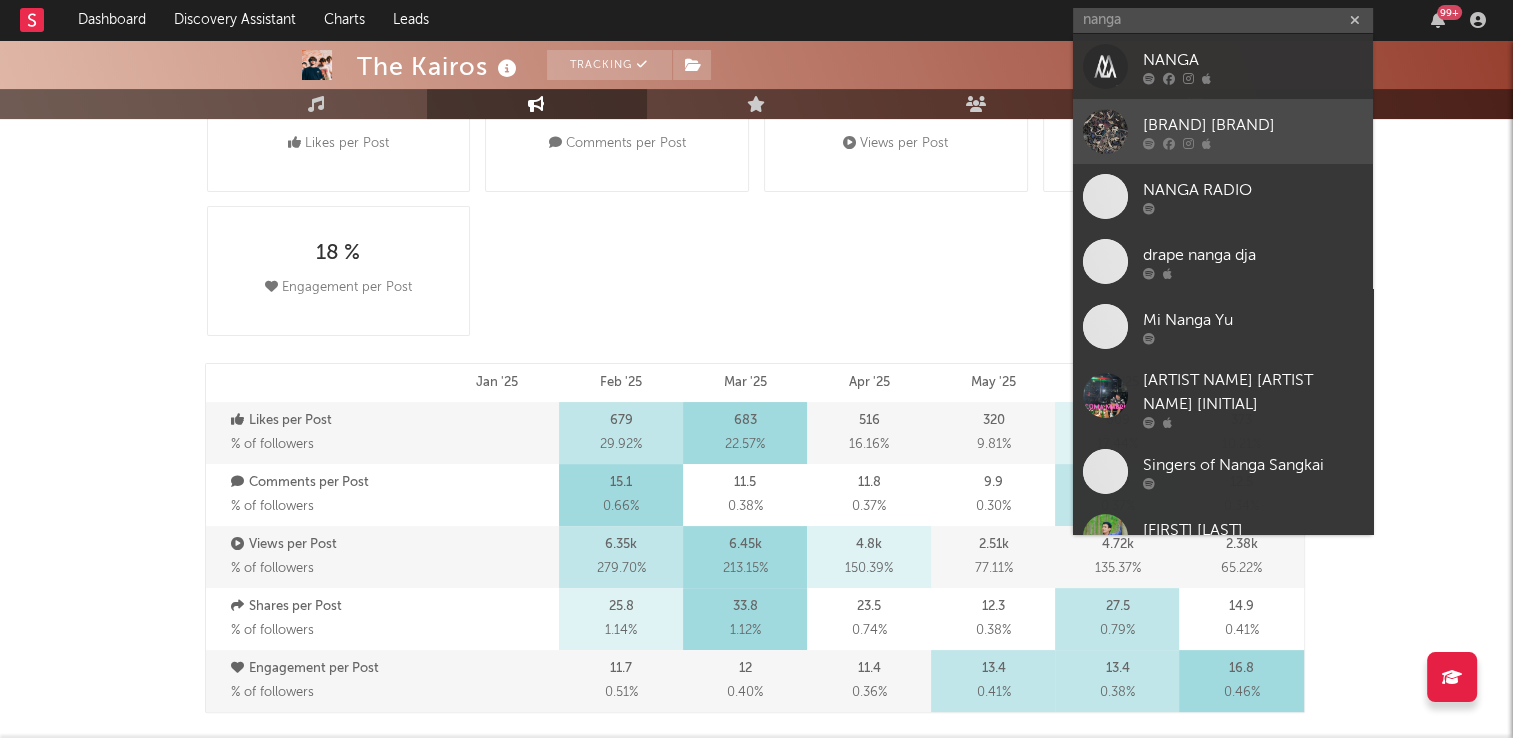 type 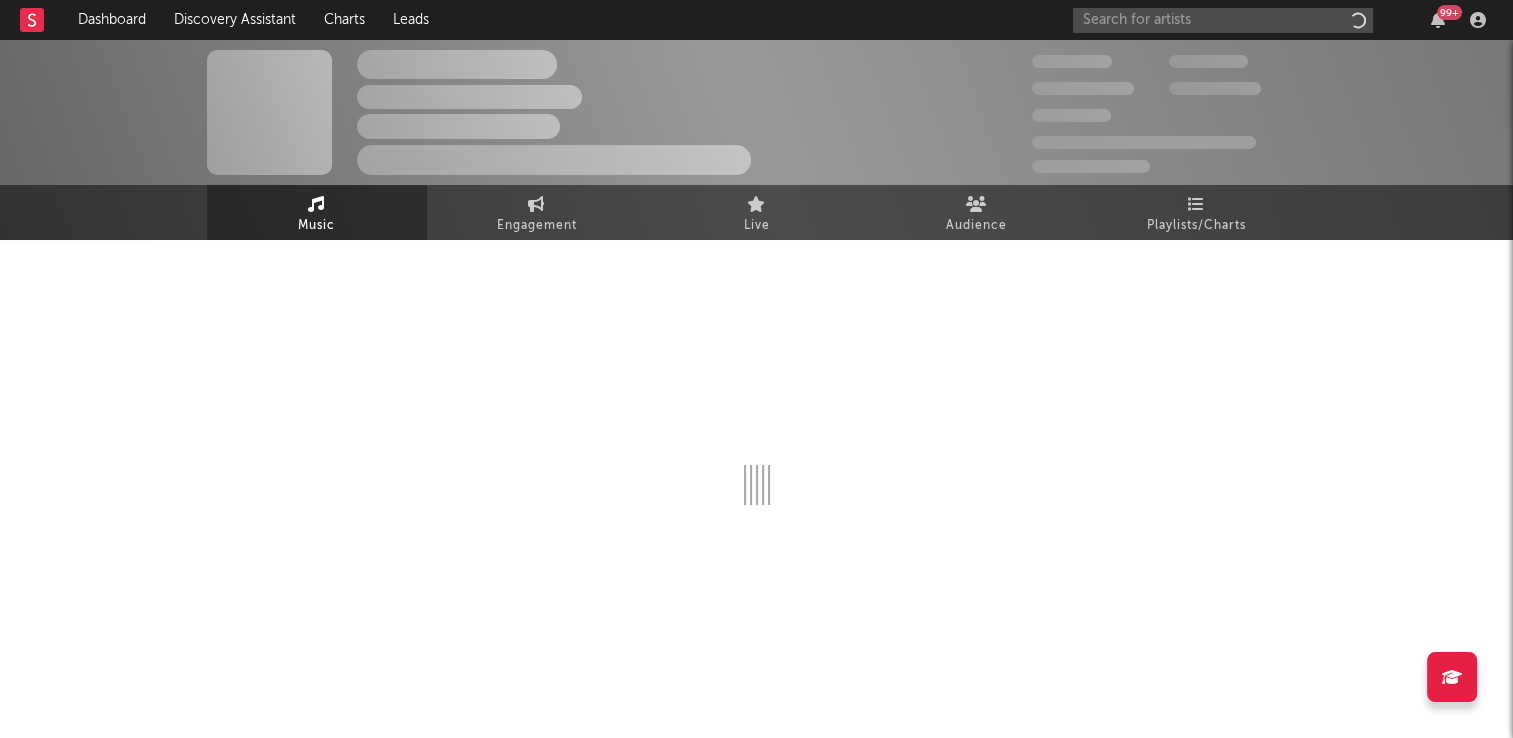 scroll, scrollTop: 0, scrollLeft: 0, axis: both 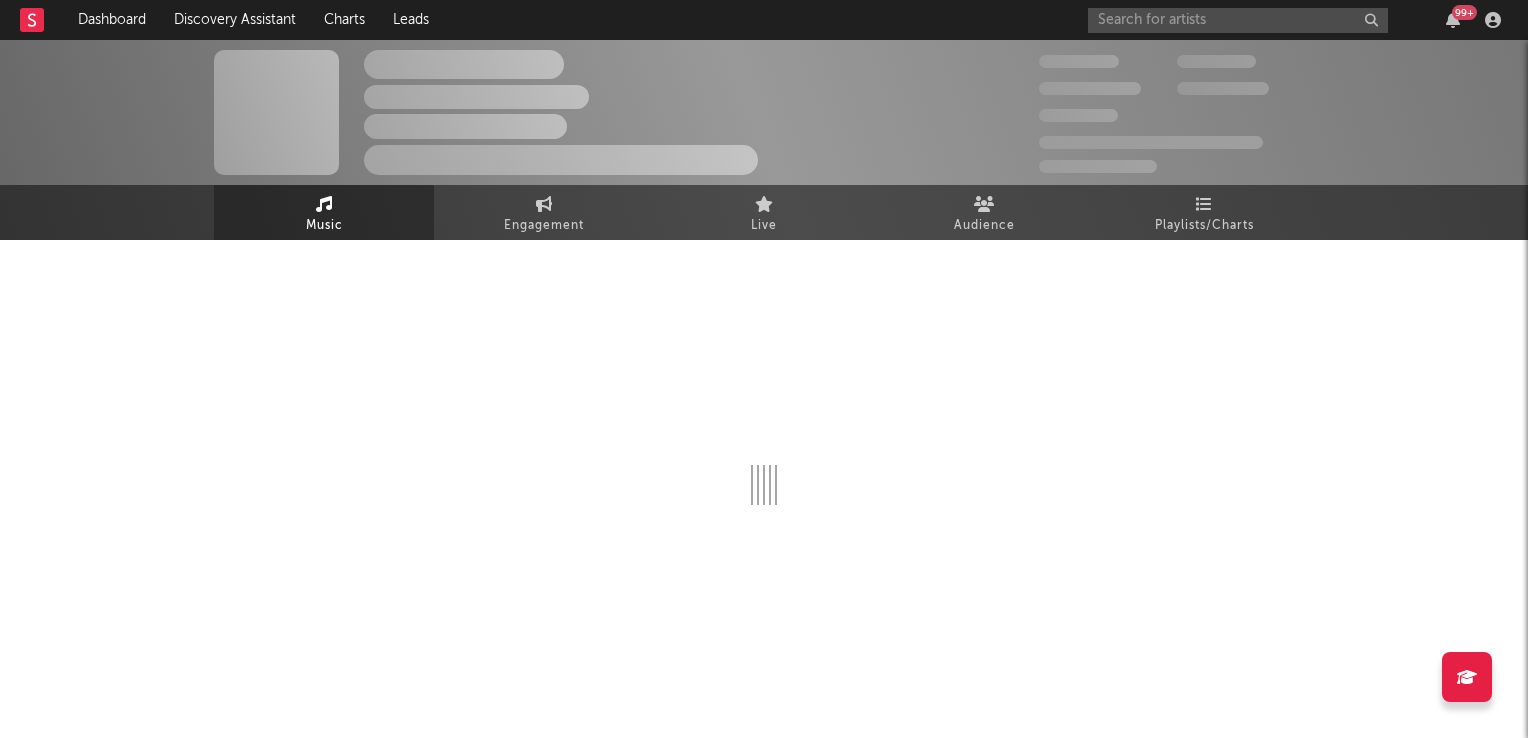 select on "1w" 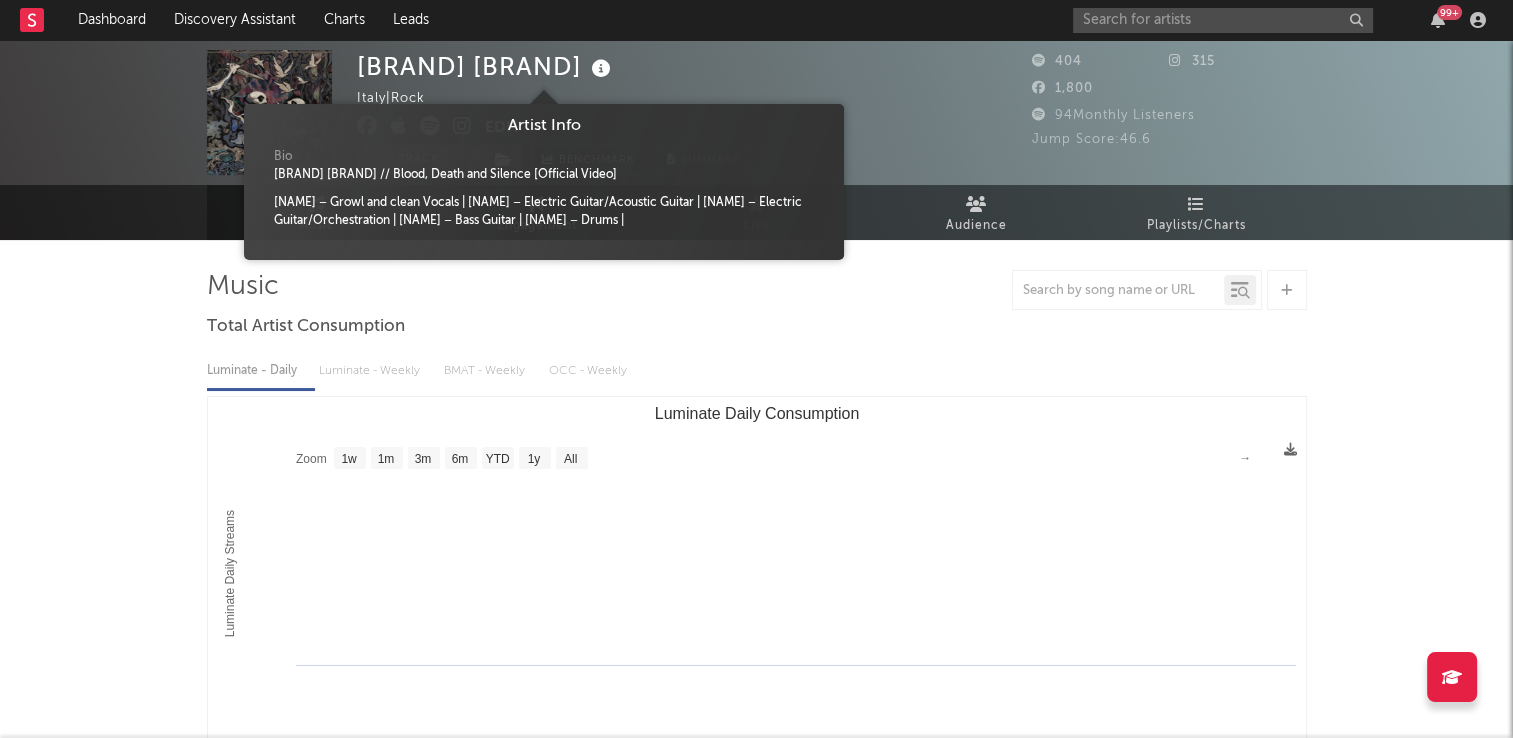 click at bounding box center (601, 69) 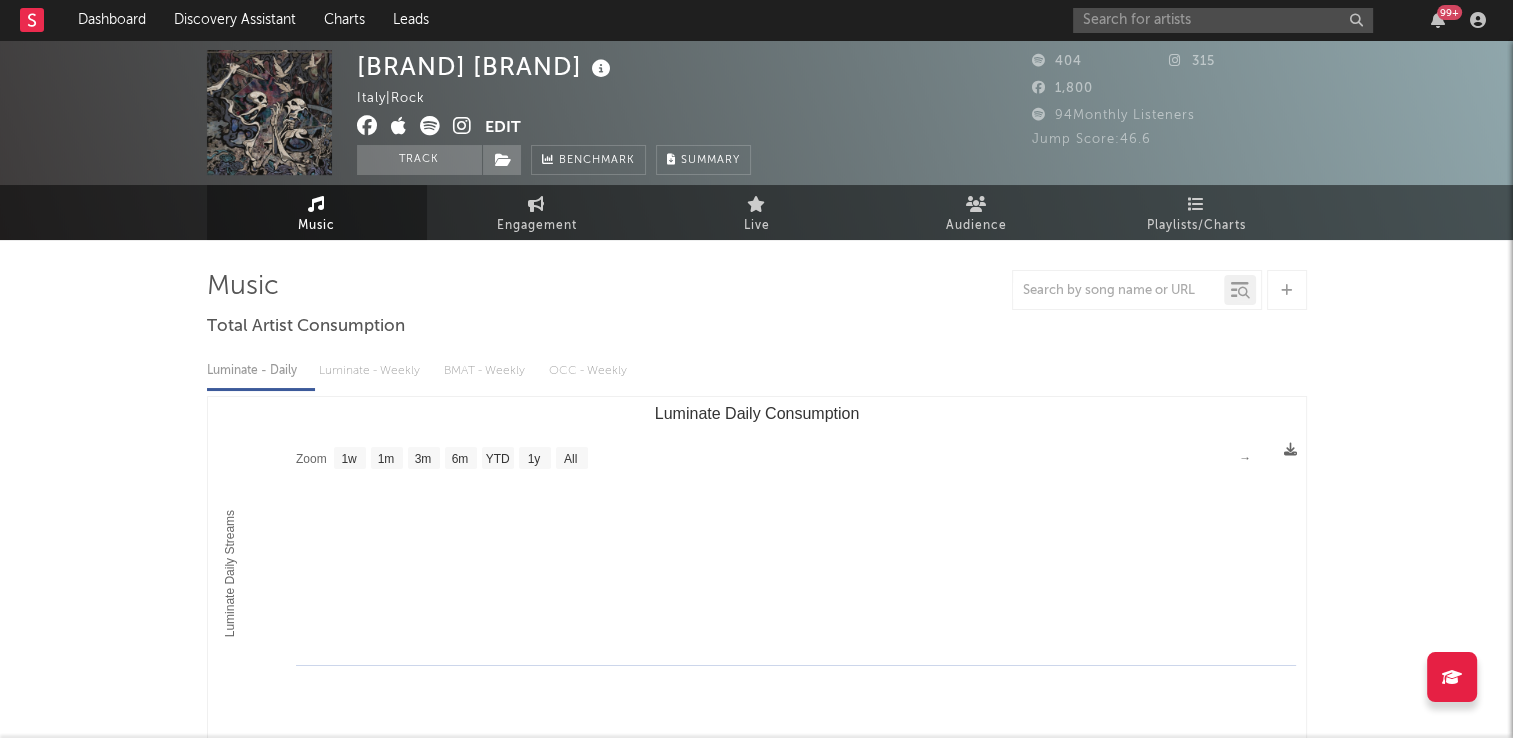 click on "Nanga Parbat Italy  |  Rock Edit Track Benchmark Summary" at bounding box center (554, 112) 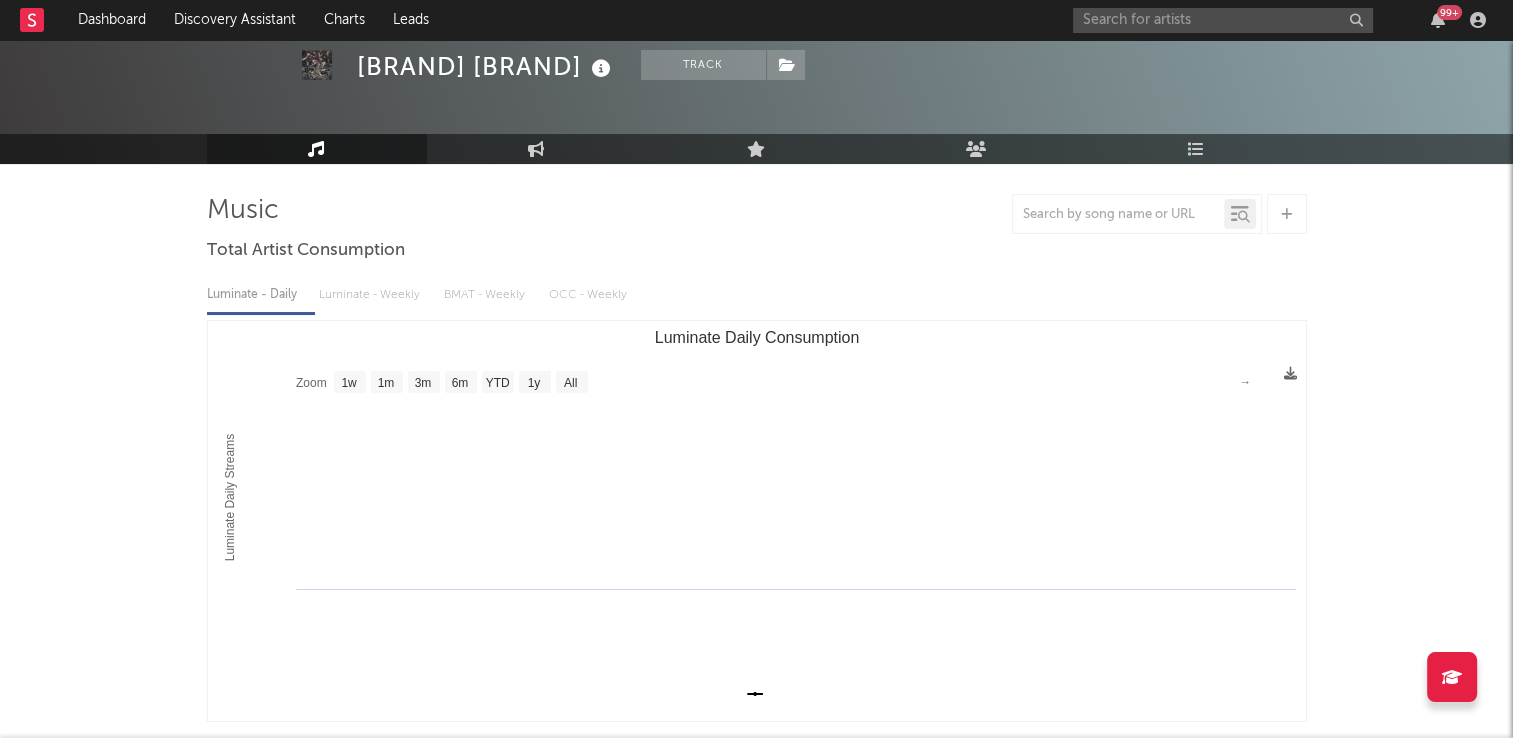 scroll, scrollTop: 0, scrollLeft: 0, axis: both 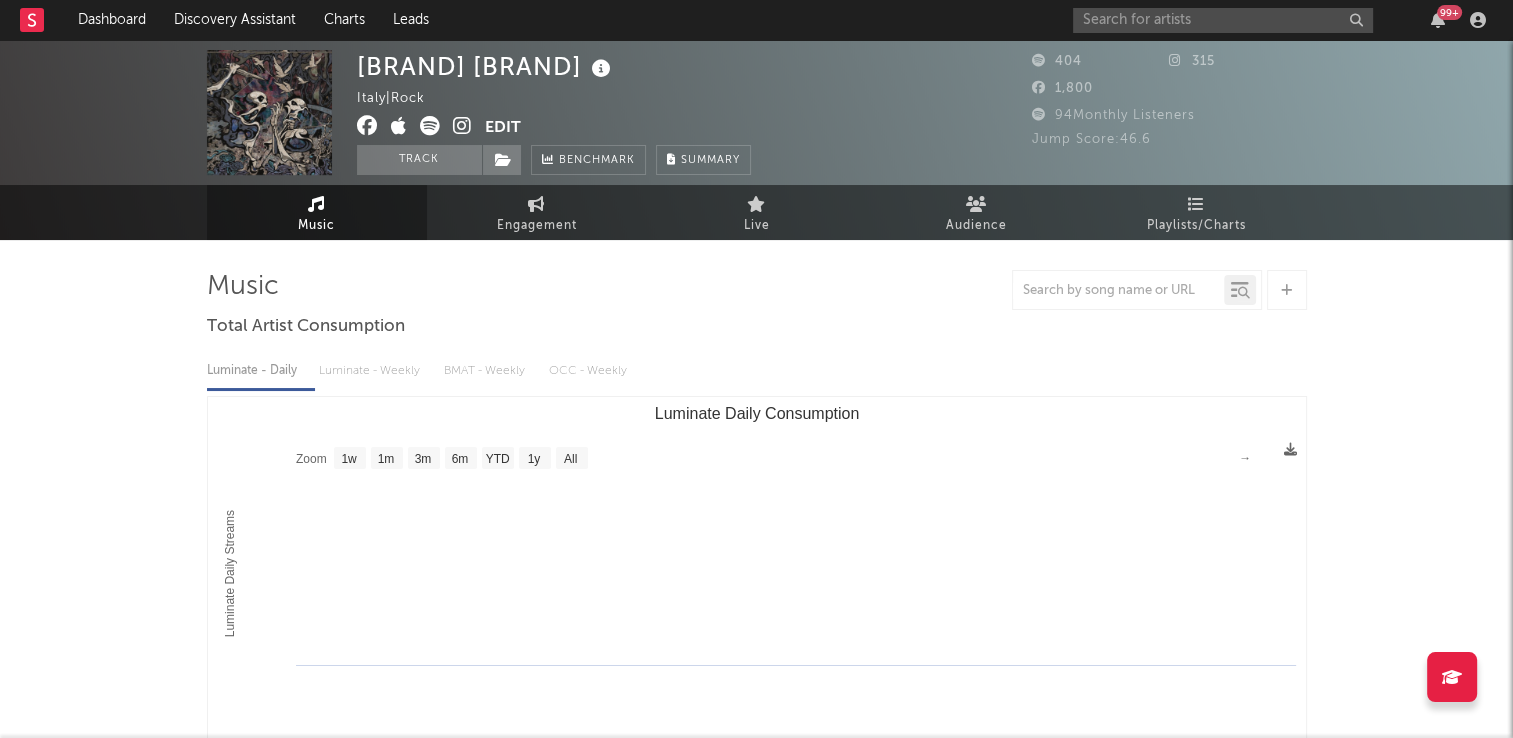click at bounding box center [462, 126] 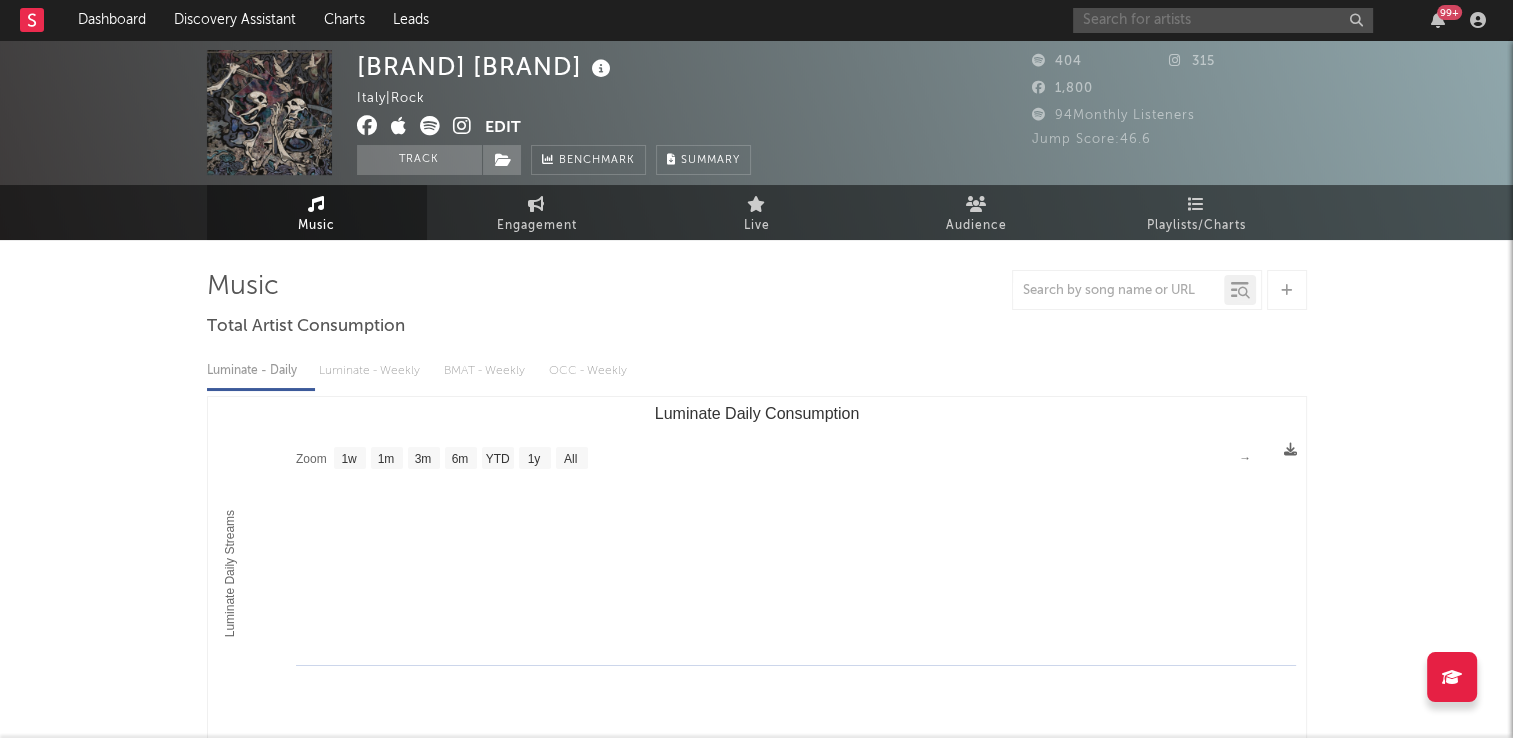 click at bounding box center (1223, 20) 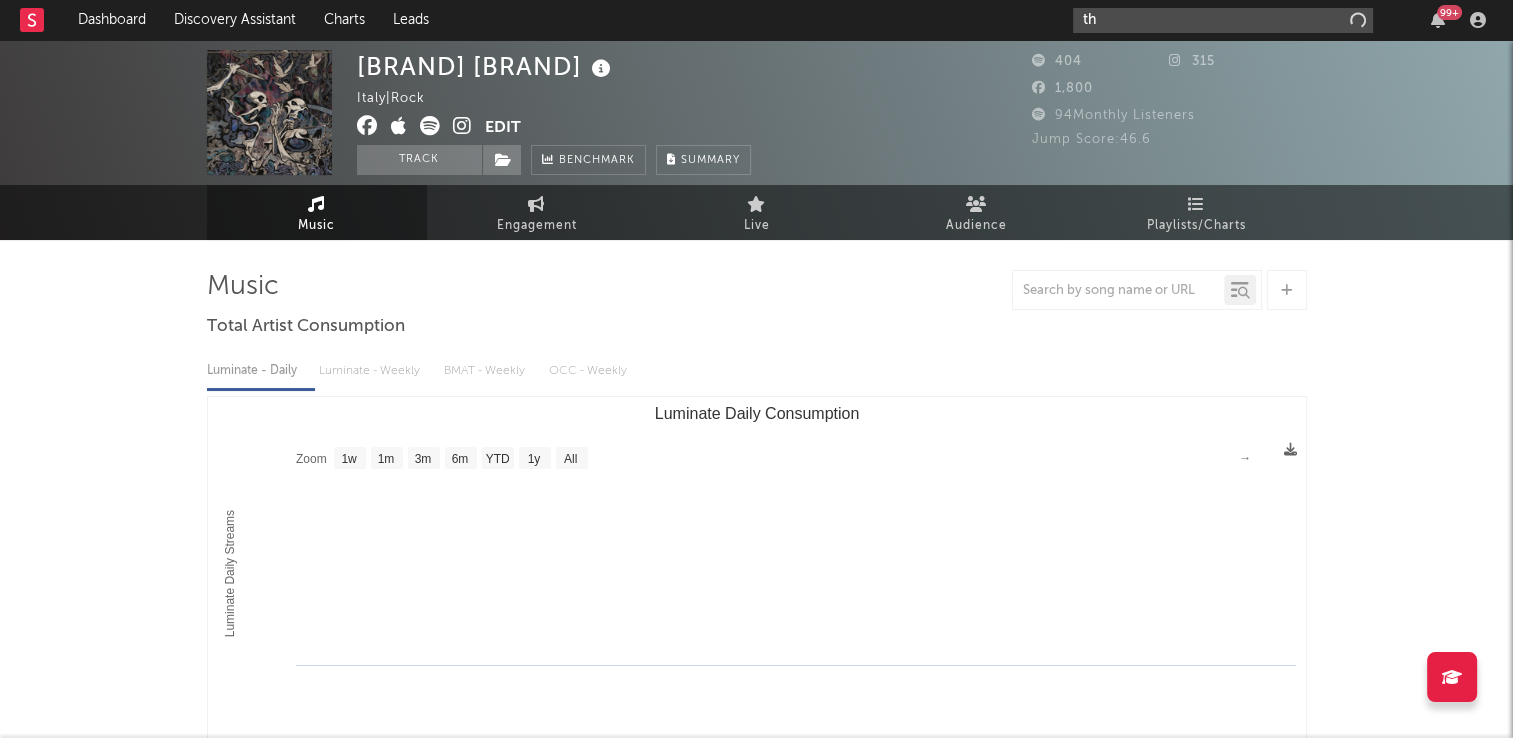 type on "t" 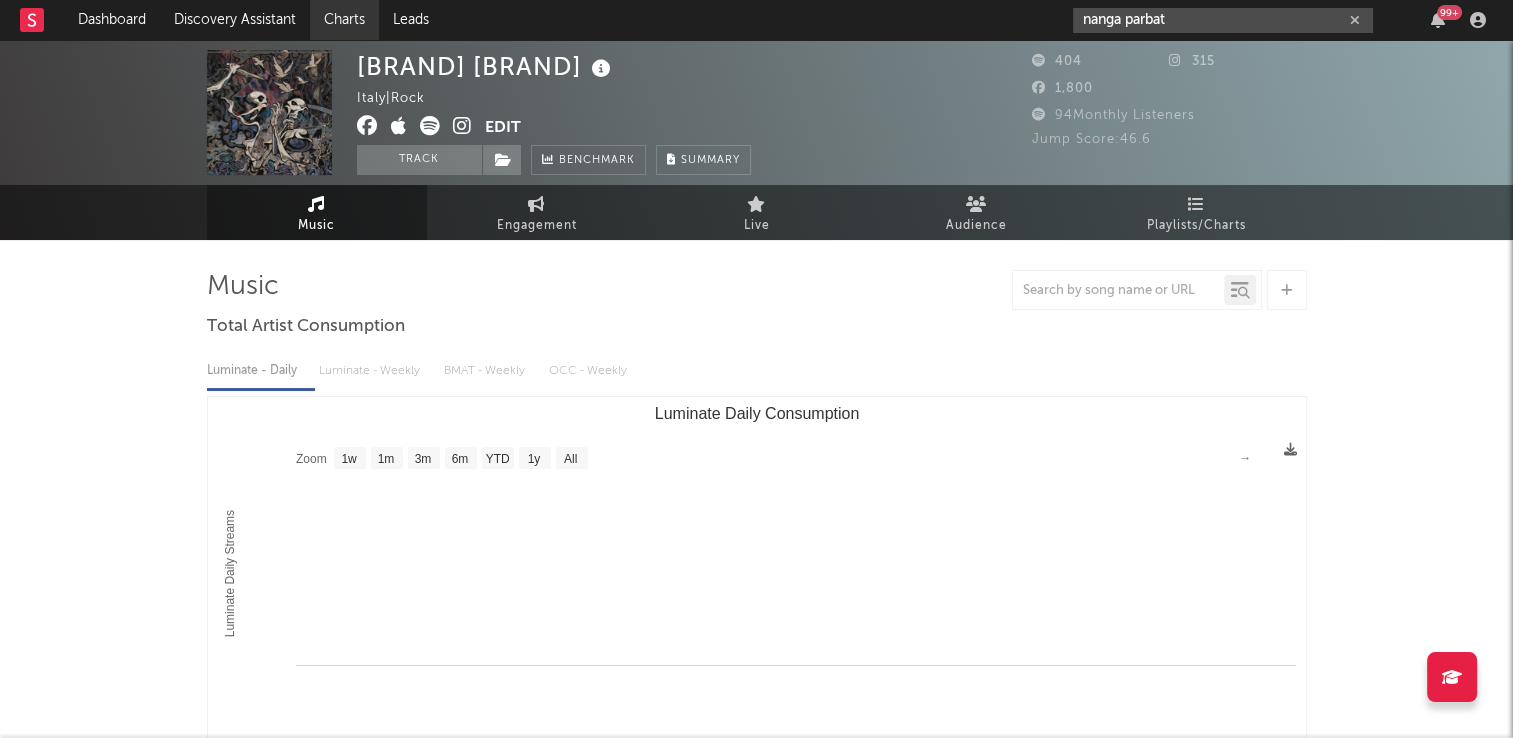 type on "nanga parbat" 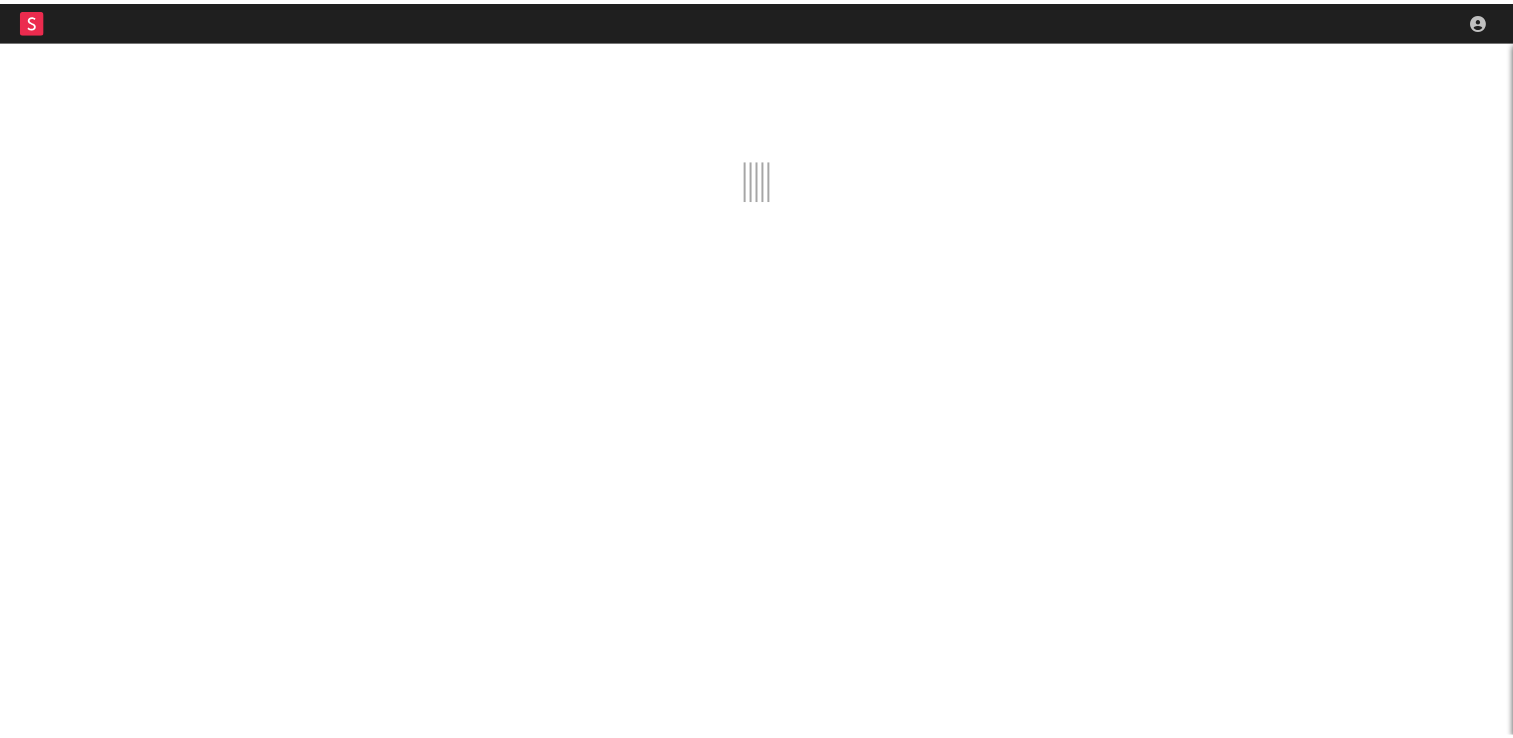 scroll, scrollTop: 0, scrollLeft: 0, axis: both 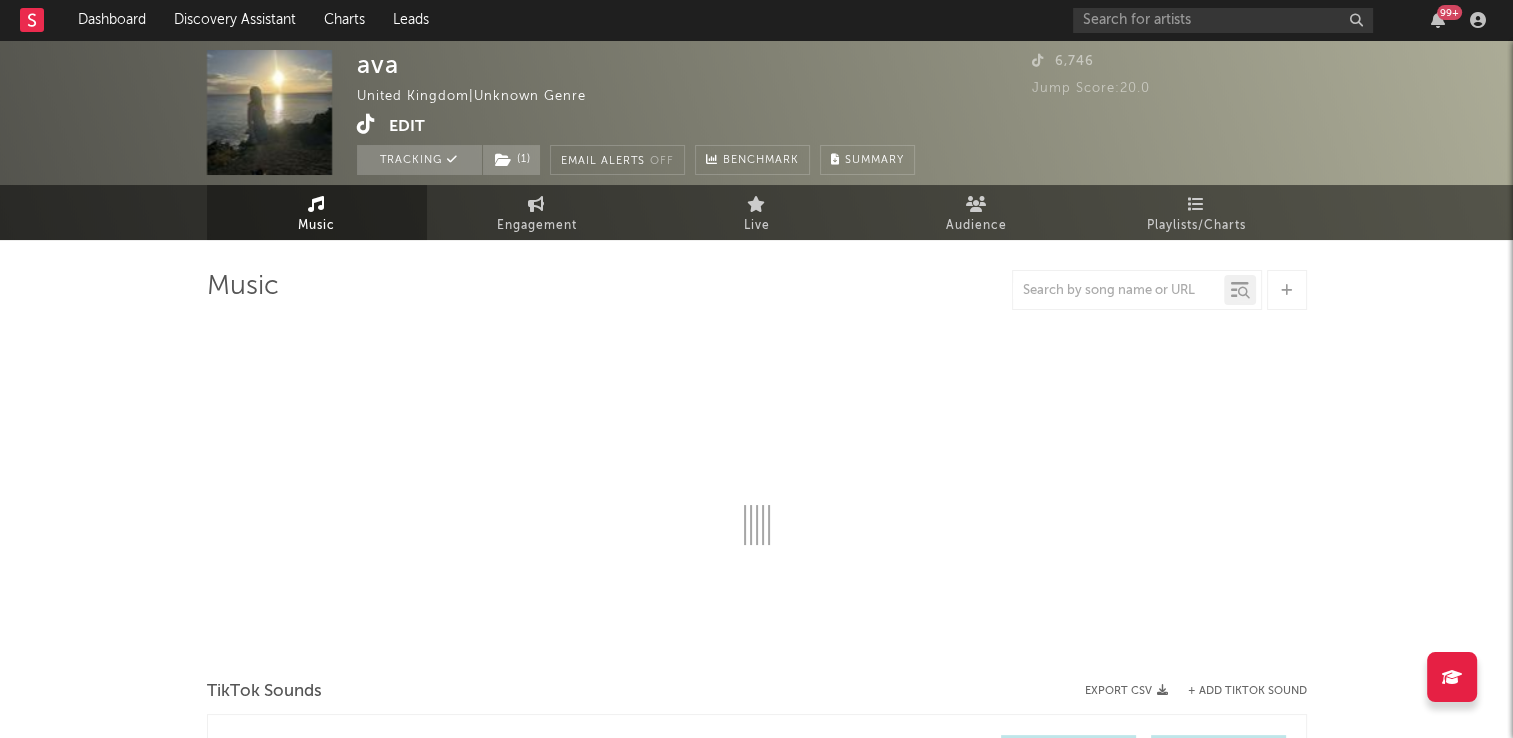 select on "1w" 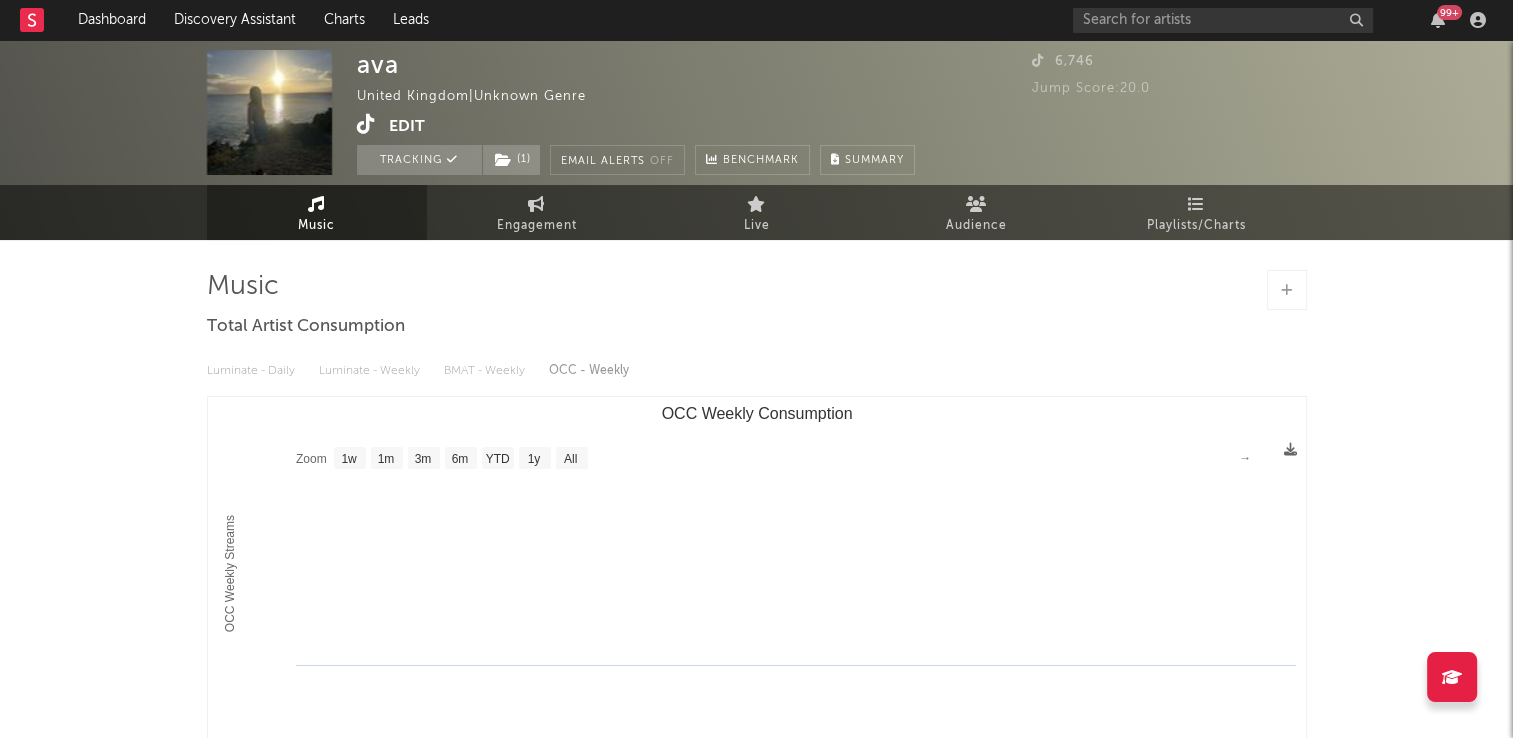 click at bounding box center [366, 124] 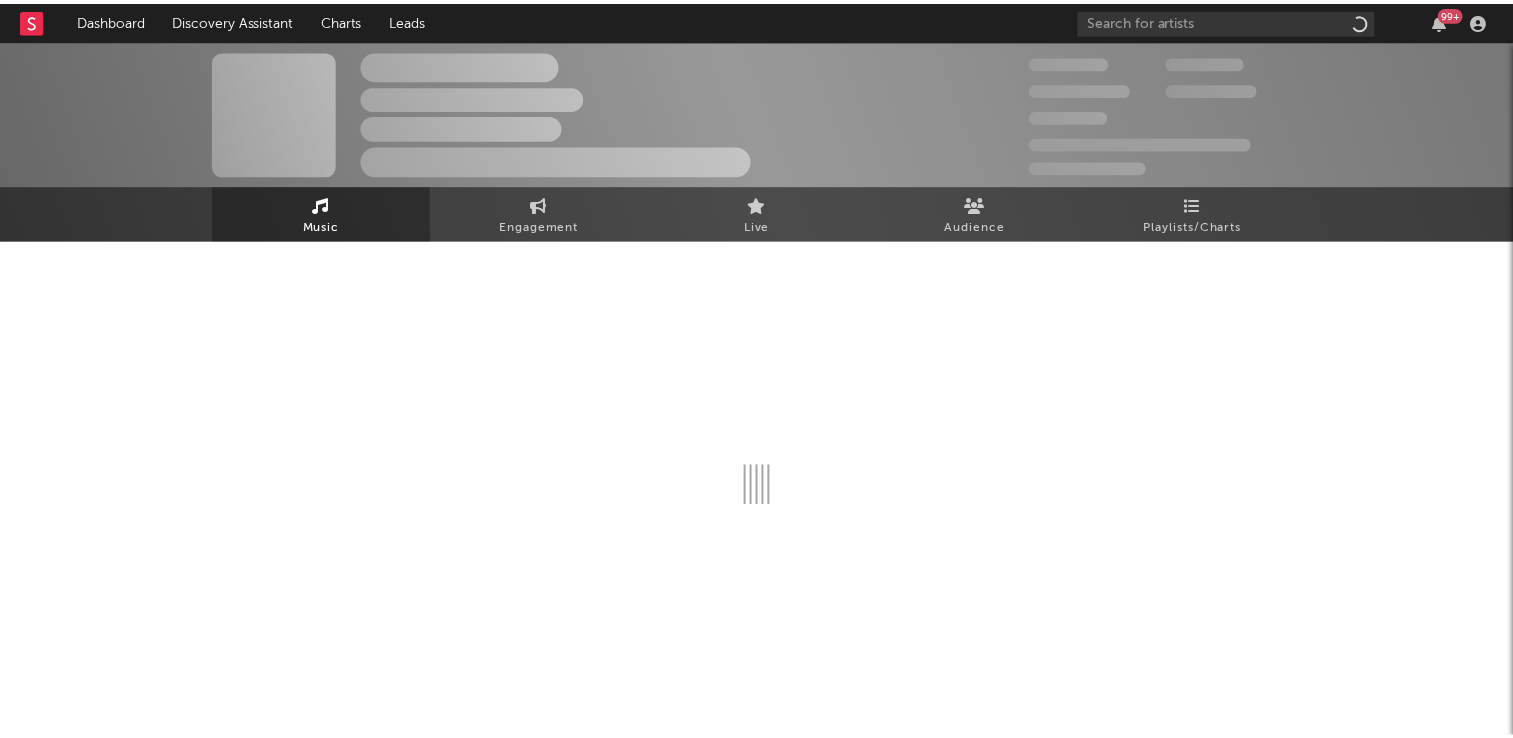 scroll, scrollTop: 0, scrollLeft: 0, axis: both 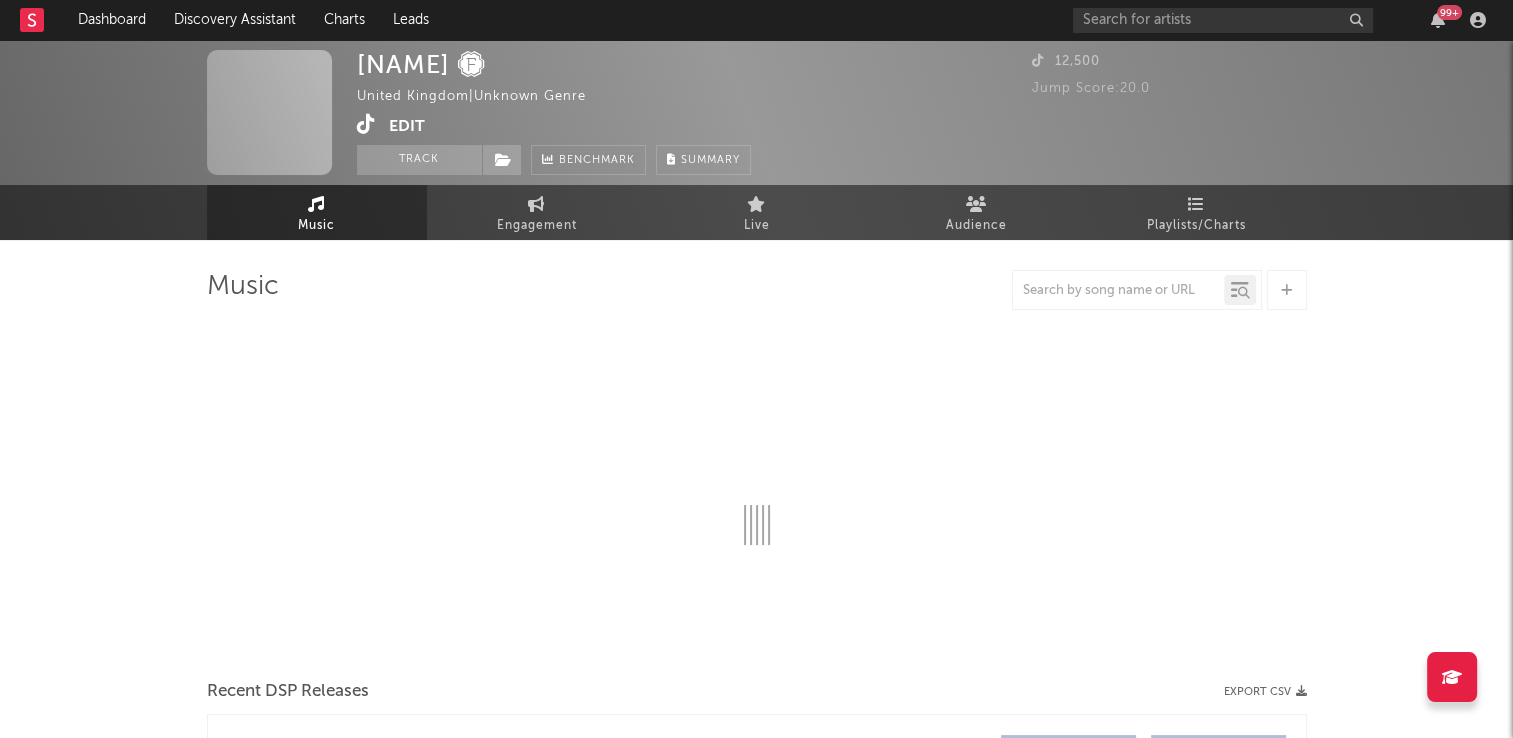 select on "1w" 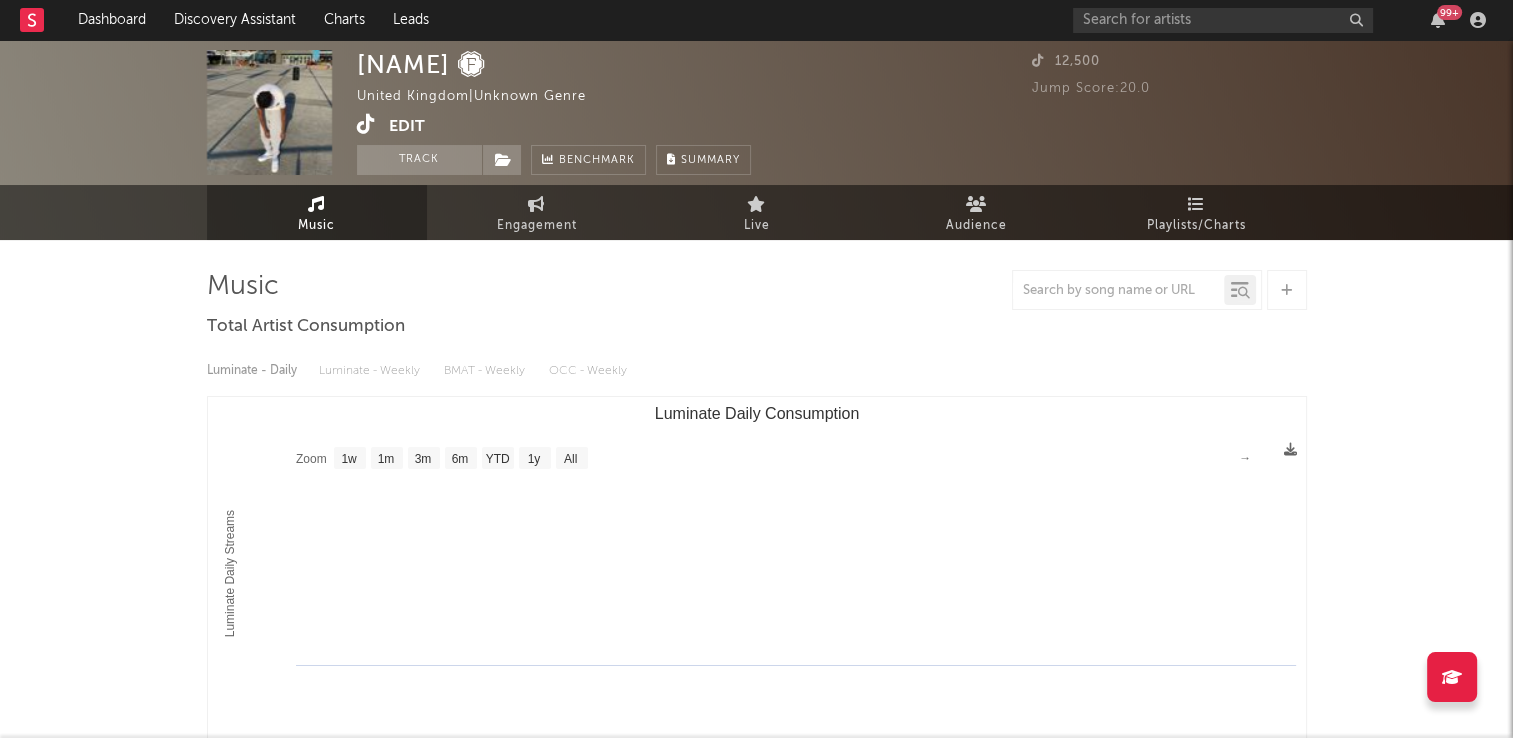 click at bounding box center [366, 124] 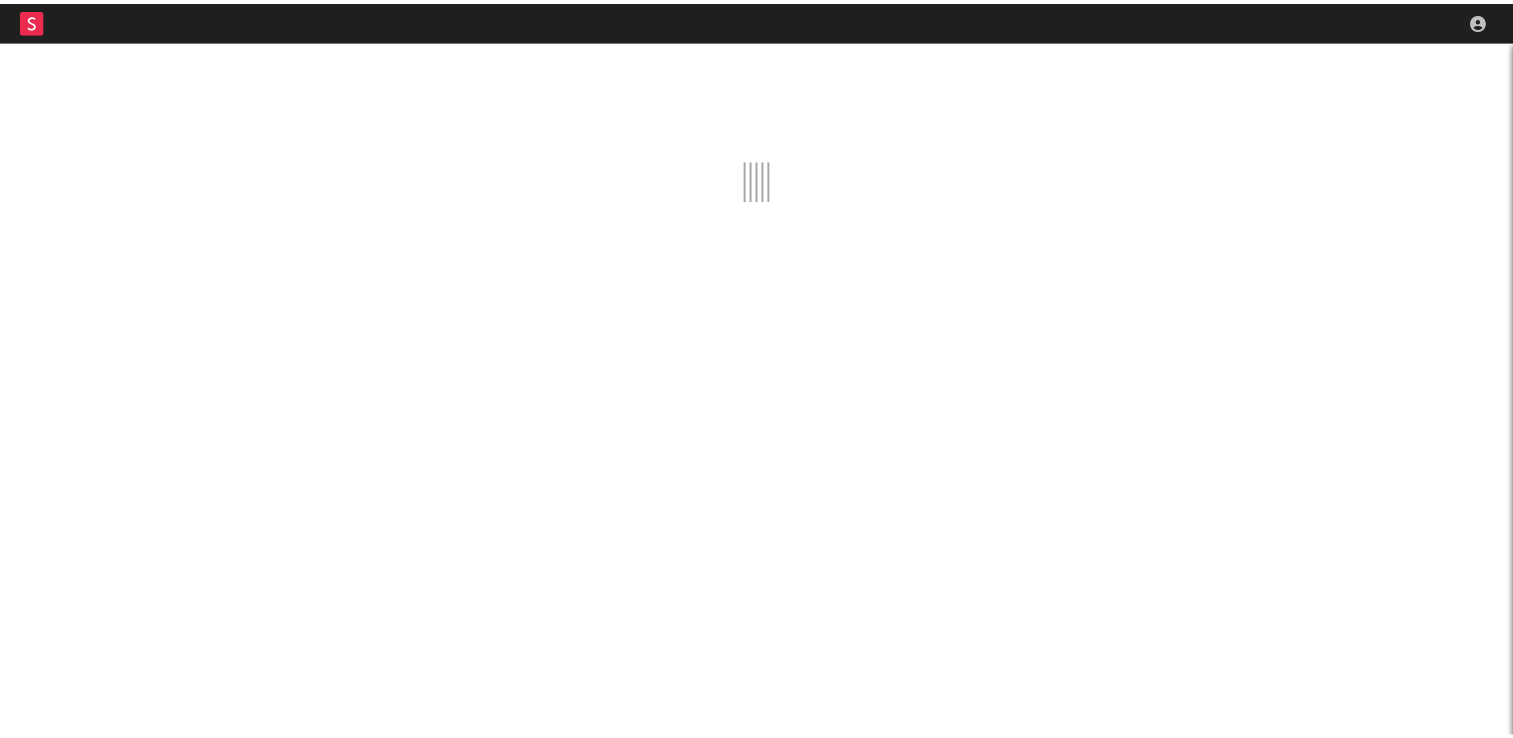 scroll, scrollTop: 0, scrollLeft: 0, axis: both 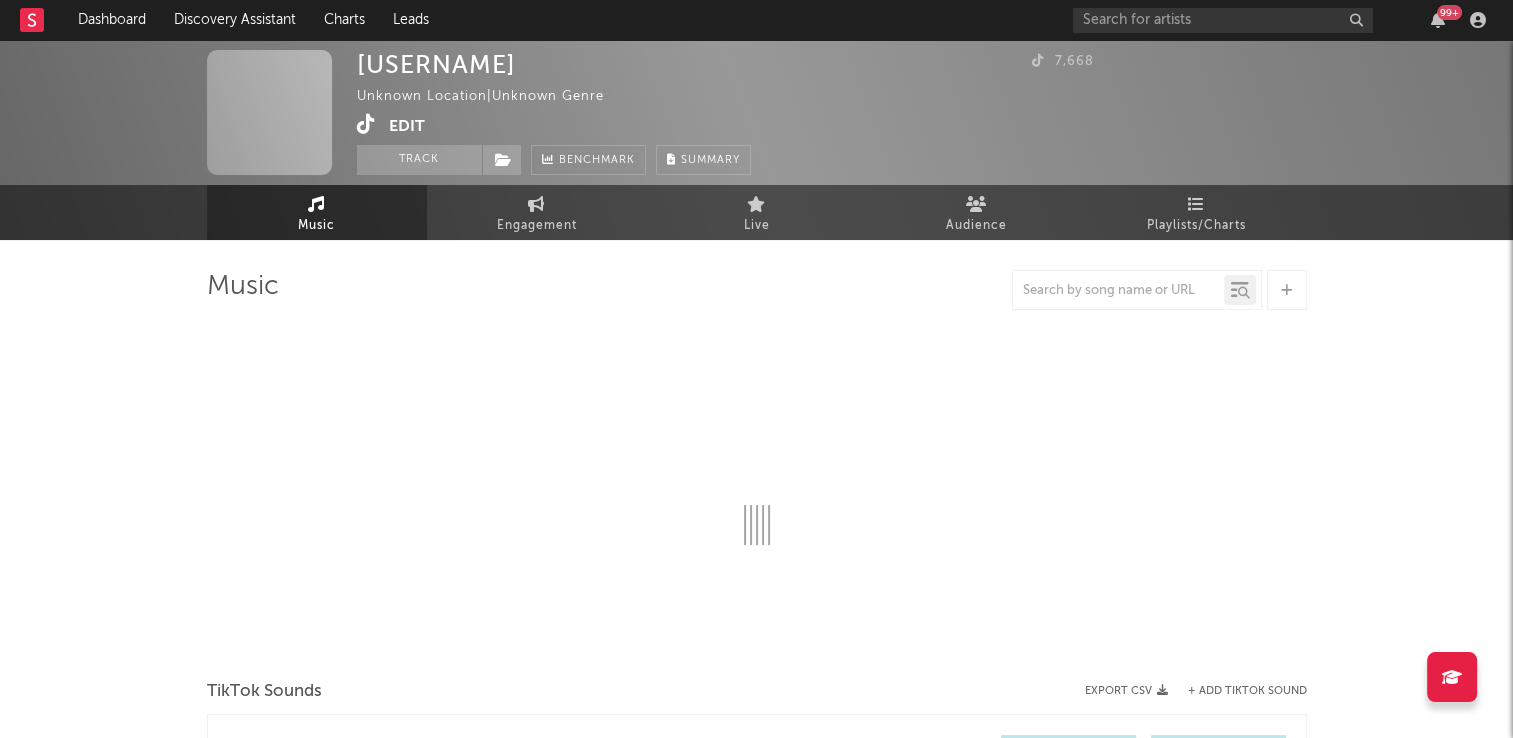select on "1w" 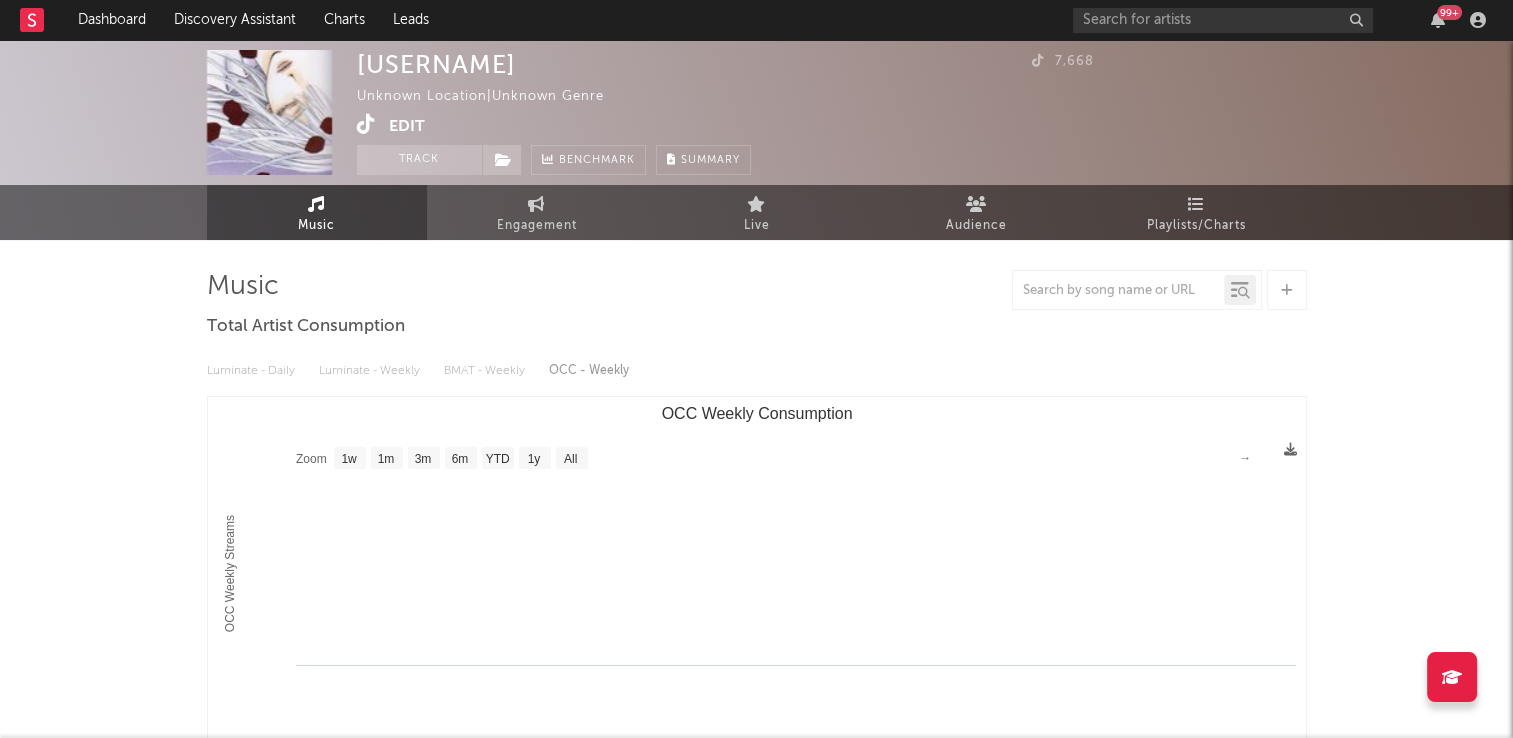 click at bounding box center (366, 124) 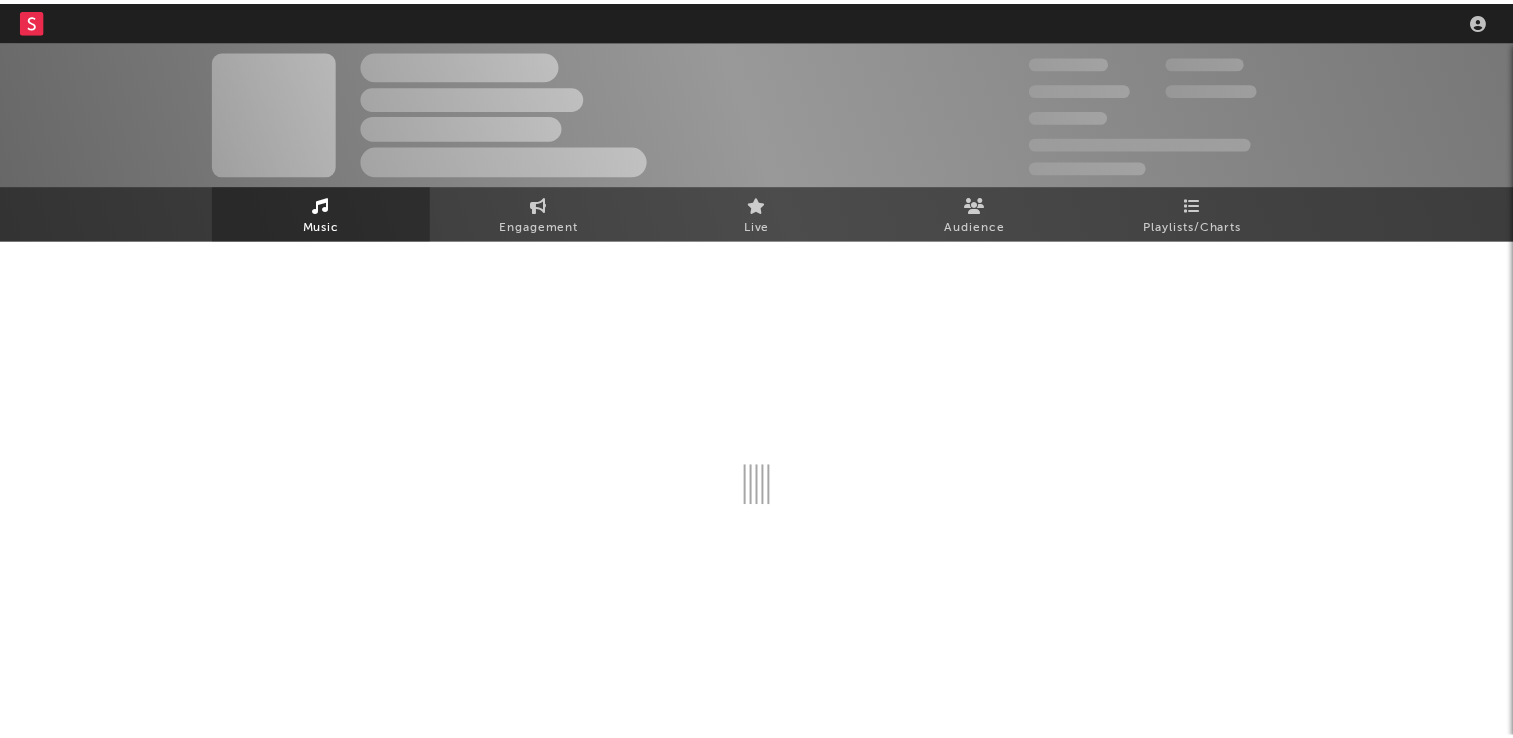 scroll, scrollTop: 0, scrollLeft: 0, axis: both 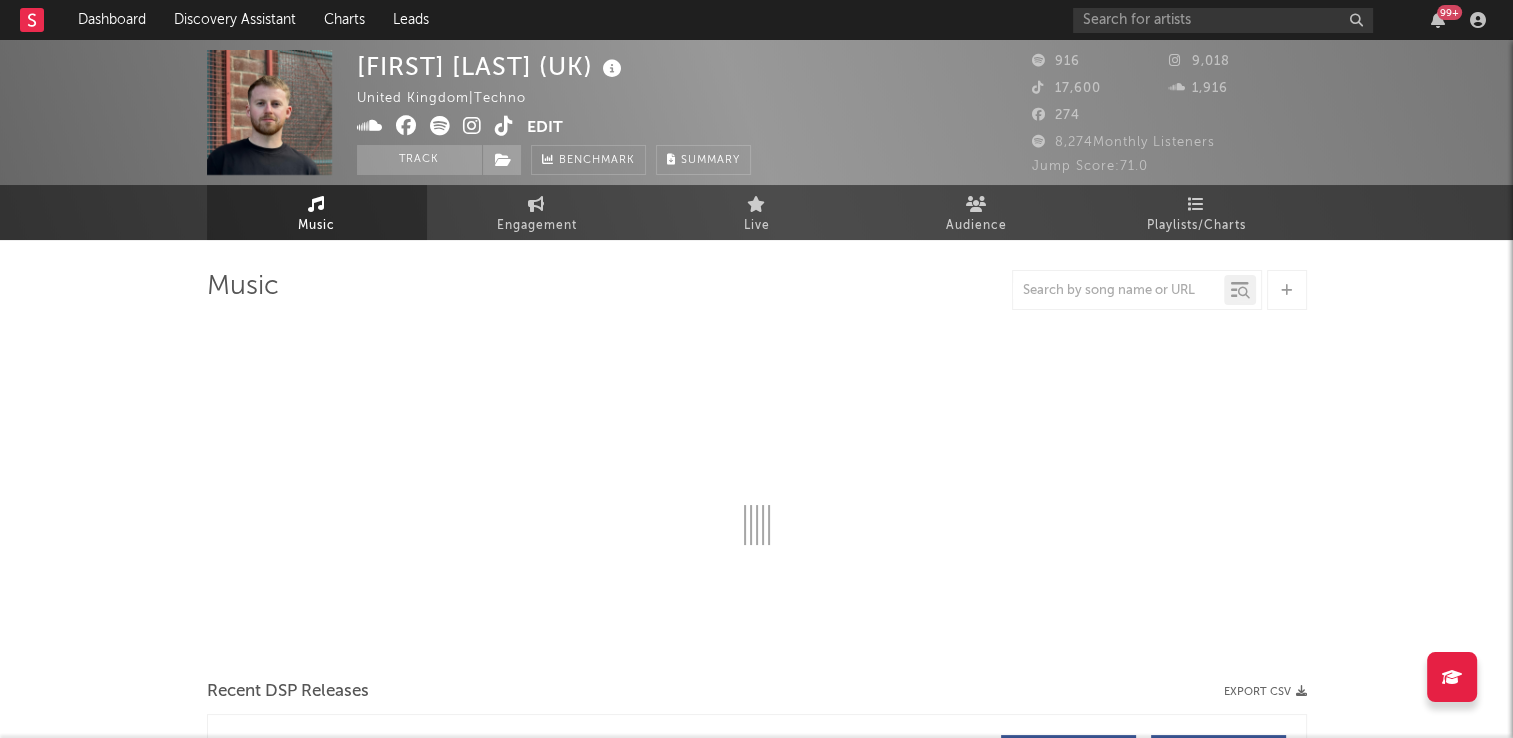 select on "6m" 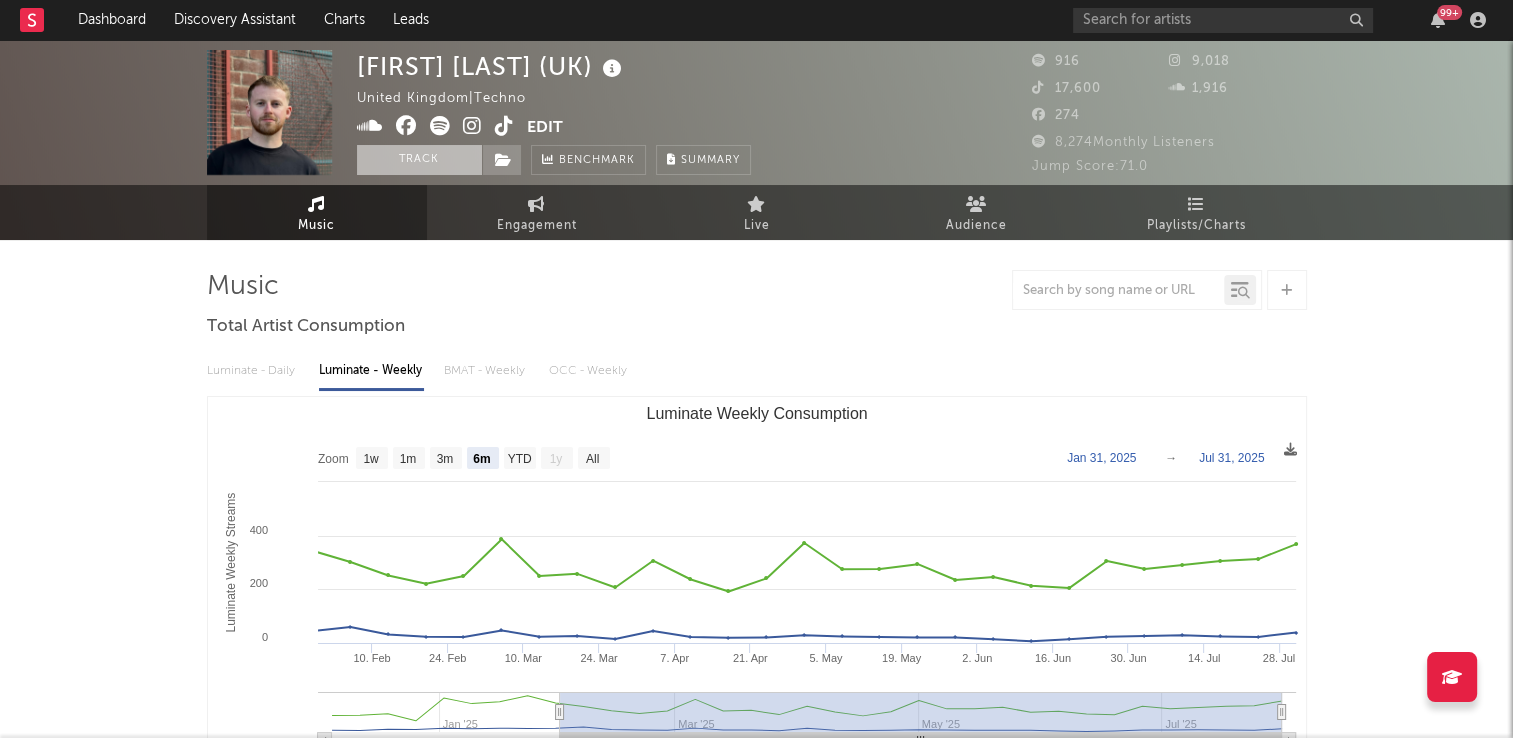 click on "Track" at bounding box center [419, 160] 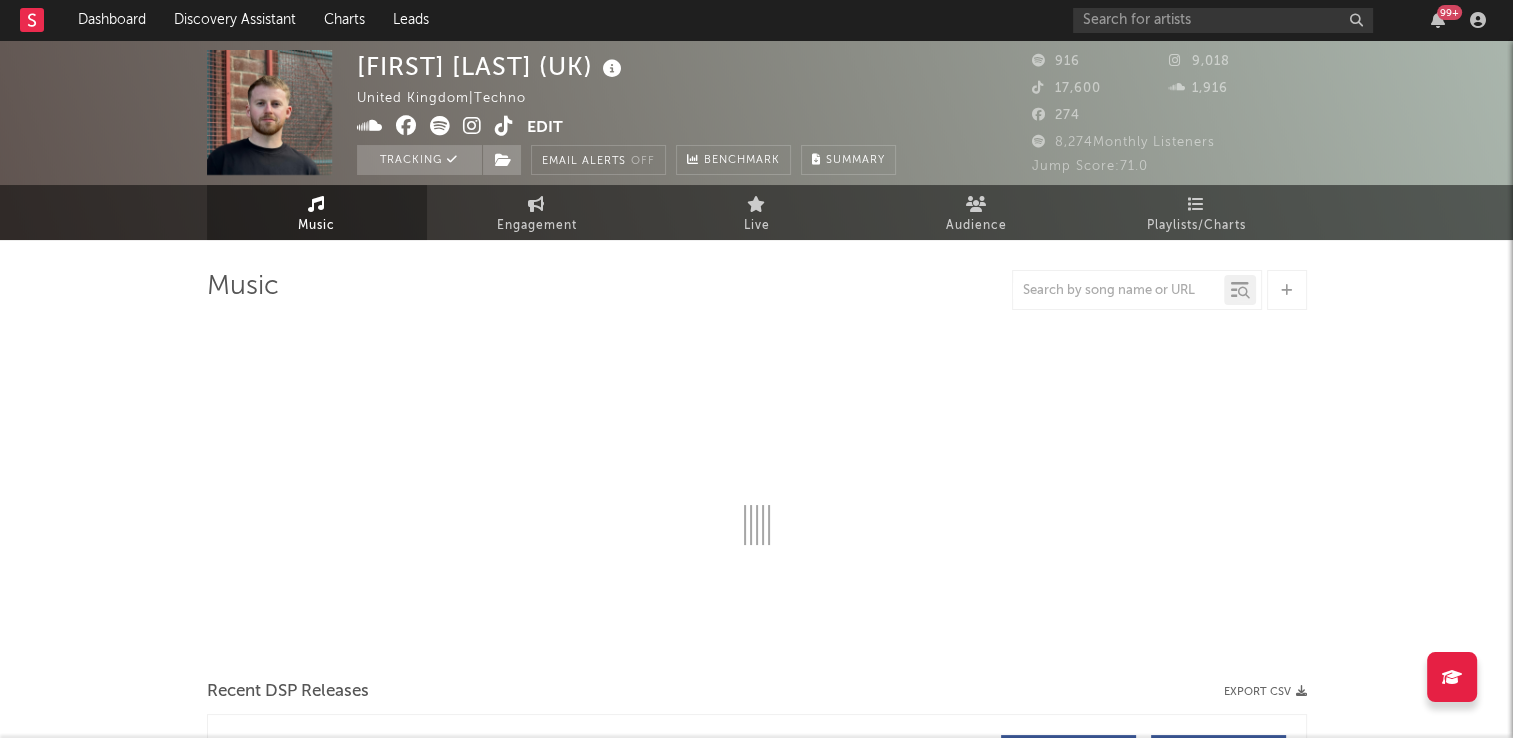 click at bounding box center (612, 69) 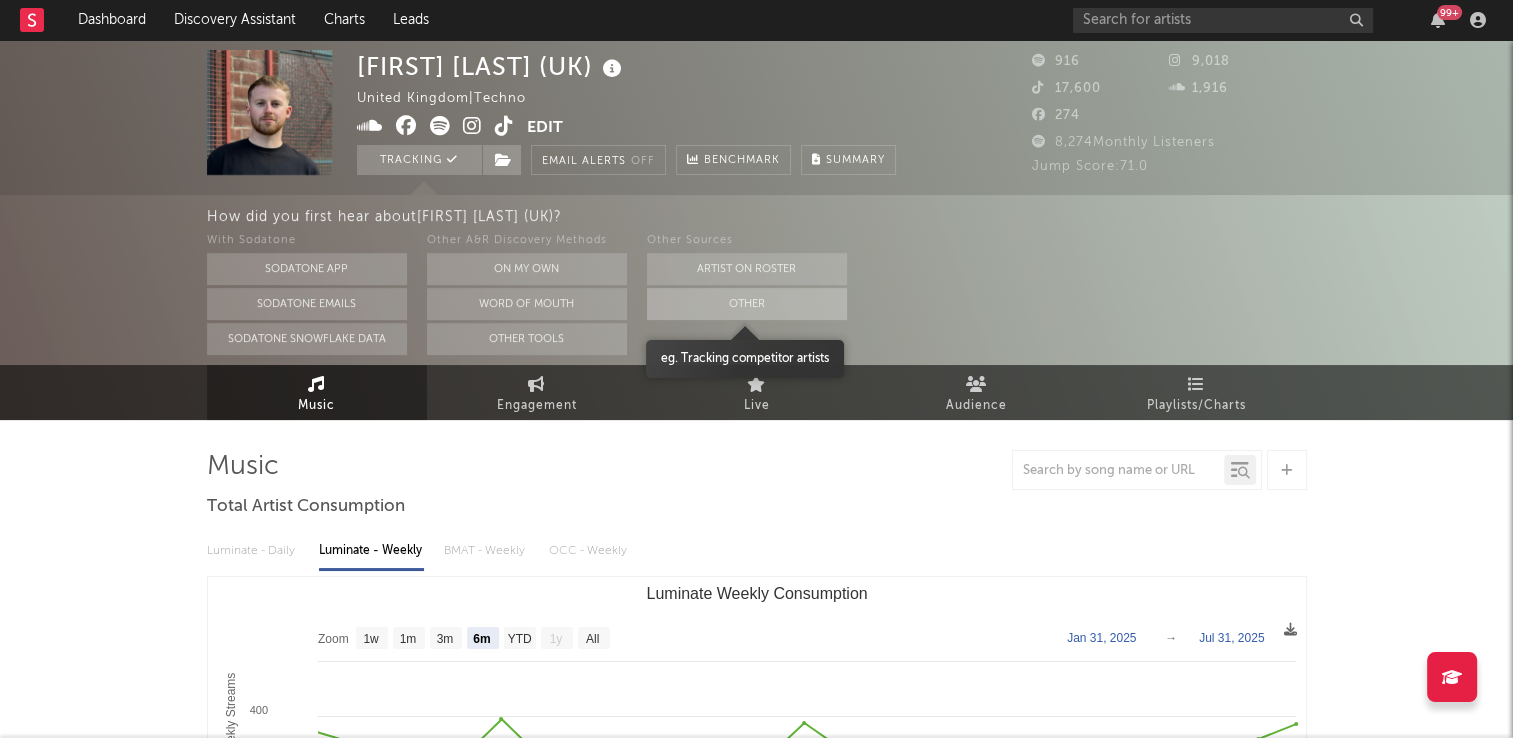 click on "Other" at bounding box center (747, 304) 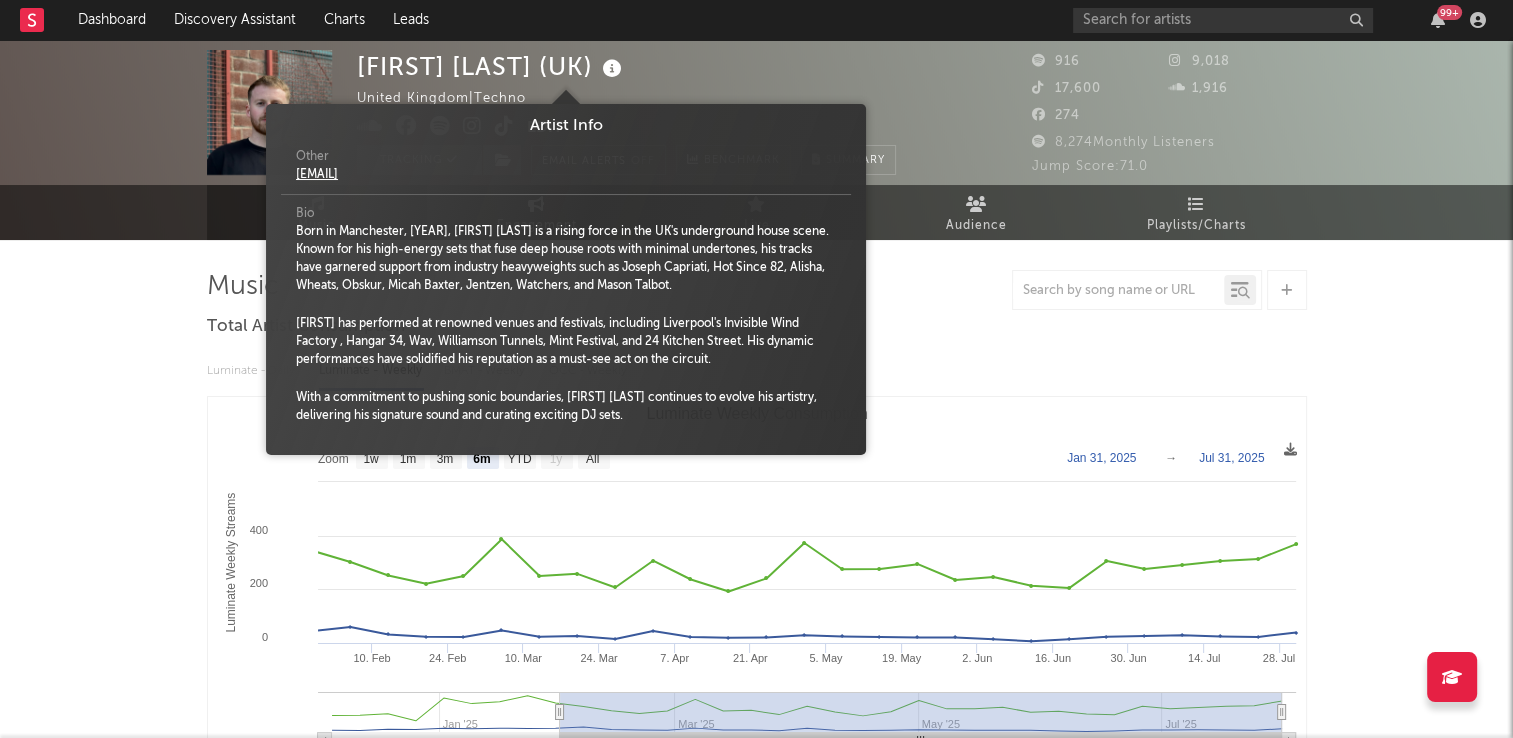 click at bounding box center [612, 69] 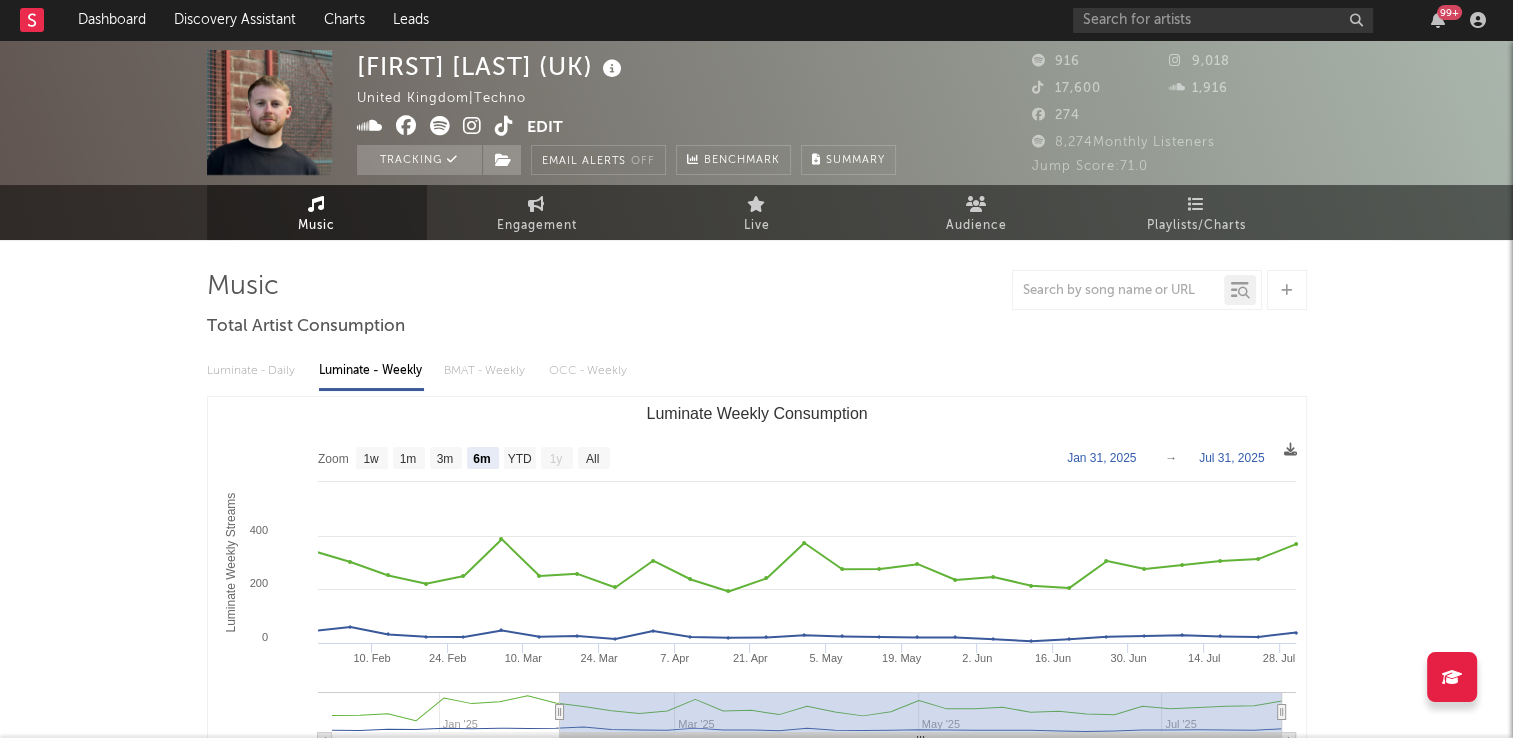 click on "Dan White (UK) United Kingdom  |  Techno Edit Tracking Email Alerts  Off Benchmark Summary" at bounding box center [626, 112] 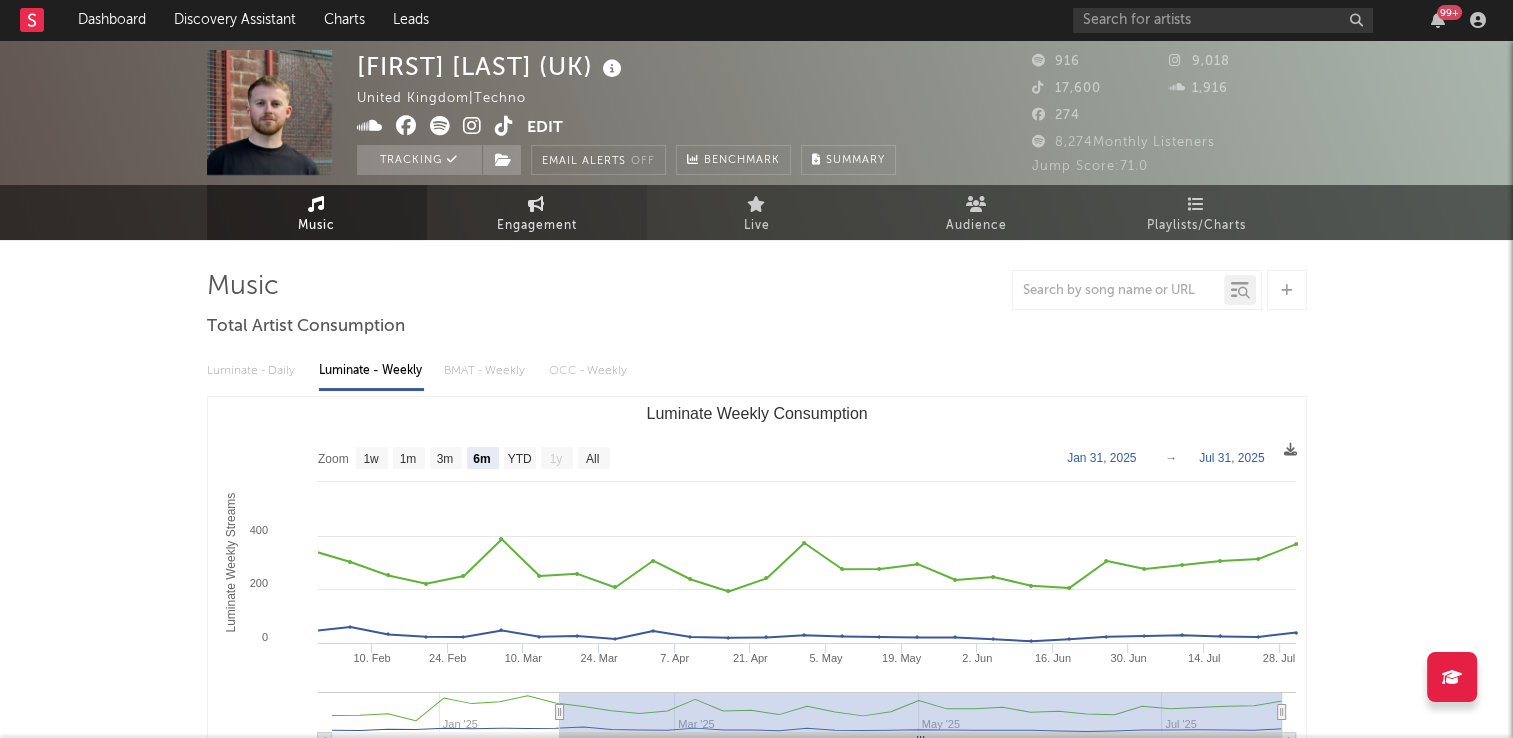 click on "Engagement" at bounding box center [537, 212] 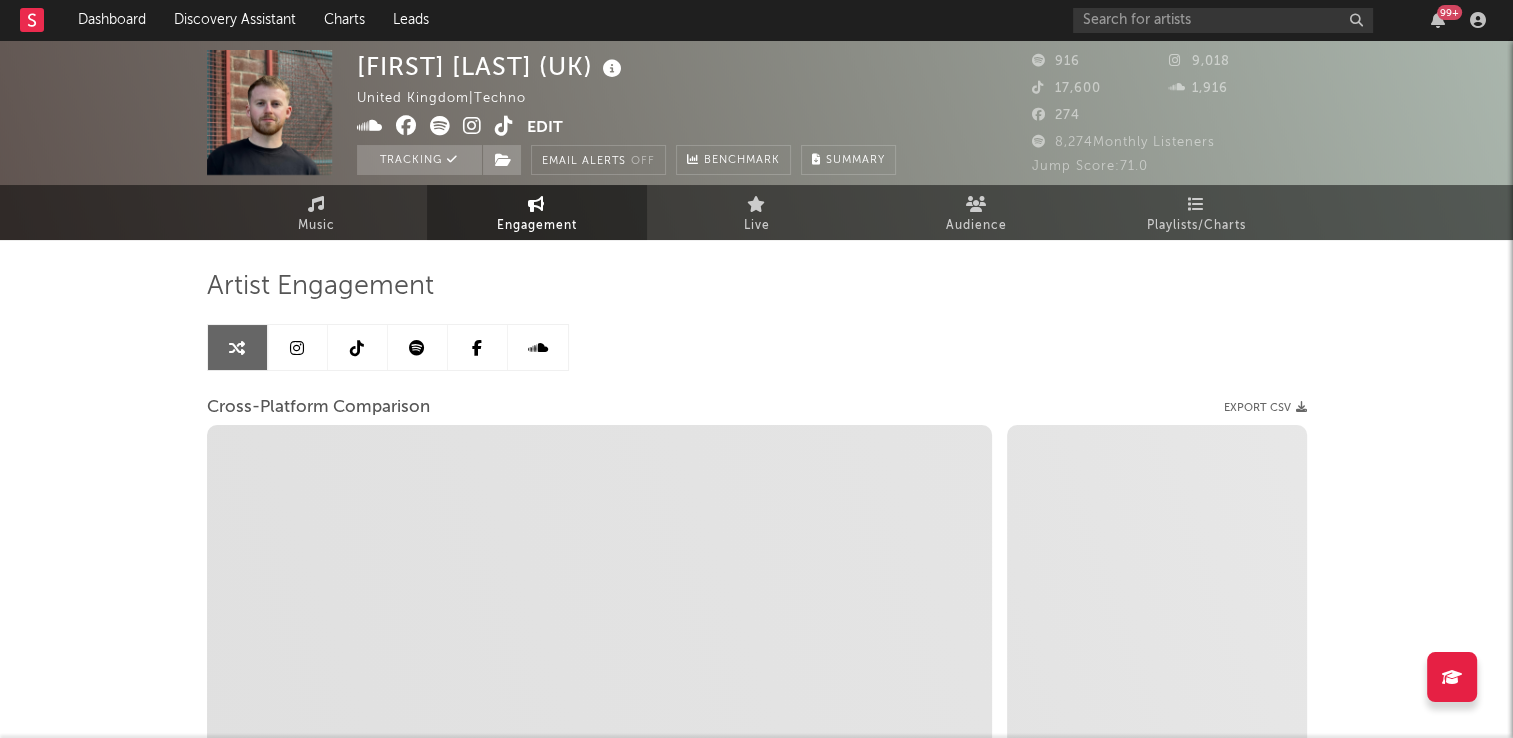 select on "1w" 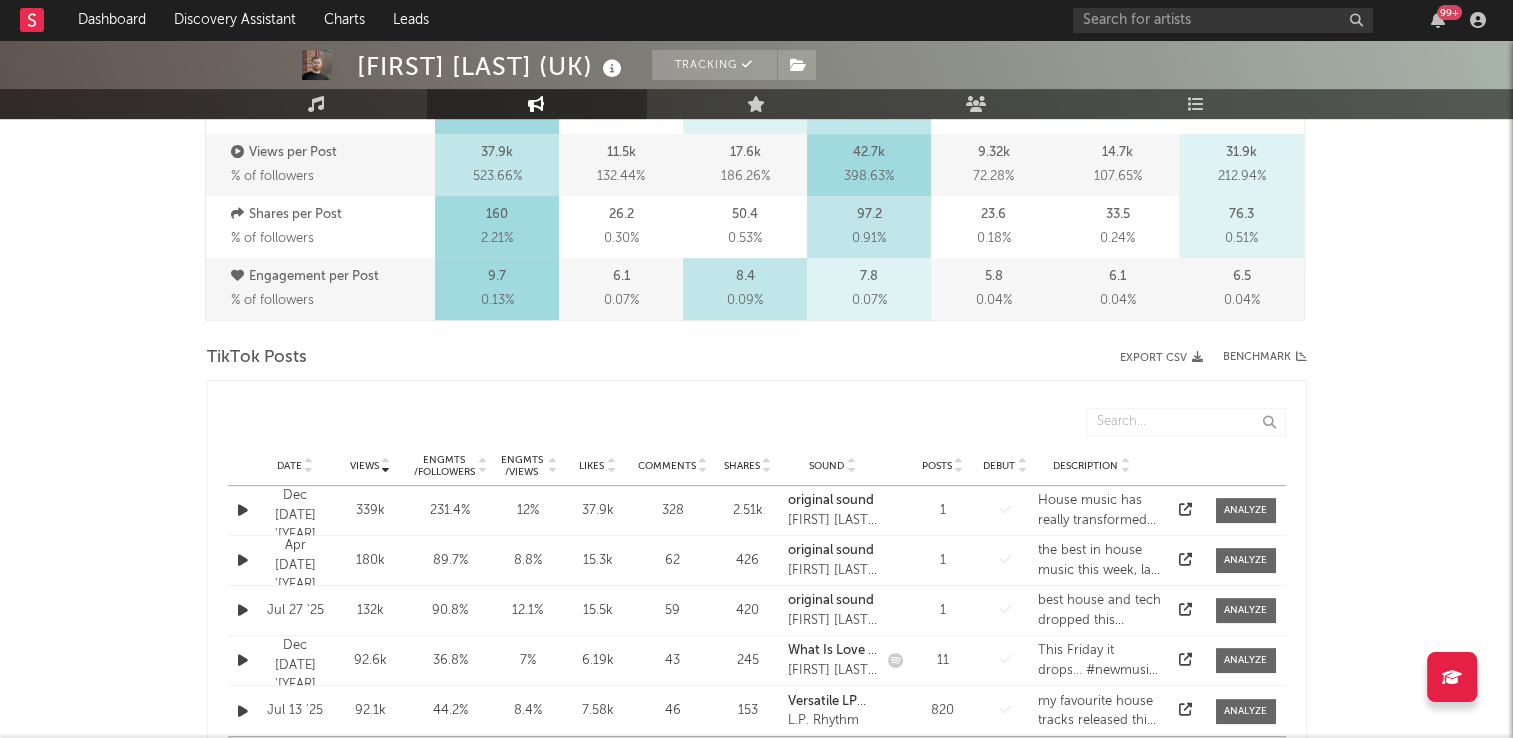 select on "6m" 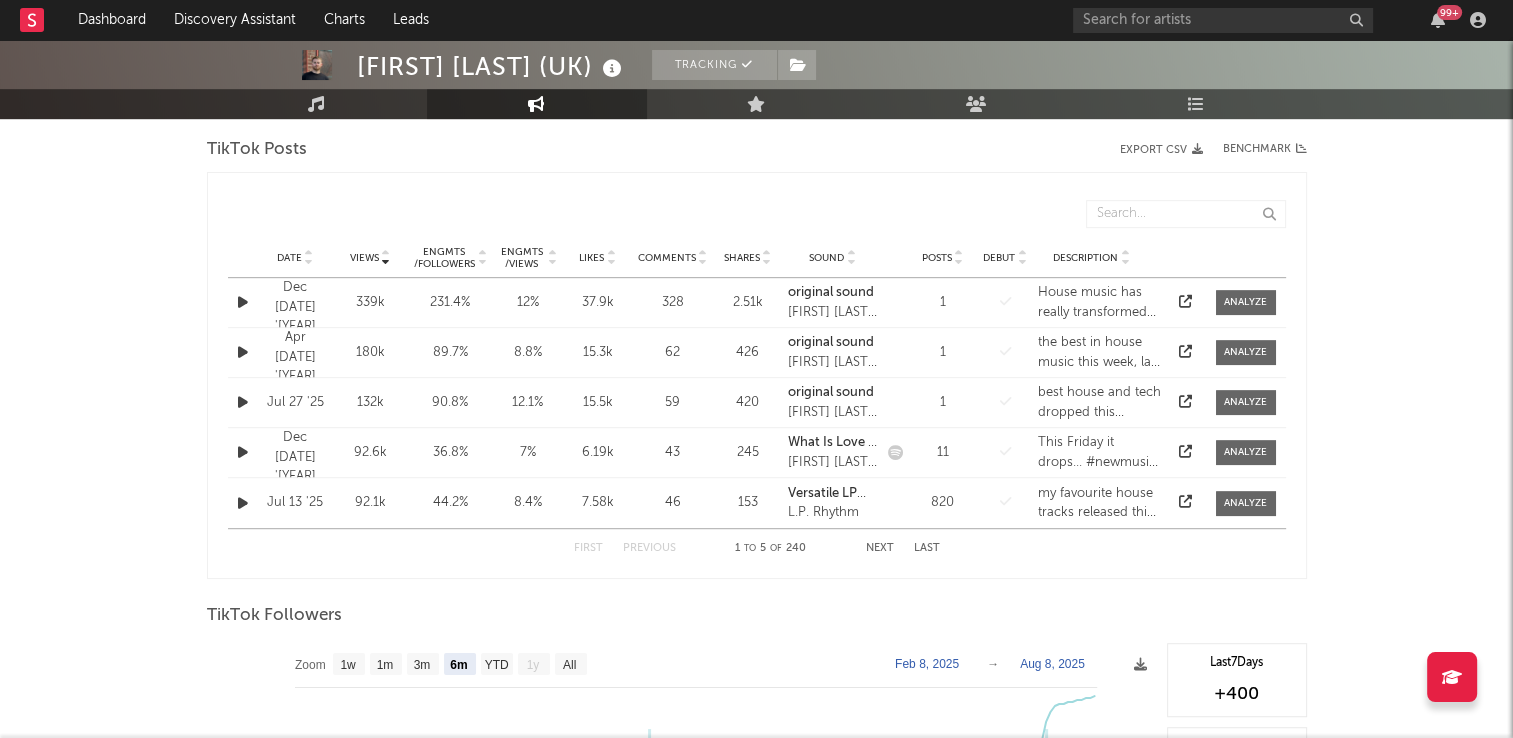 click at bounding box center (309, 254) 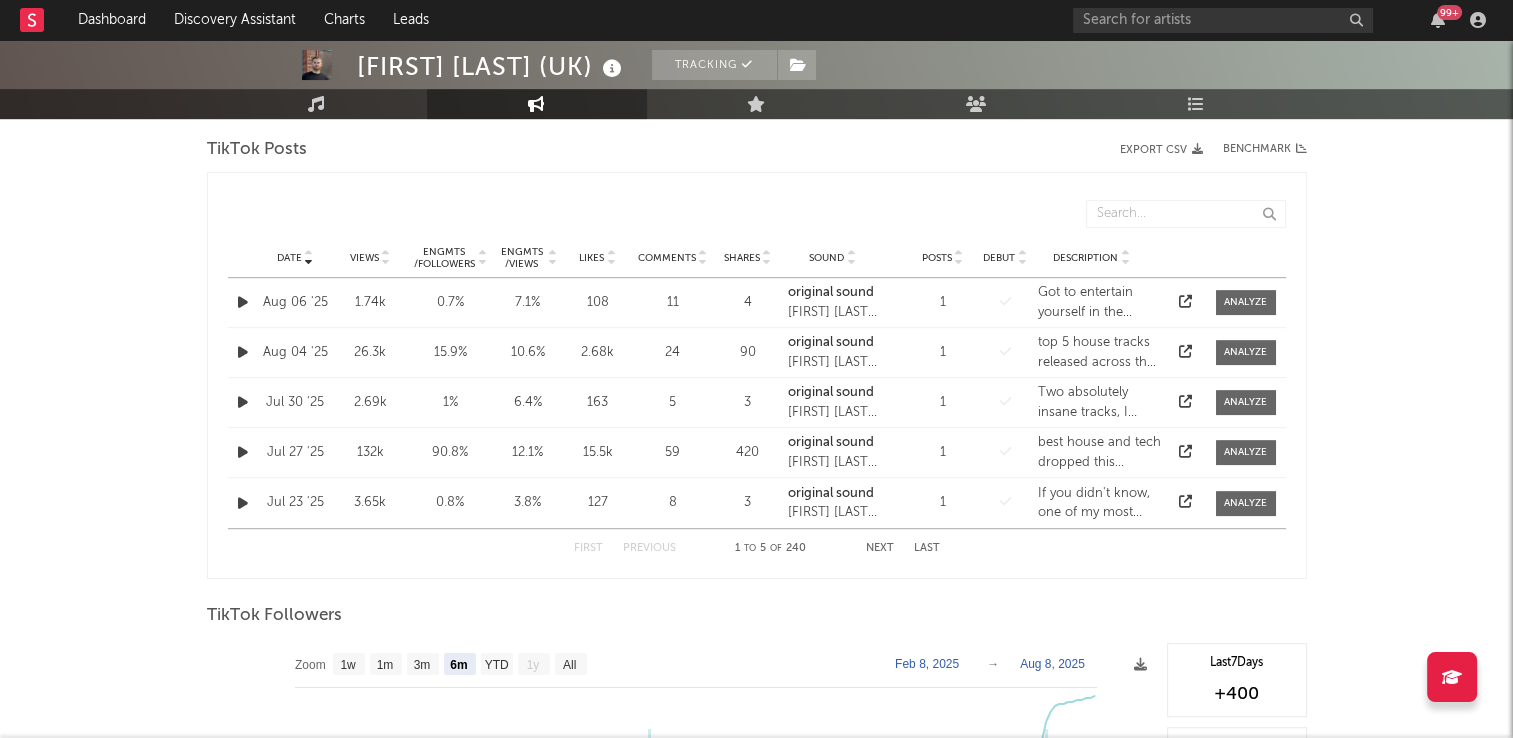click on "Next" at bounding box center (880, 548) 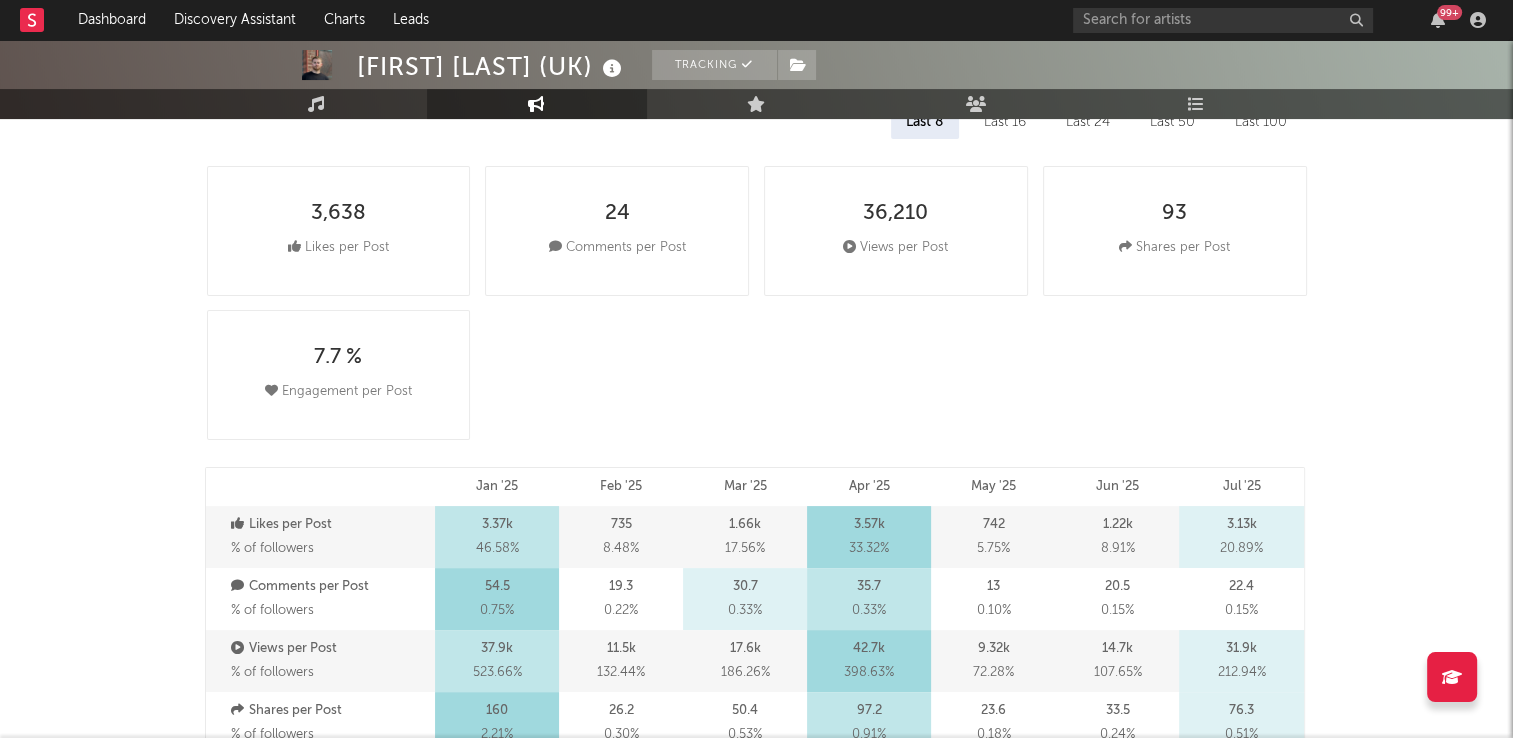 scroll, scrollTop: 0, scrollLeft: 0, axis: both 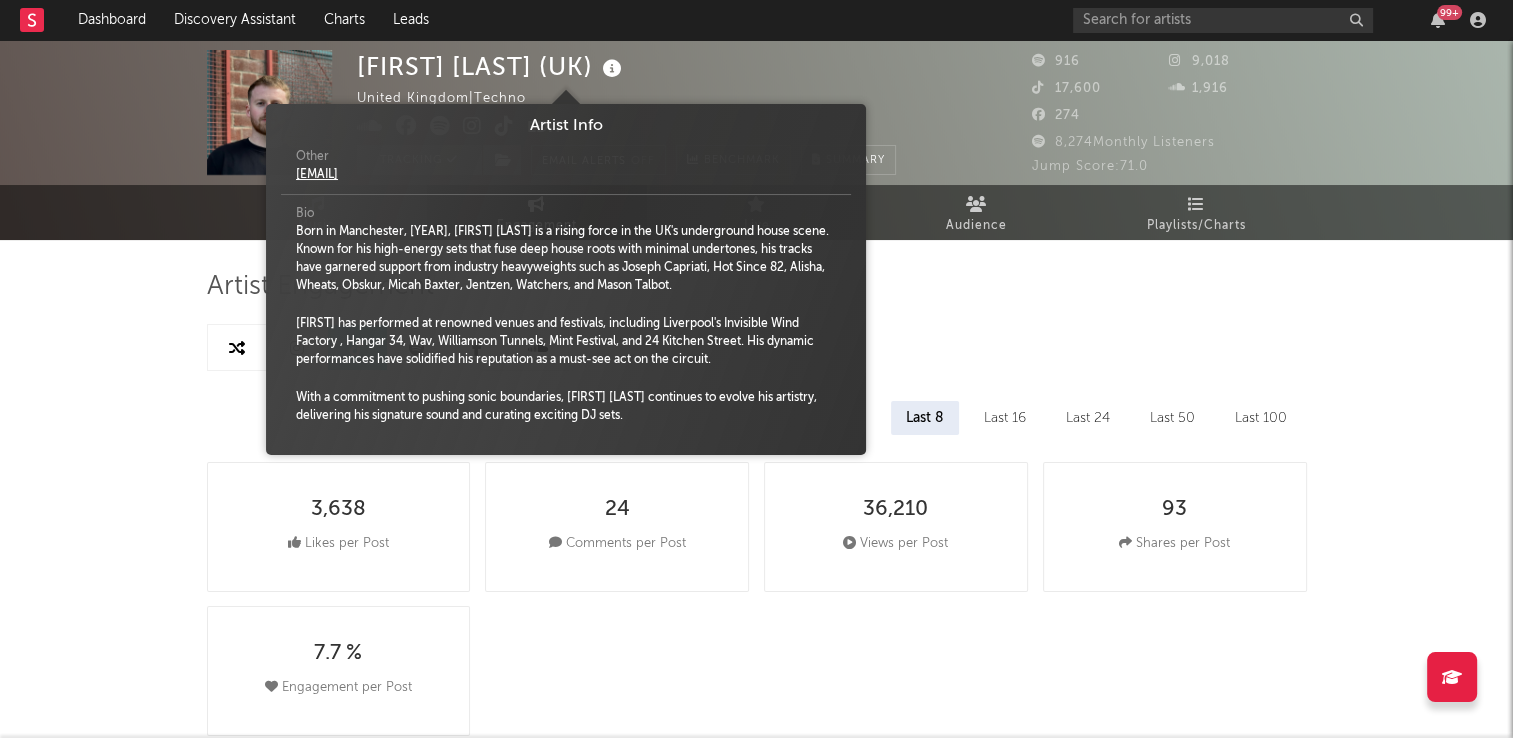 click at bounding box center [612, 69] 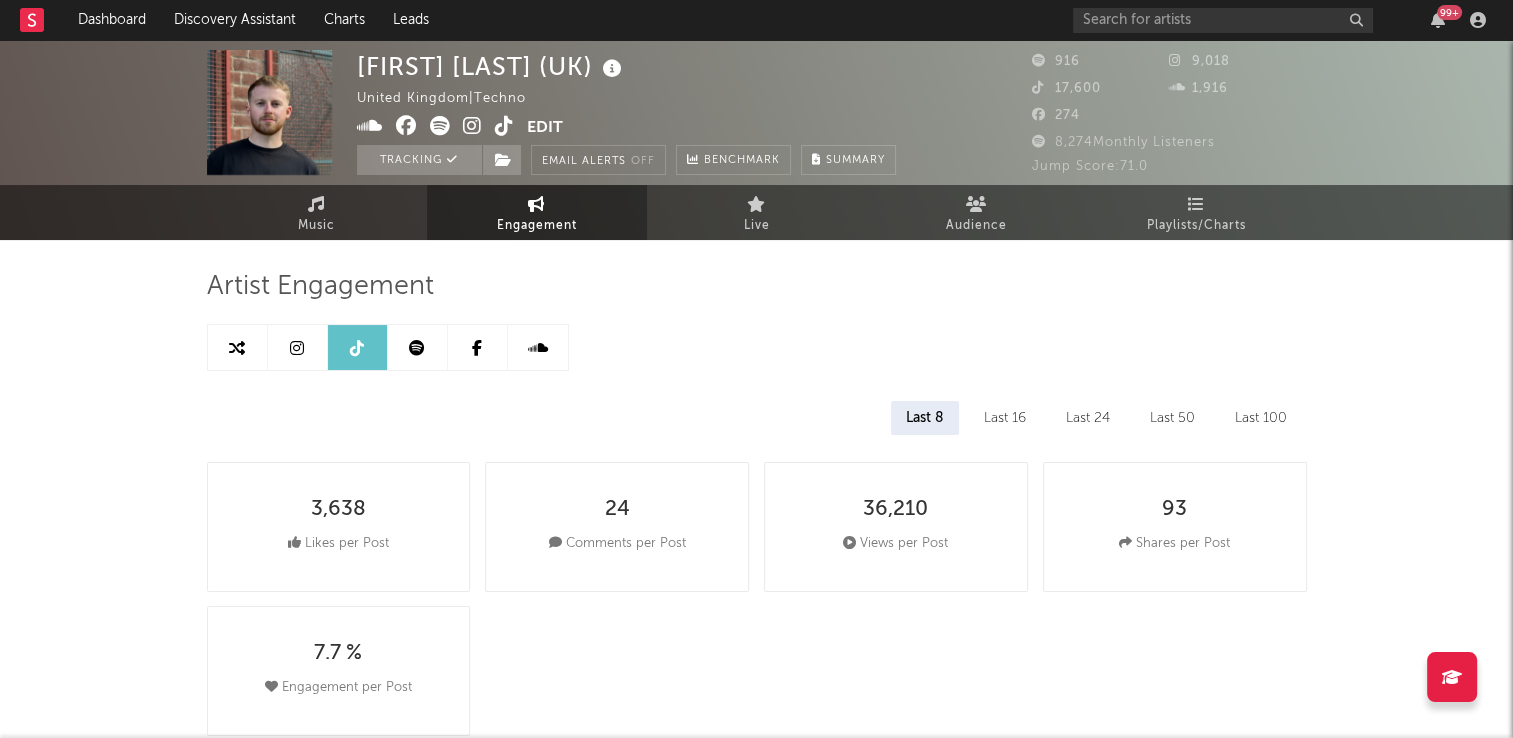 click at bounding box center [504, 126] 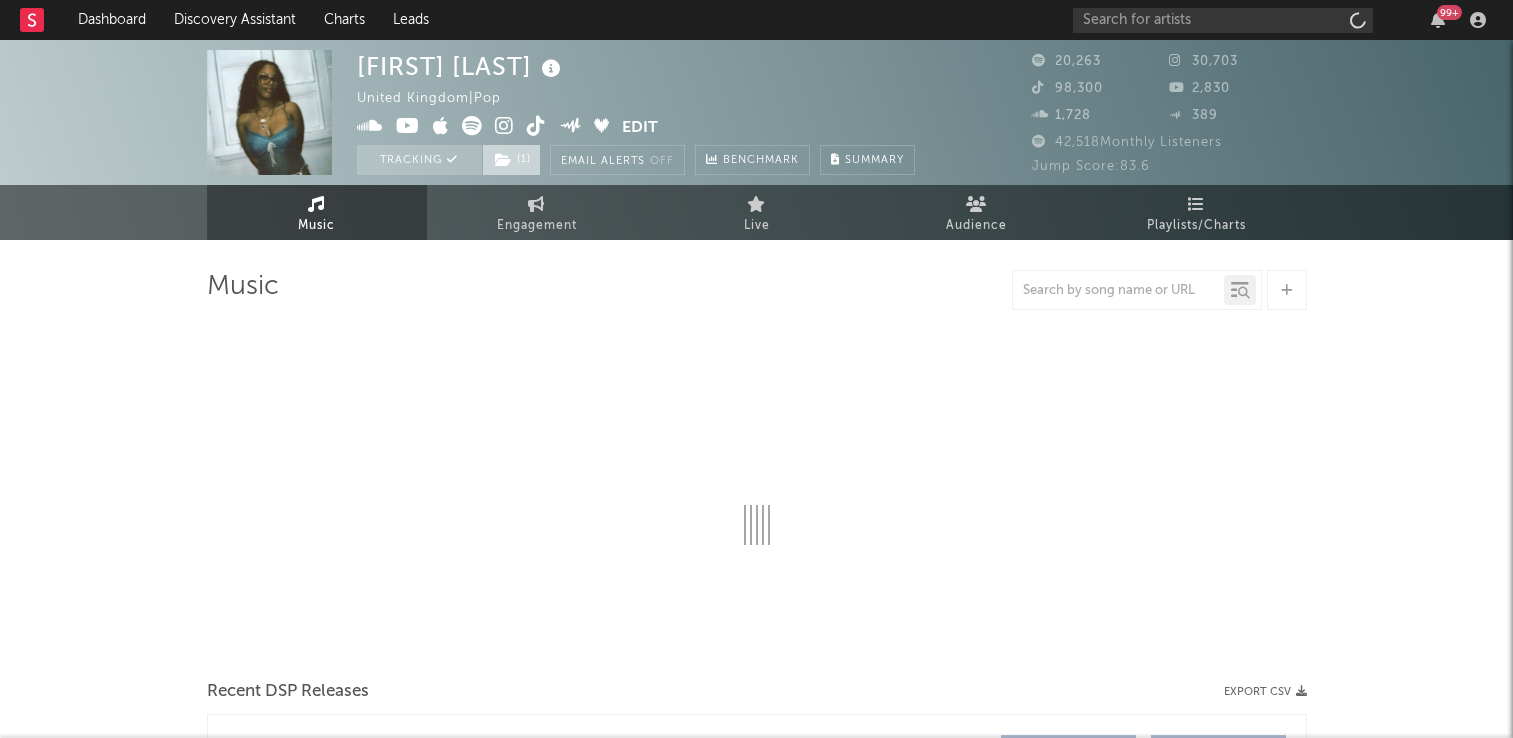 scroll, scrollTop: 0, scrollLeft: 0, axis: both 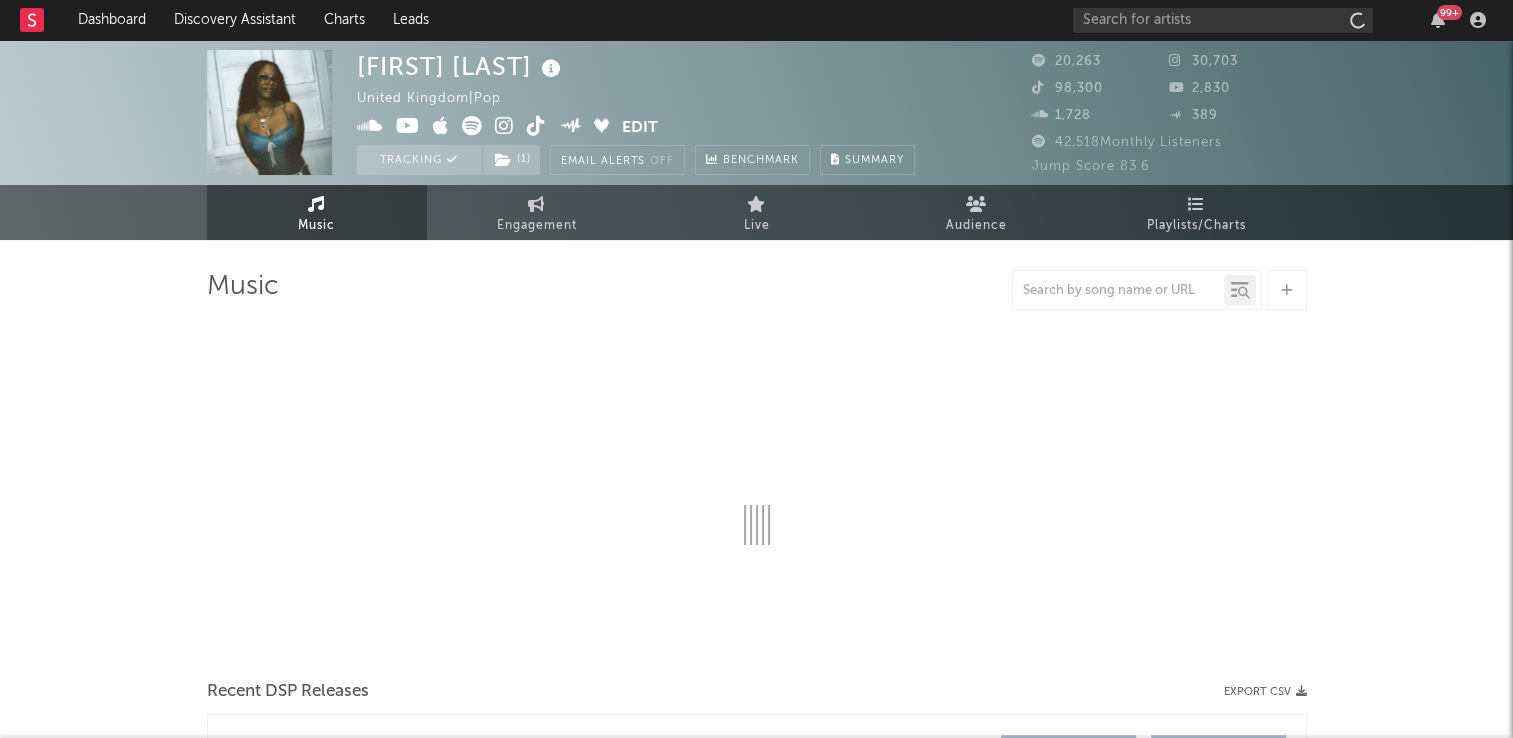 select on "6m" 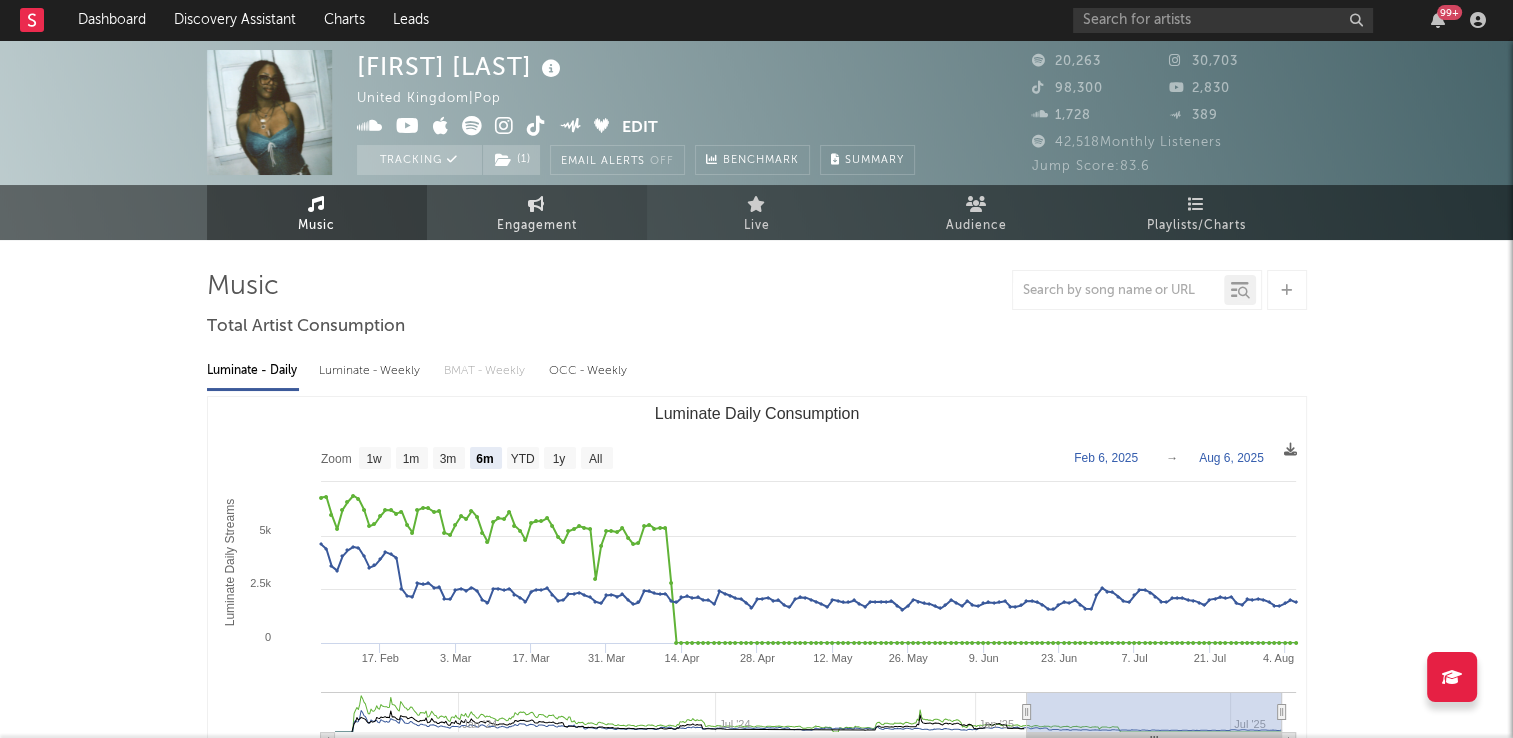 click on "Engagement" at bounding box center [537, 226] 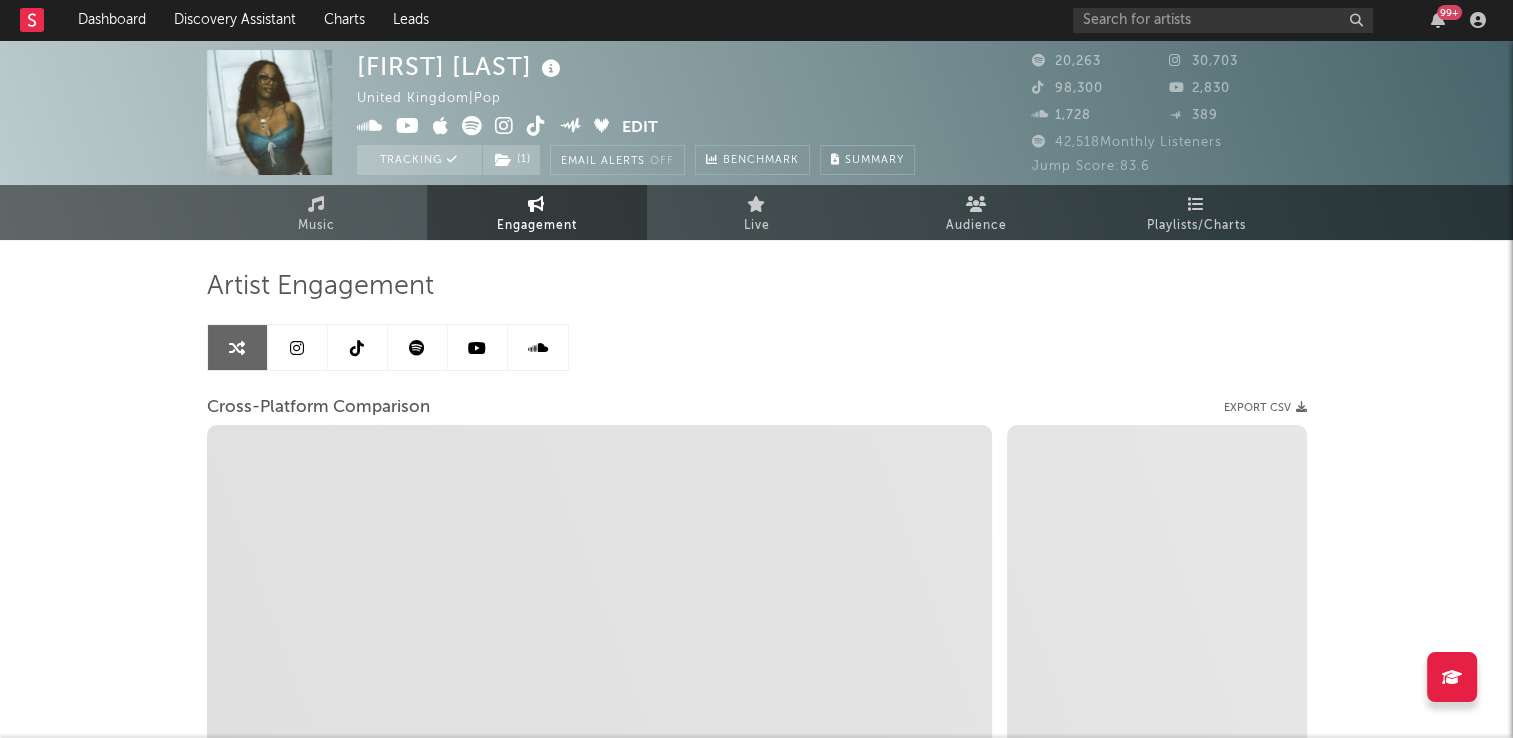 select on "1w" 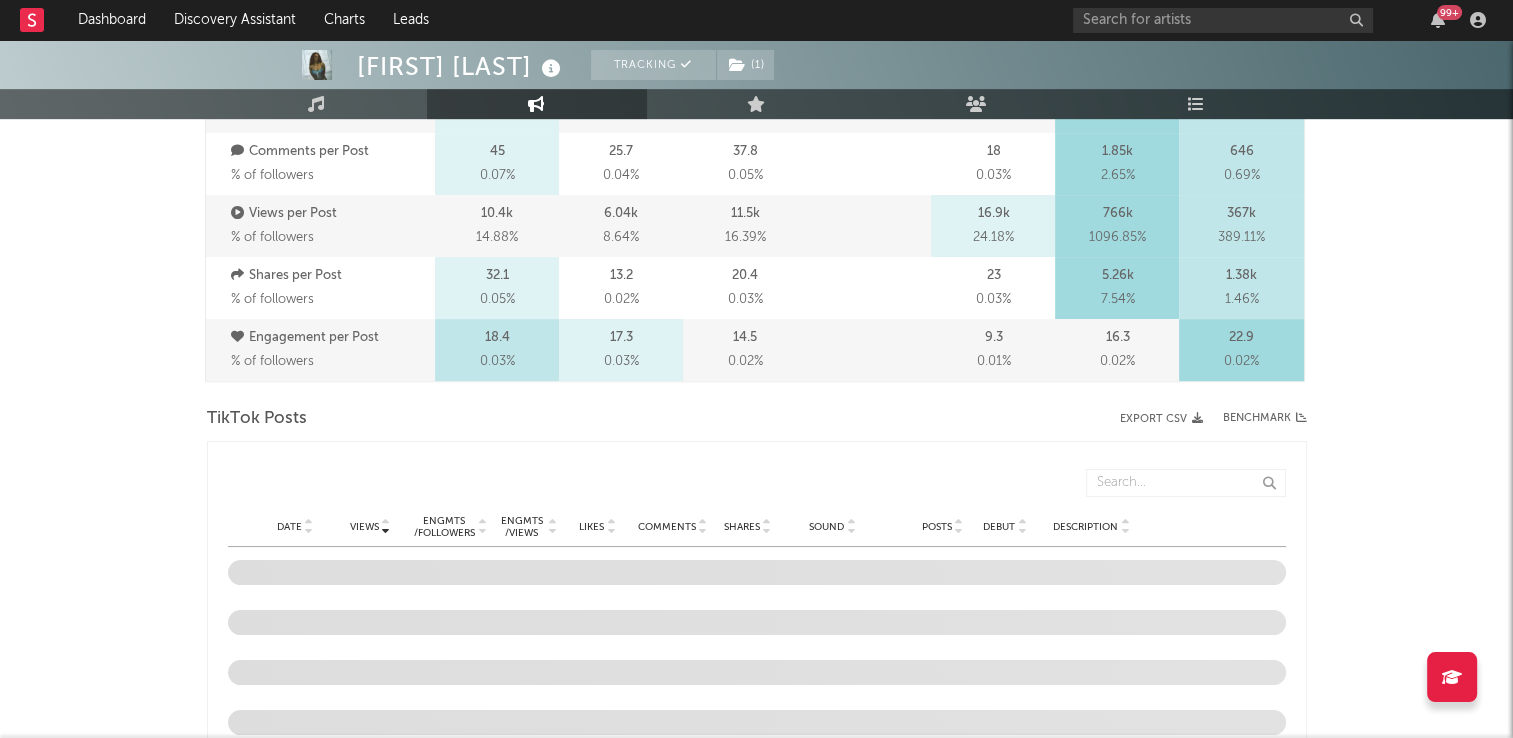 select on "6m" 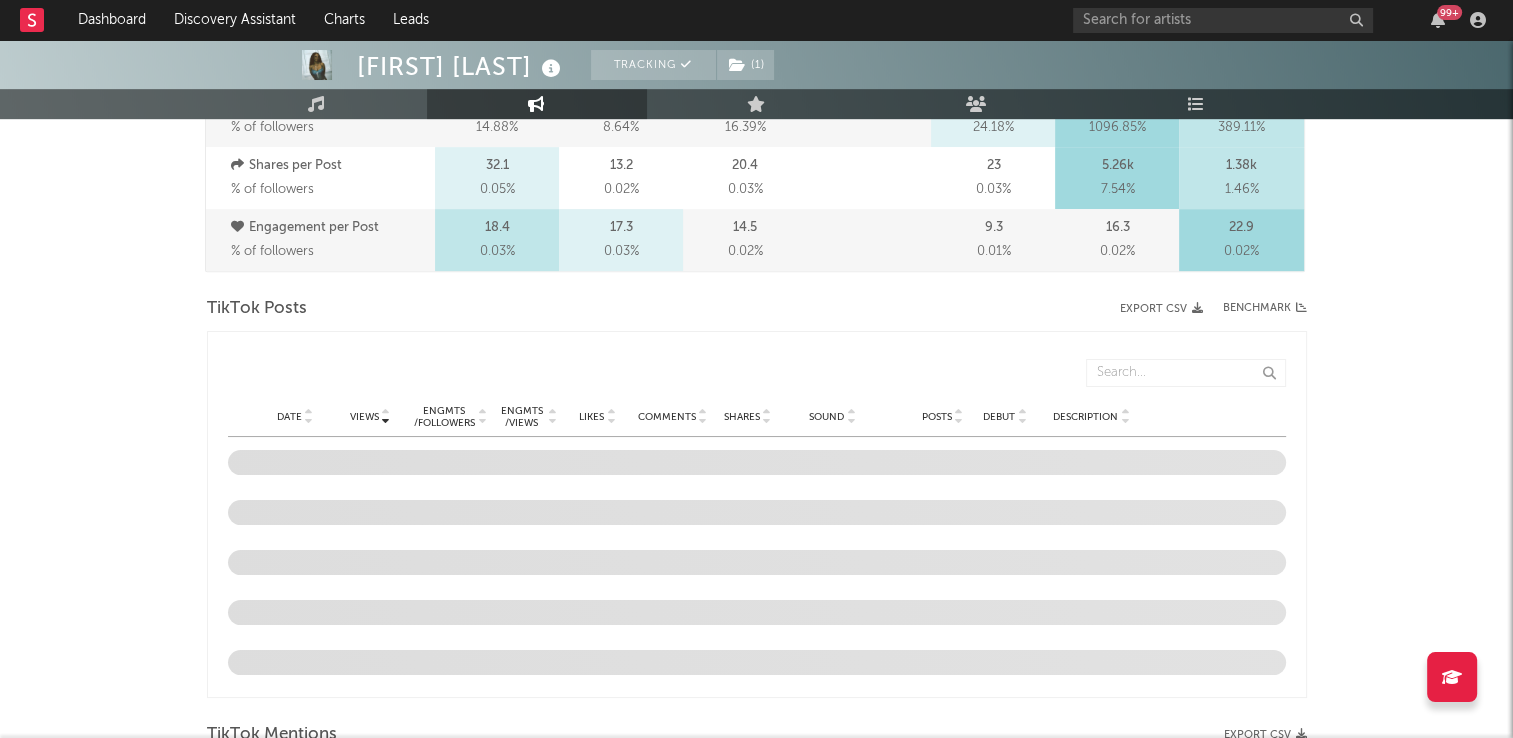scroll, scrollTop: 900, scrollLeft: 0, axis: vertical 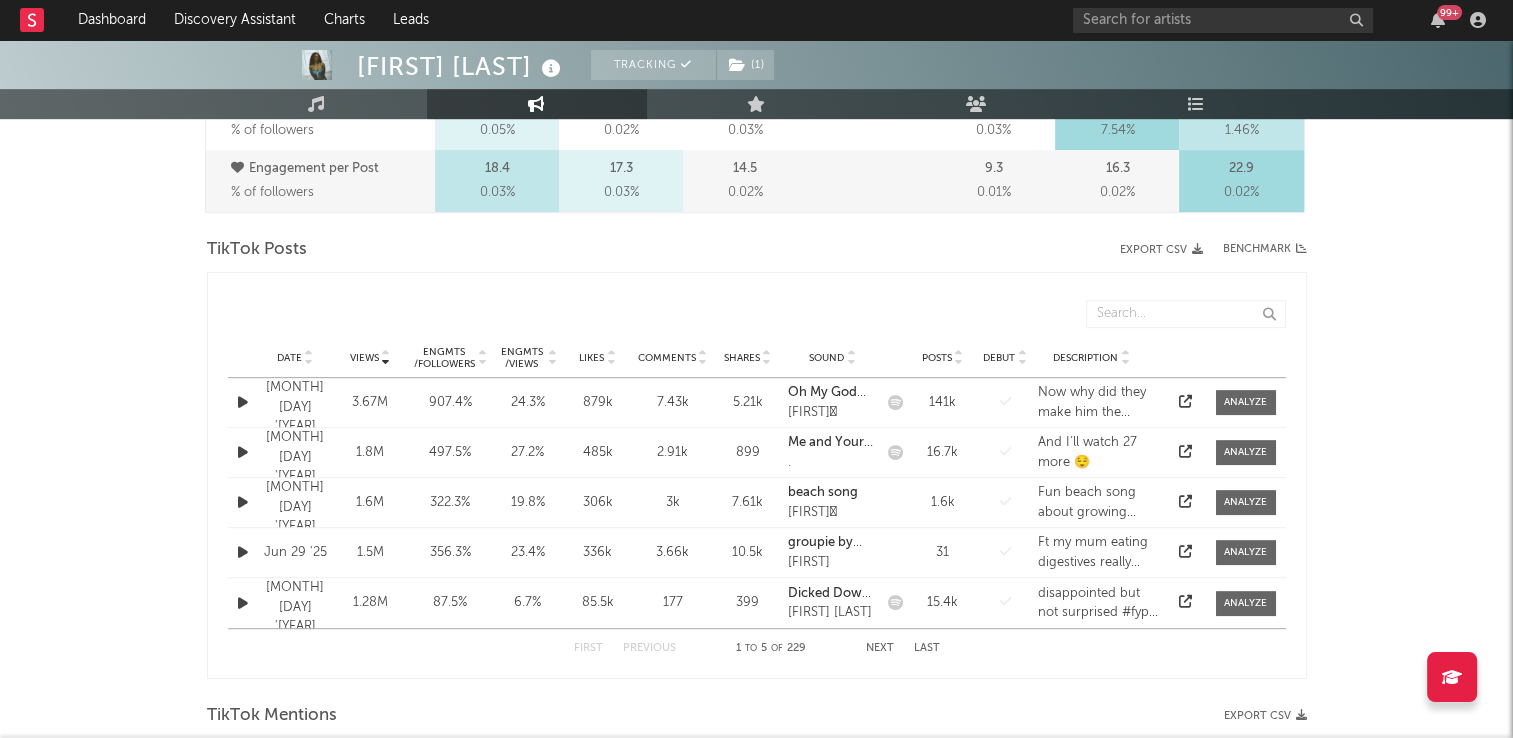 click on "Date Views Engmts / Followers Engmts / Views Likes Comments Shares Sound Posts Debut Description" at bounding box center (757, 358) 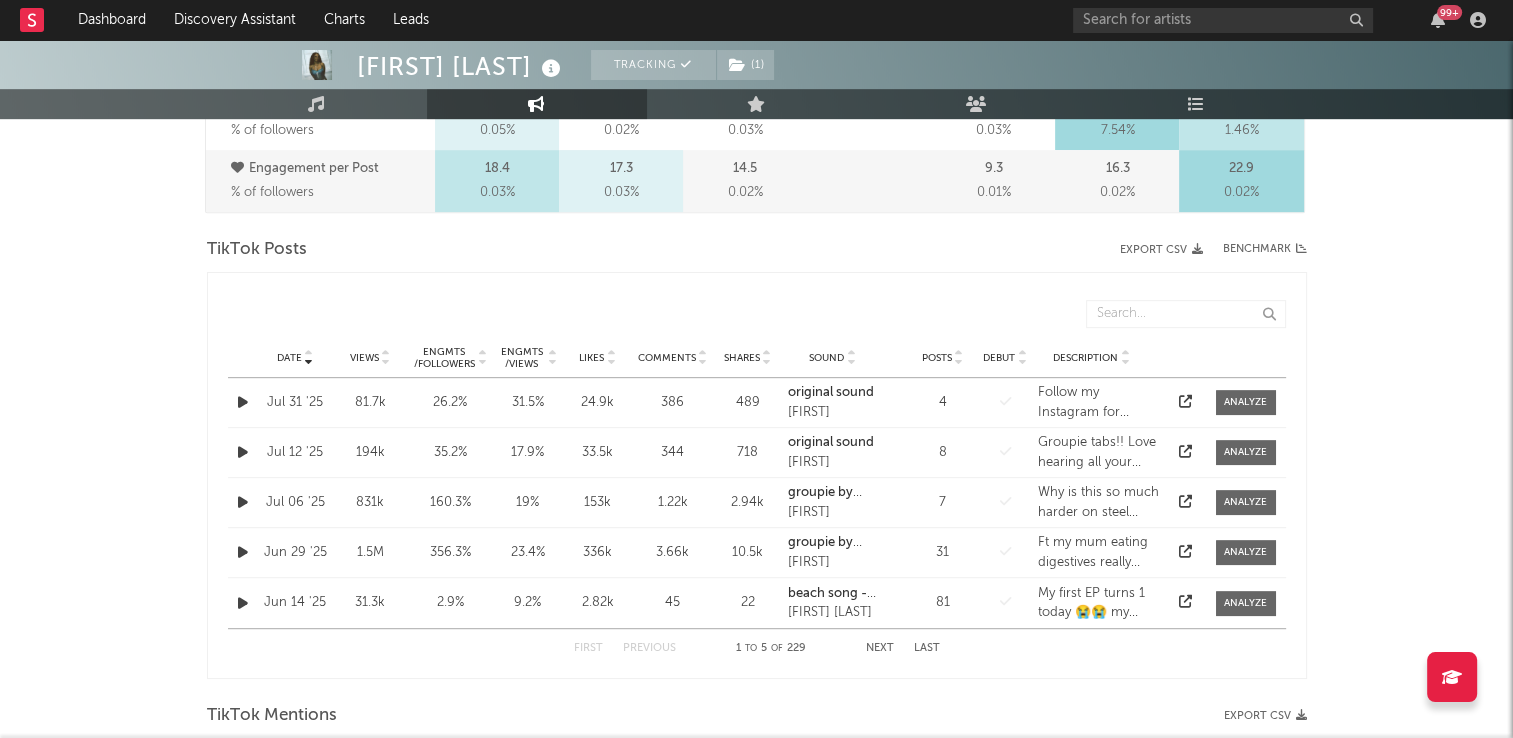click at bounding box center [243, 402] 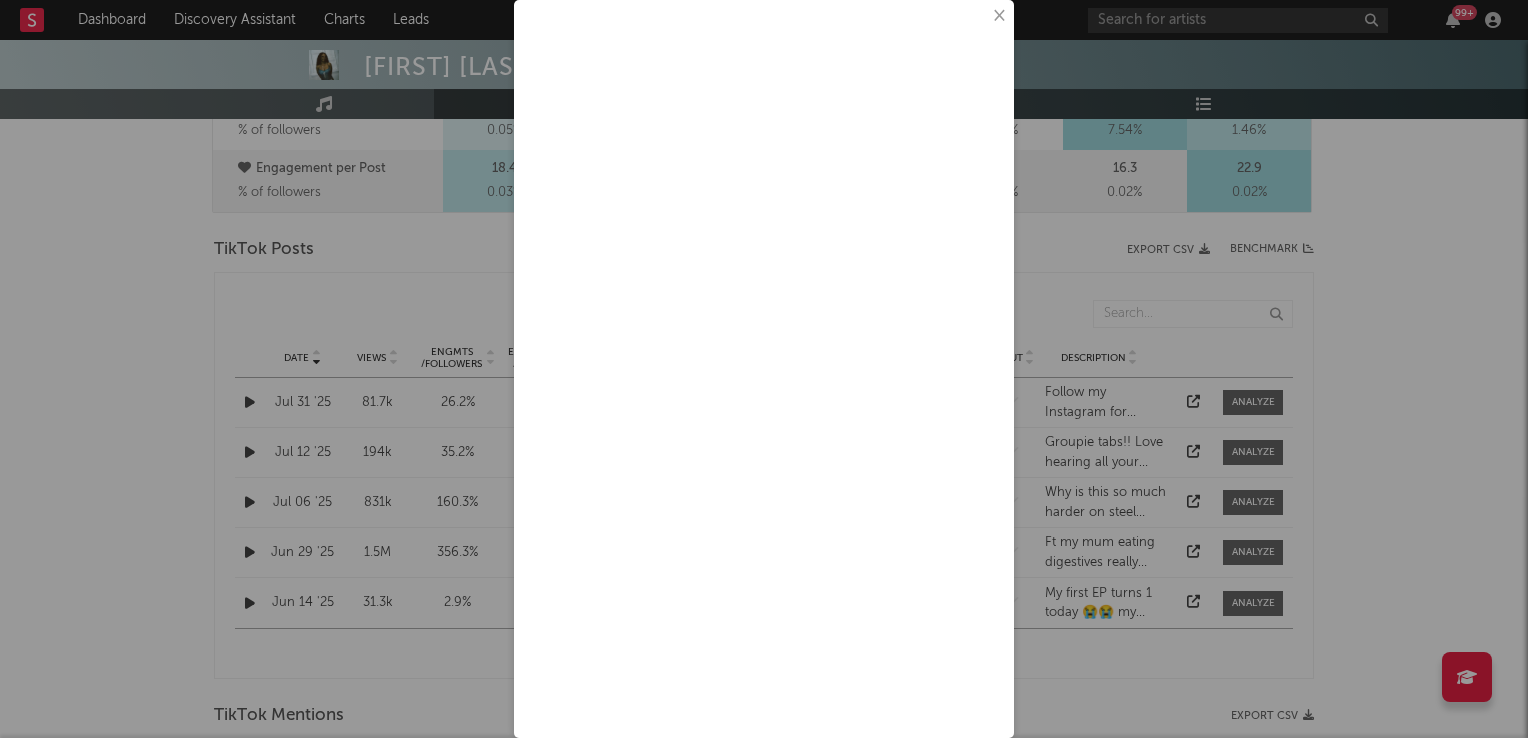 click on "×" at bounding box center [998, 16] 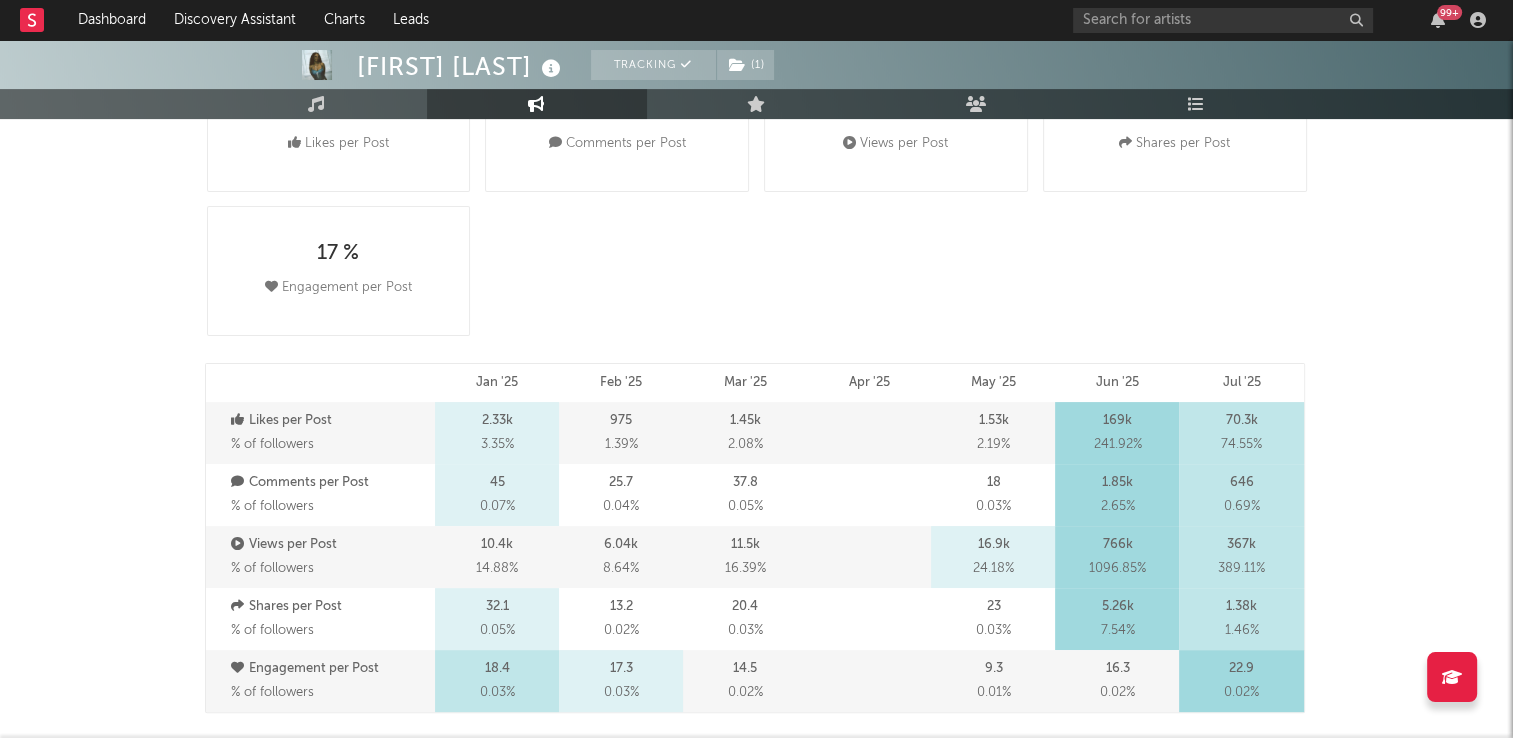 scroll, scrollTop: 0, scrollLeft: 0, axis: both 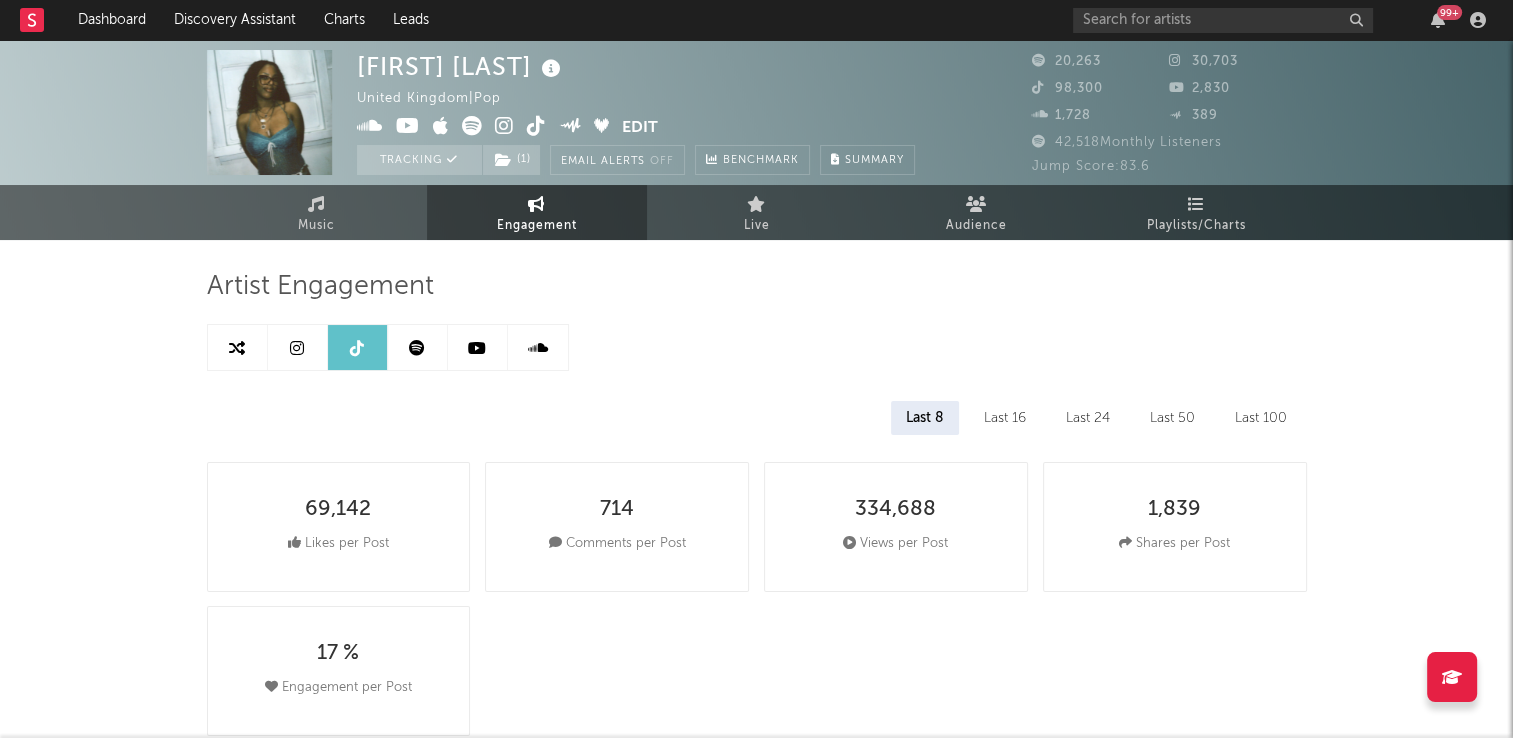 click at bounding box center [536, 126] 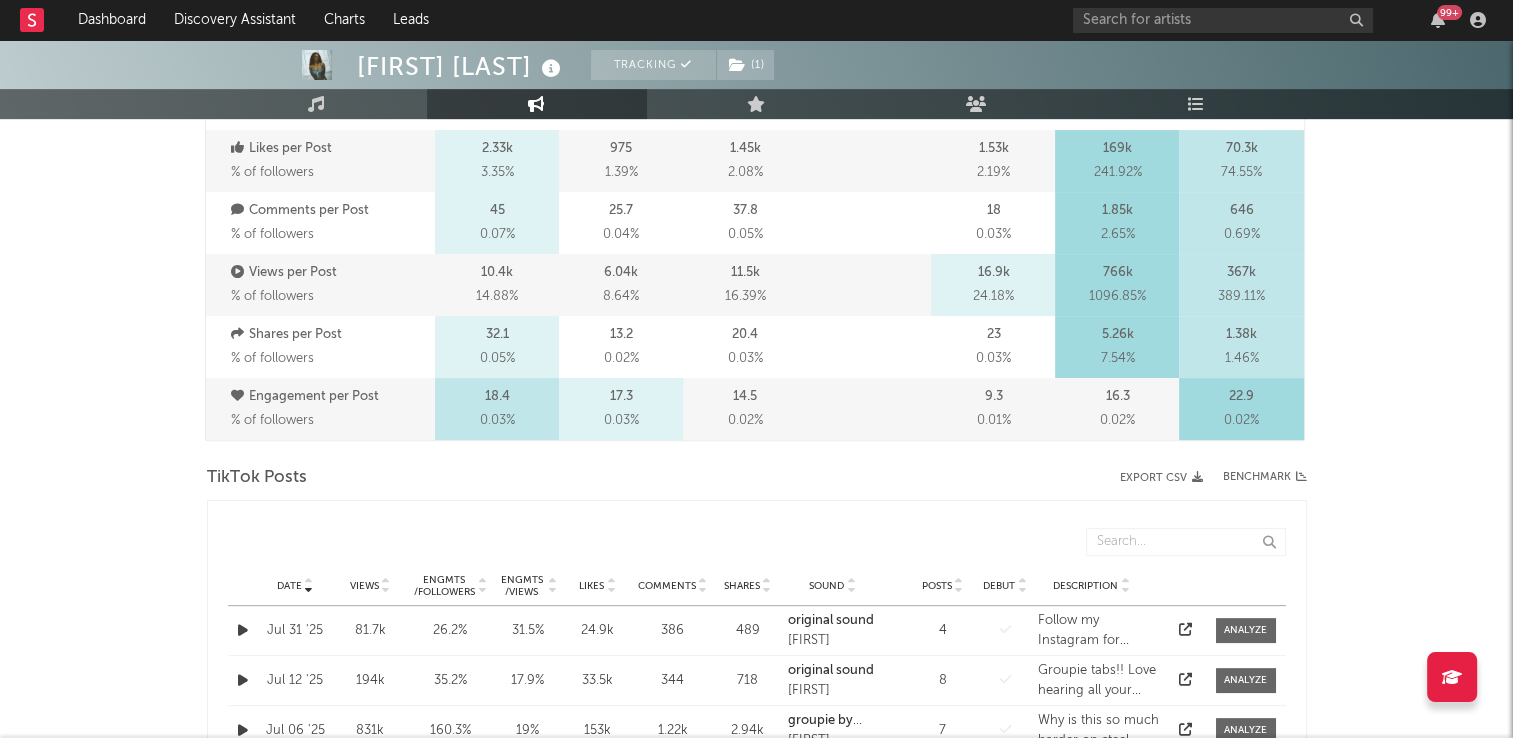 scroll, scrollTop: 800, scrollLeft: 0, axis: vertical 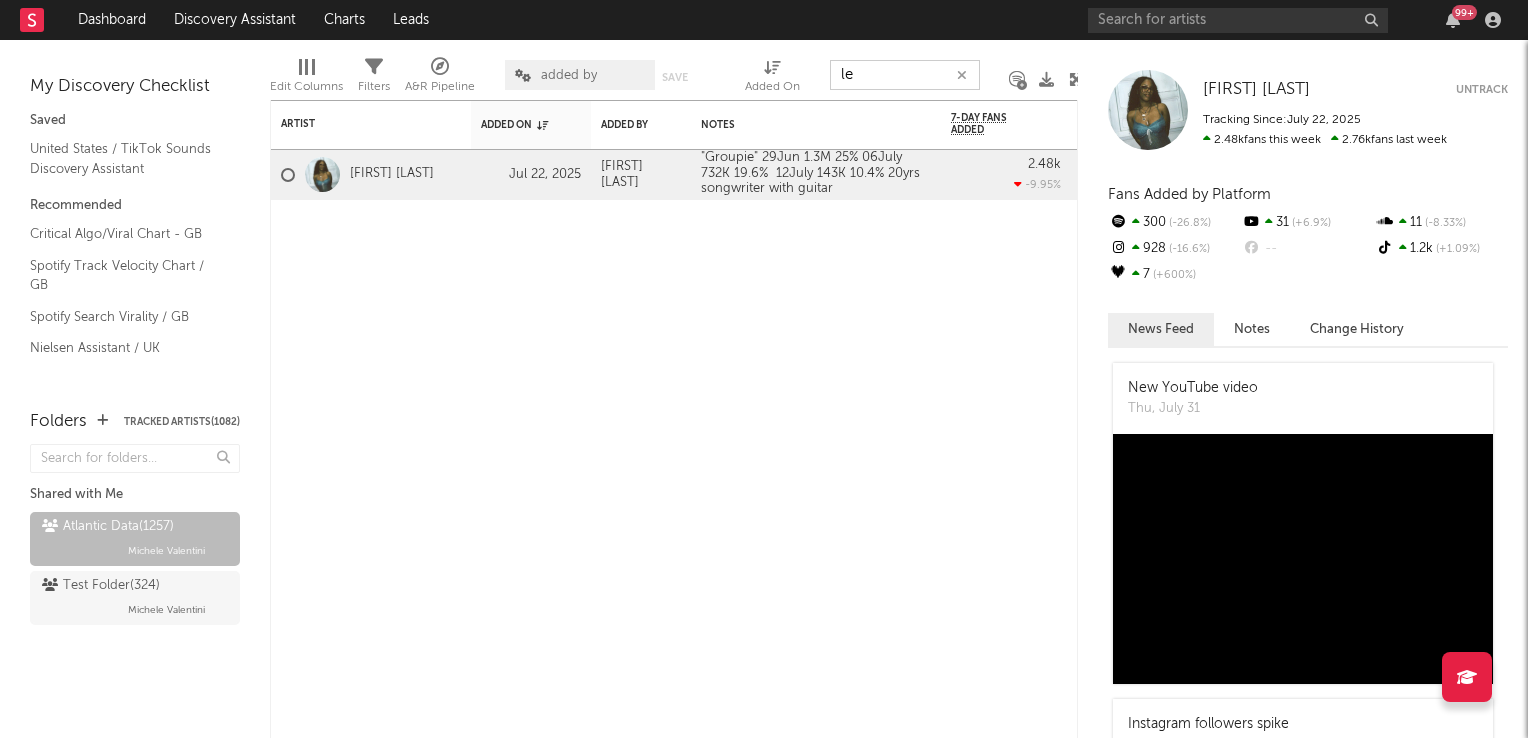 type on "l" 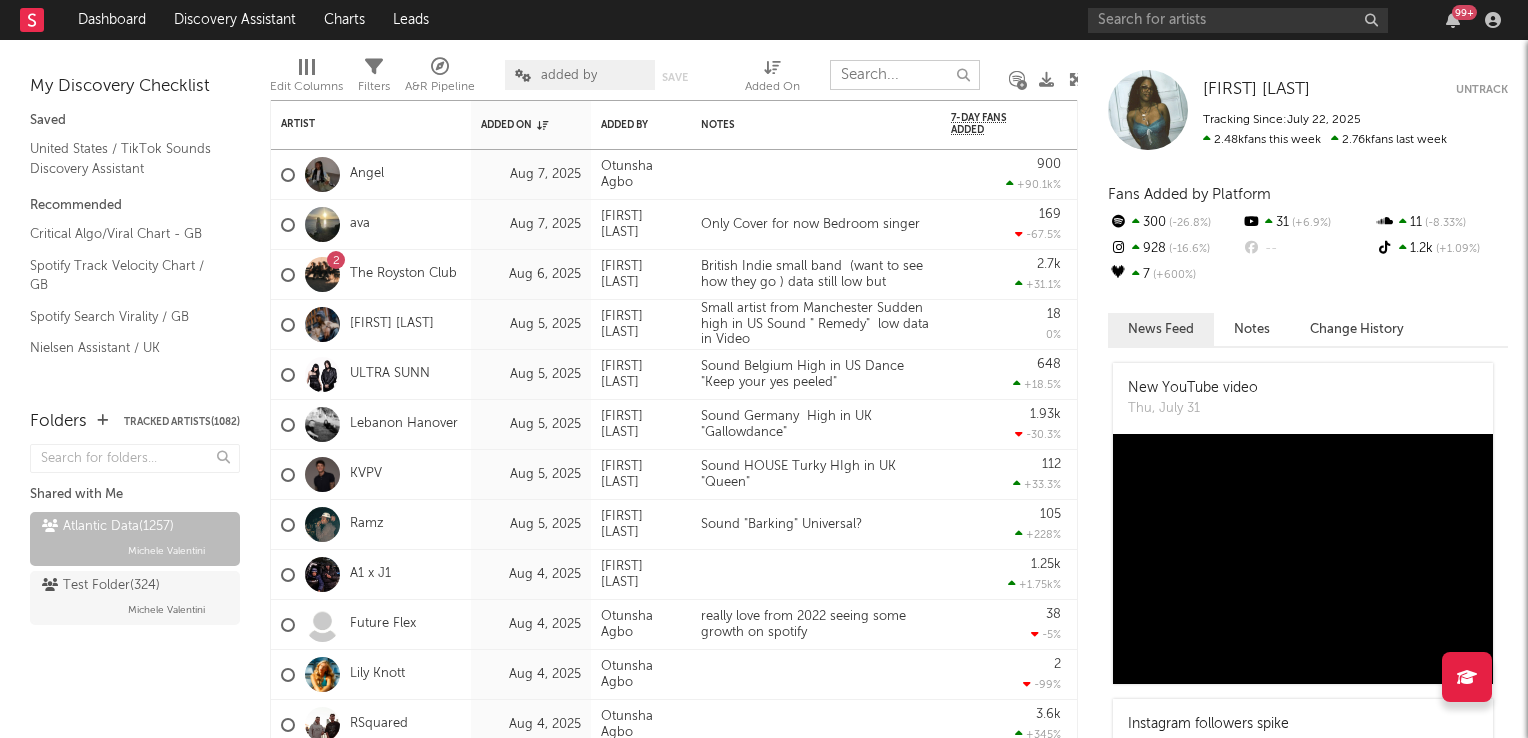type 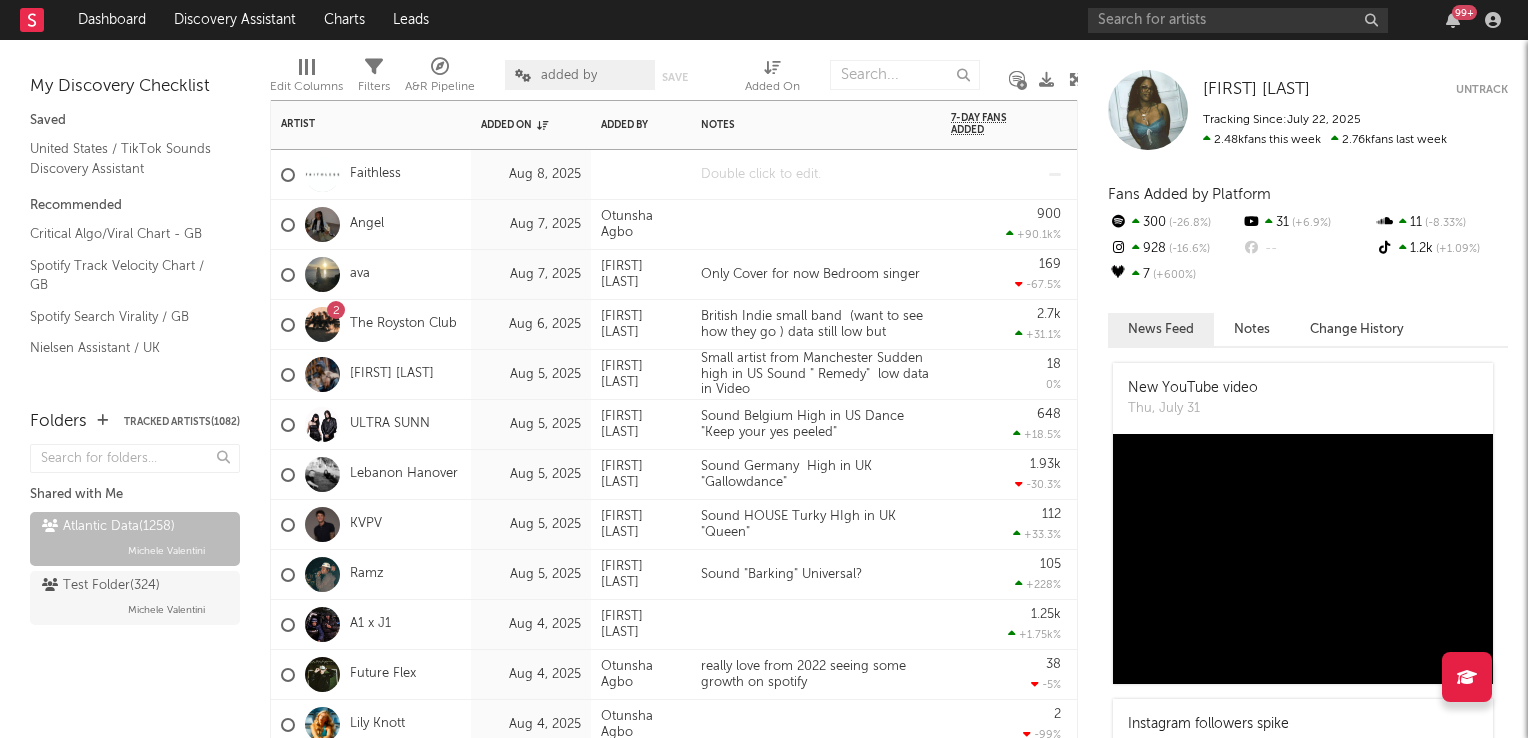 click at bounding box center (816, 174) 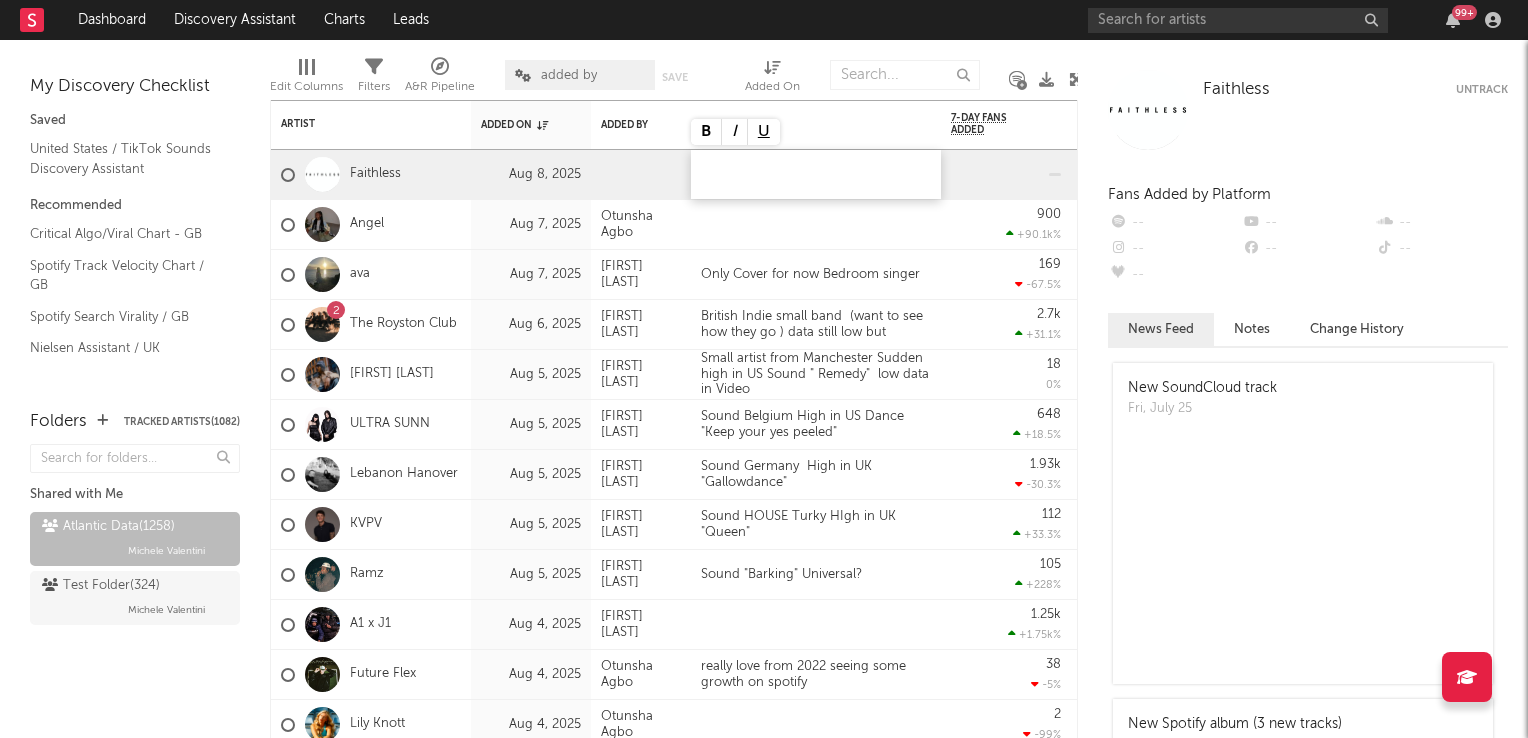 type 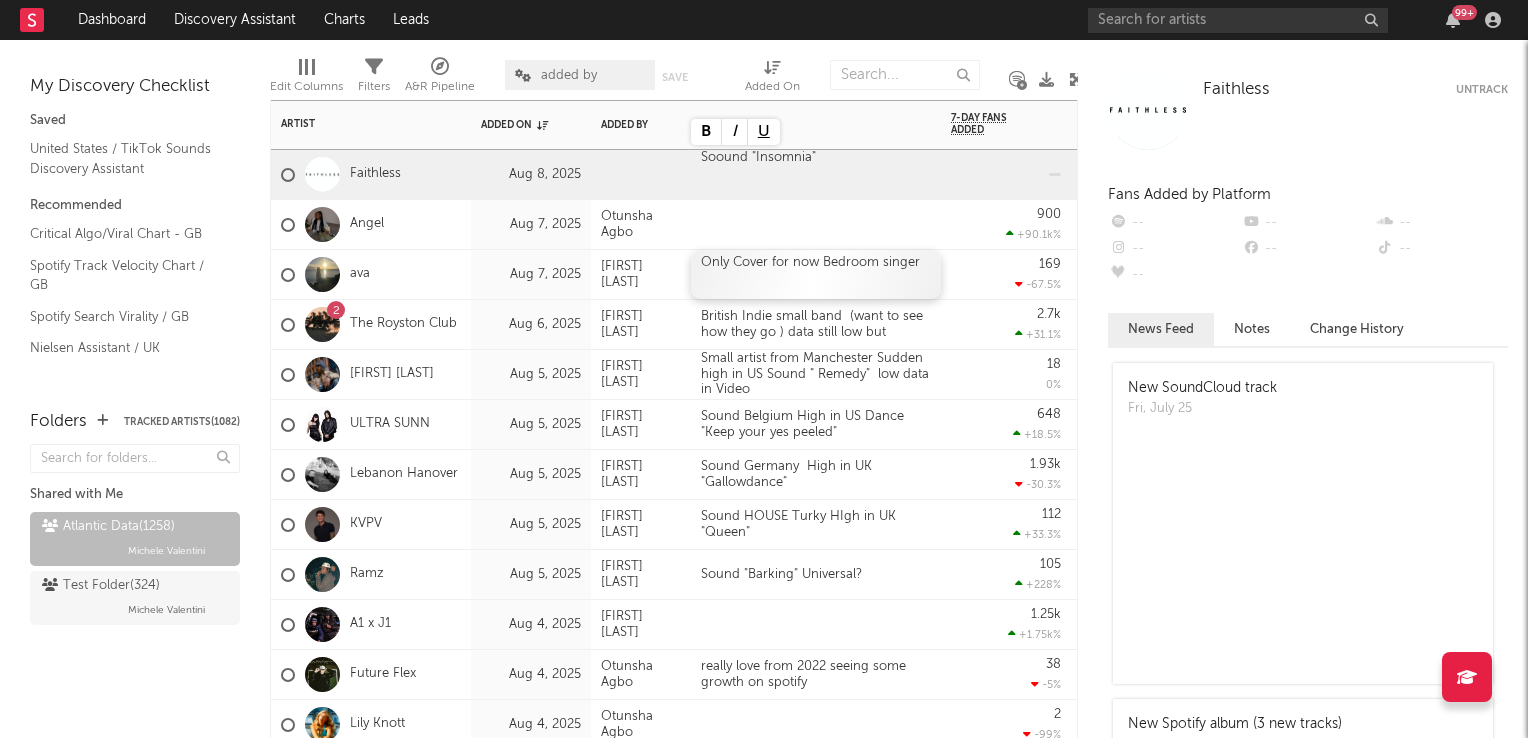 click on "Only Cover for now Bedroom singer" at bounding box center (816, 274) 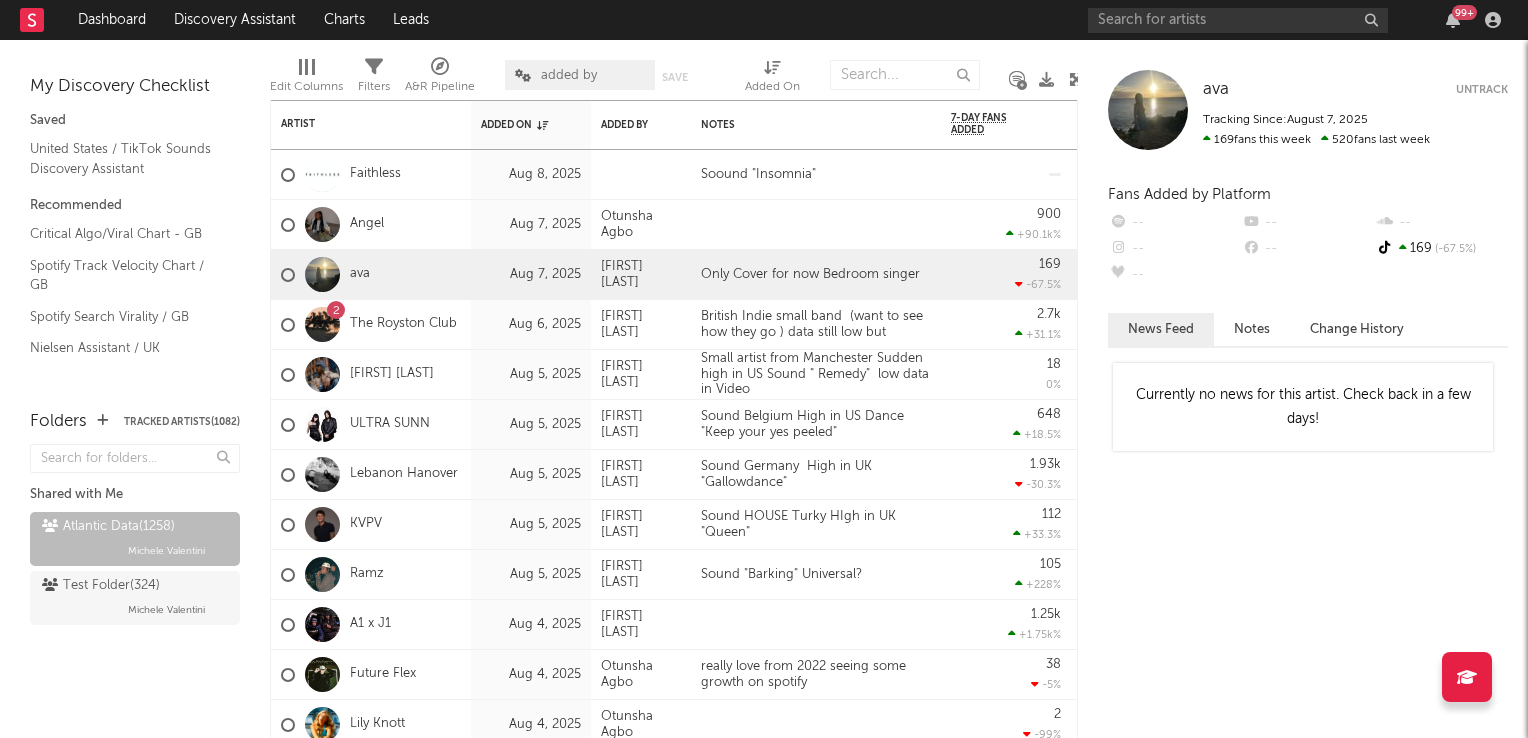 click at bounding box center (1076, 79) 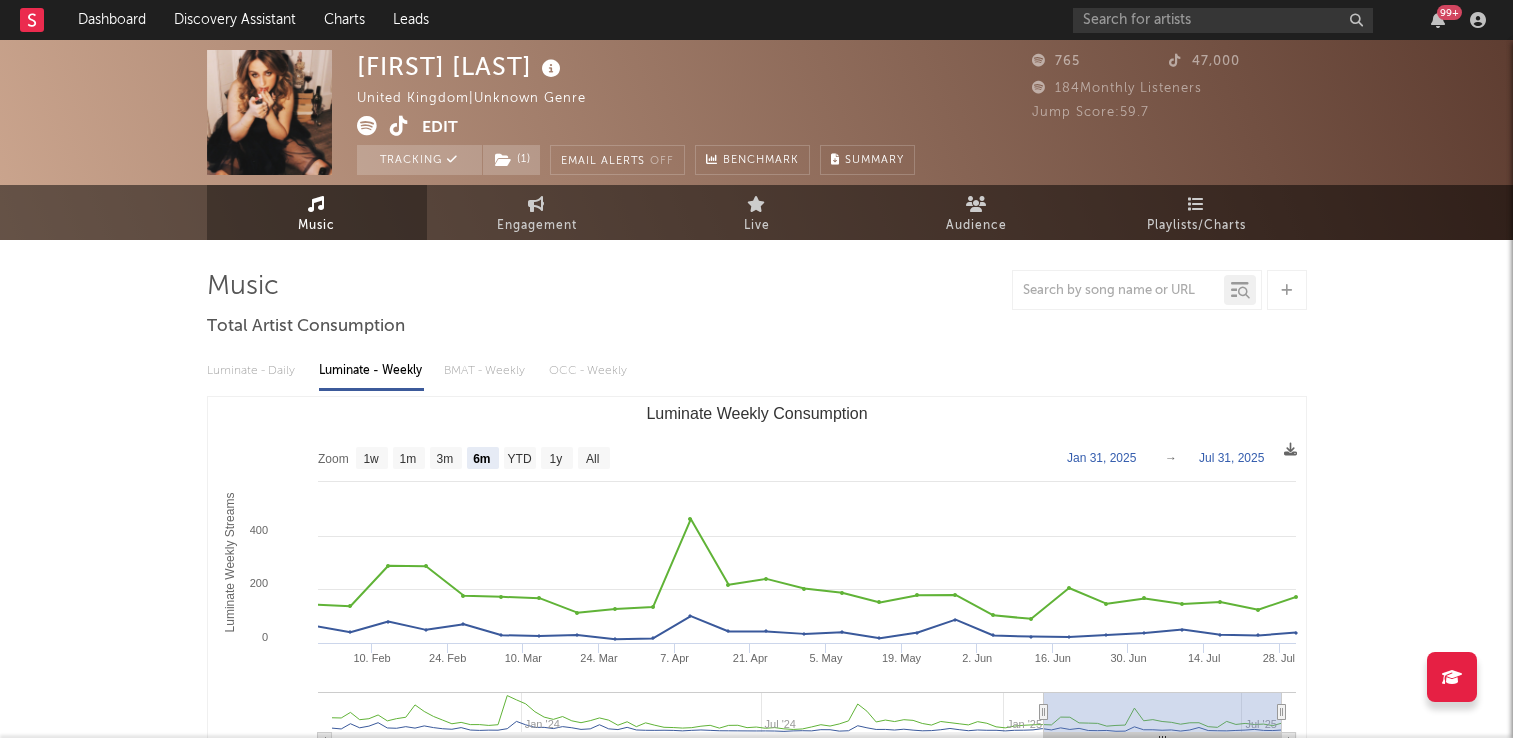 select on "6m" 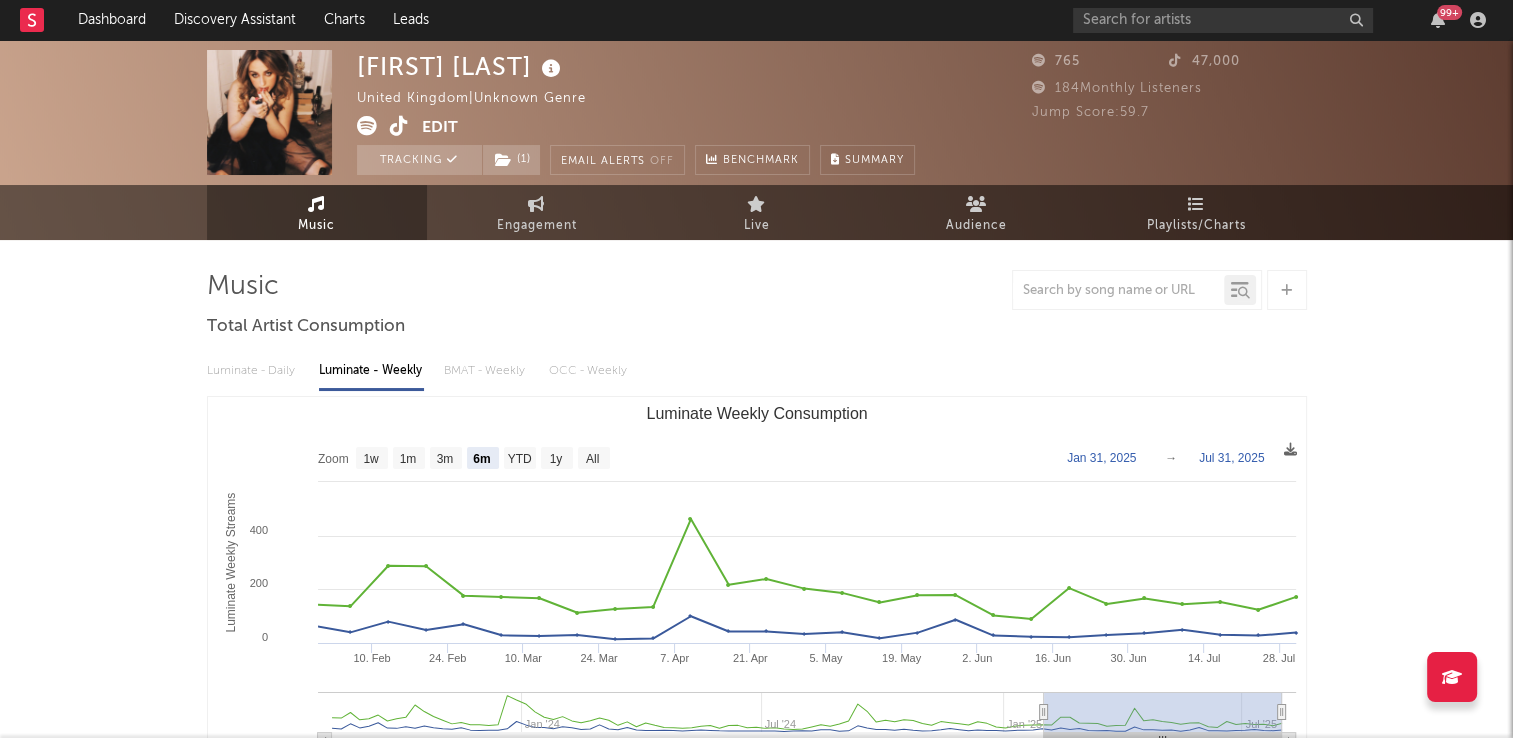 click at bounding box center [399, 126] 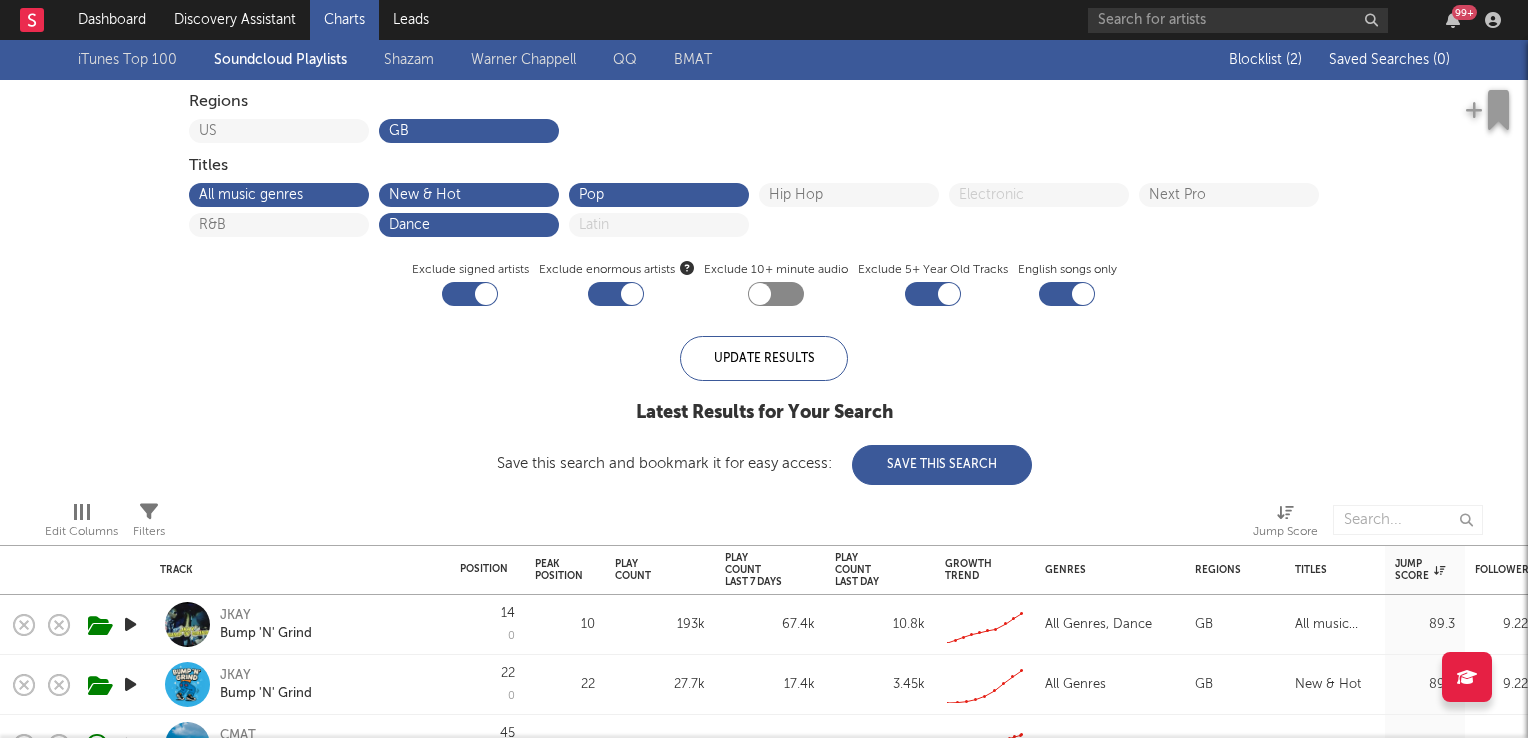 scroll, scrollTop: 0, scrollLeft: 0, axis: both 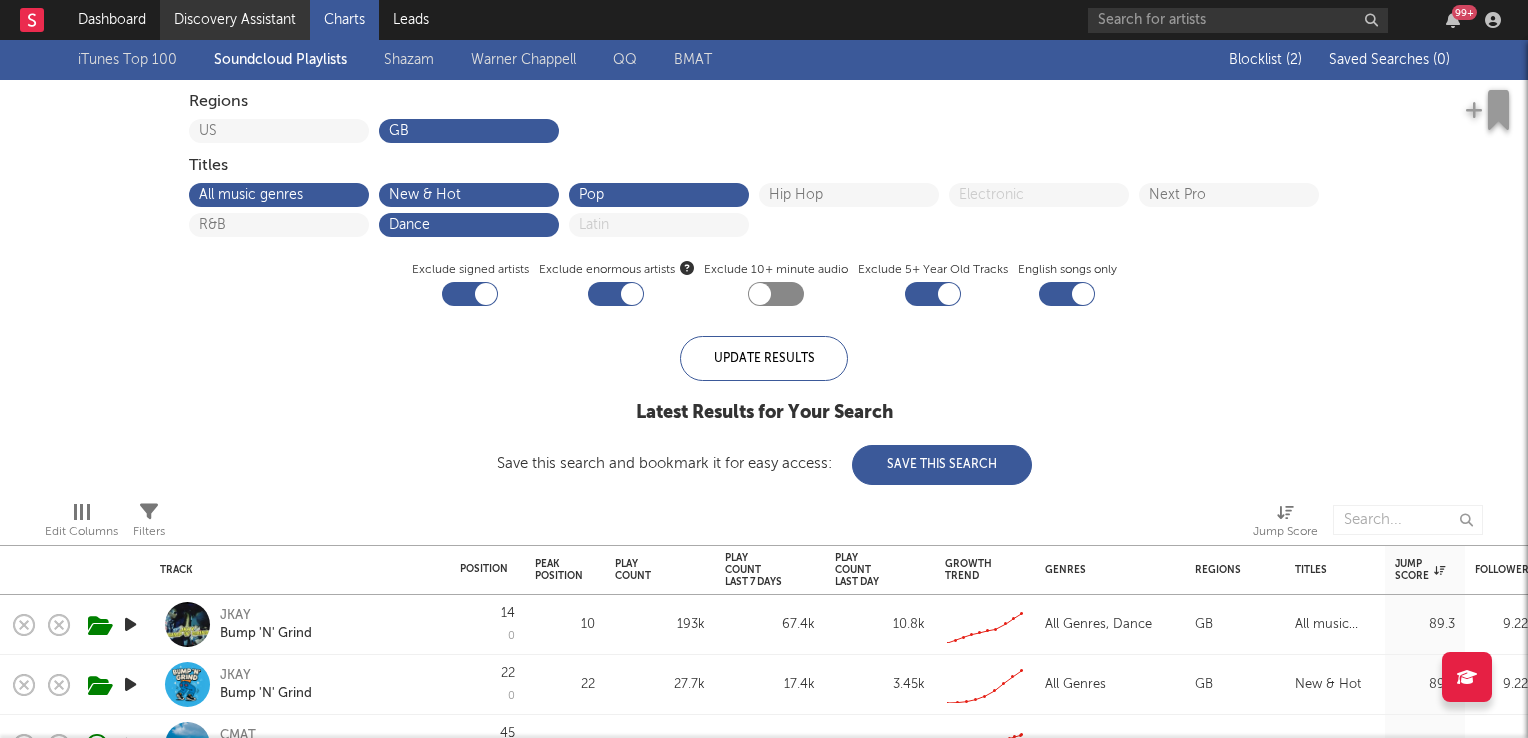 click on "Discovery Assistant" at bounding box center (235, 20) 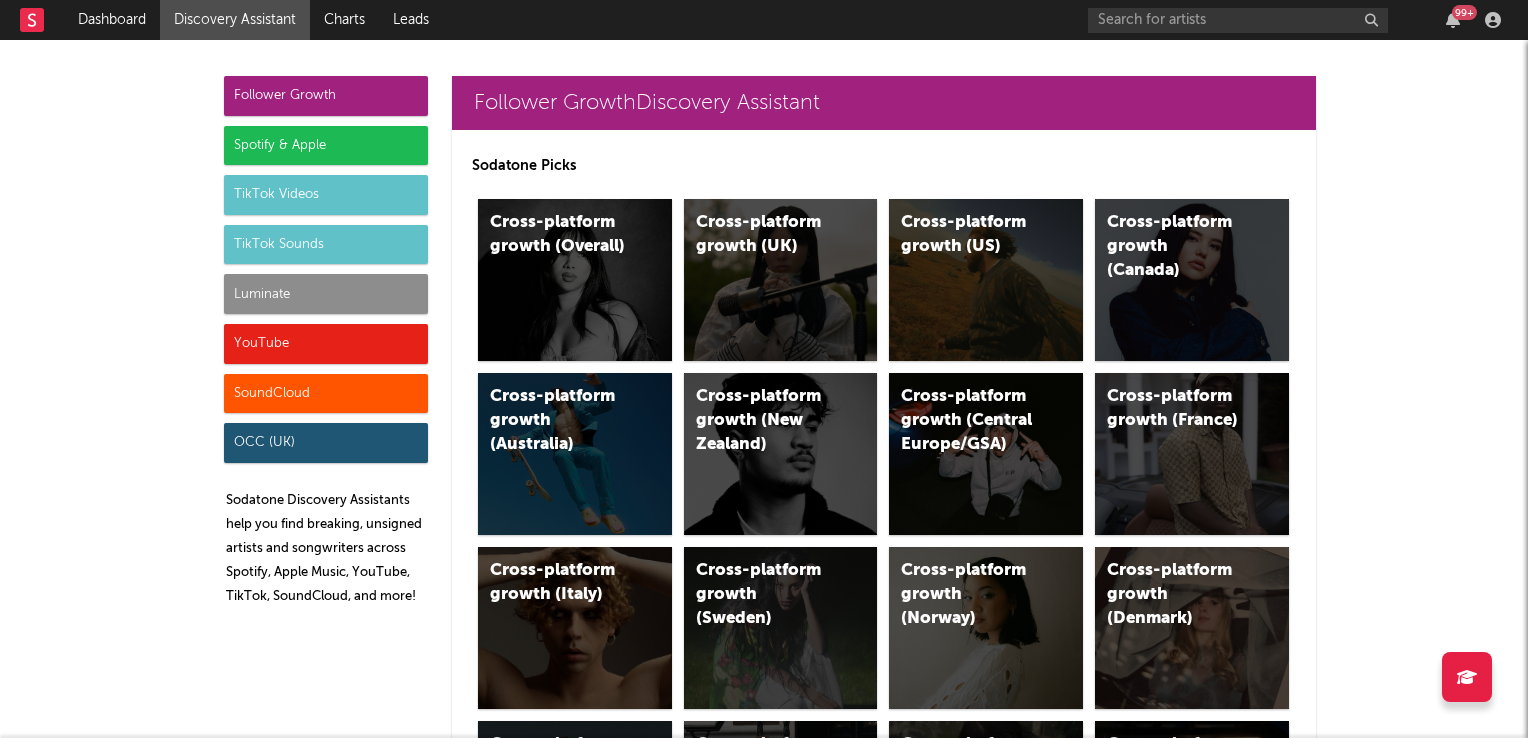 click on "TikTok Sounds" at bounding box center (326, 245) 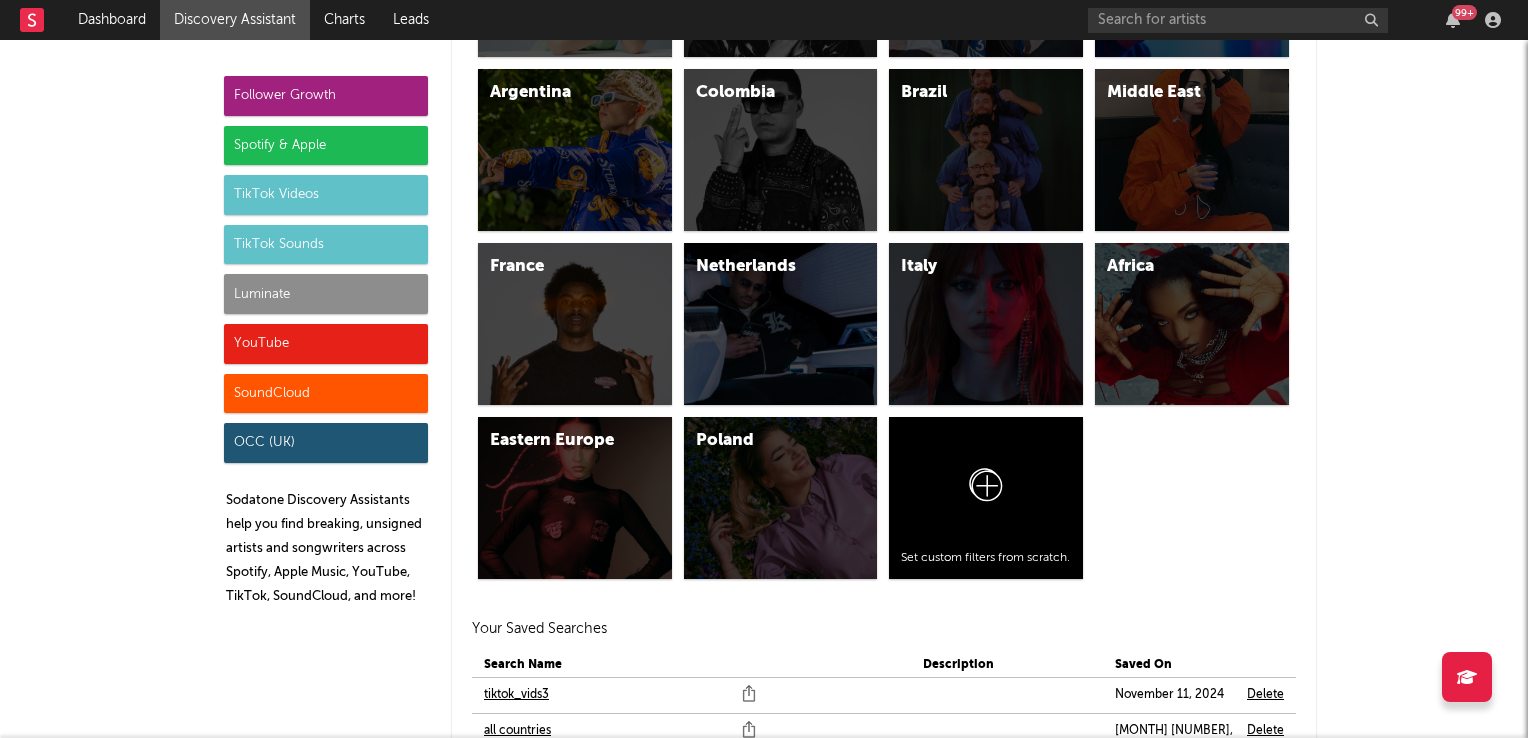 scroll, scrollTop: 7284, scrollLeft: 0, axis: vertical 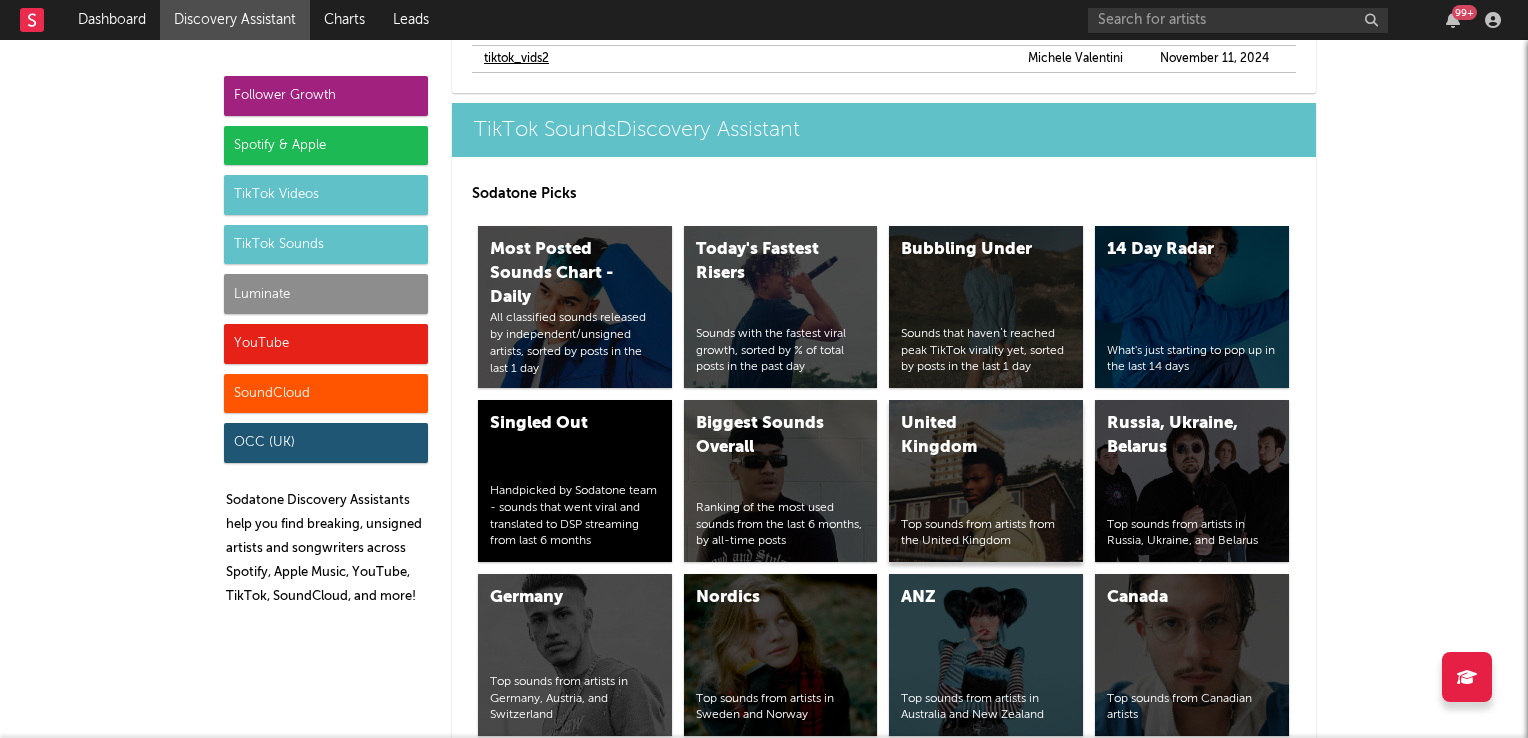 click on "United Kingdom Top sounds from artists from the United Kingdom" at bounding box center (986, 481) 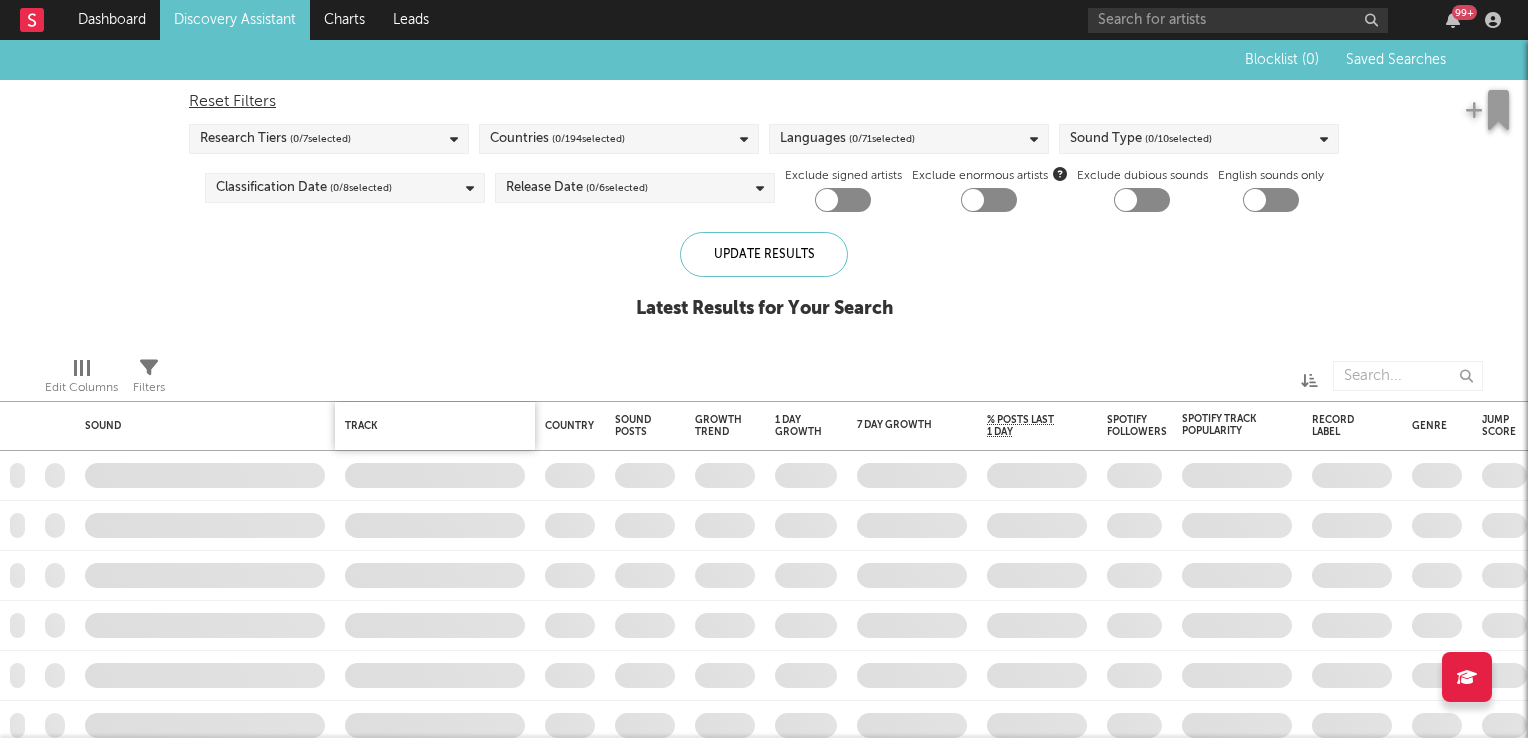 checkbox on "true" 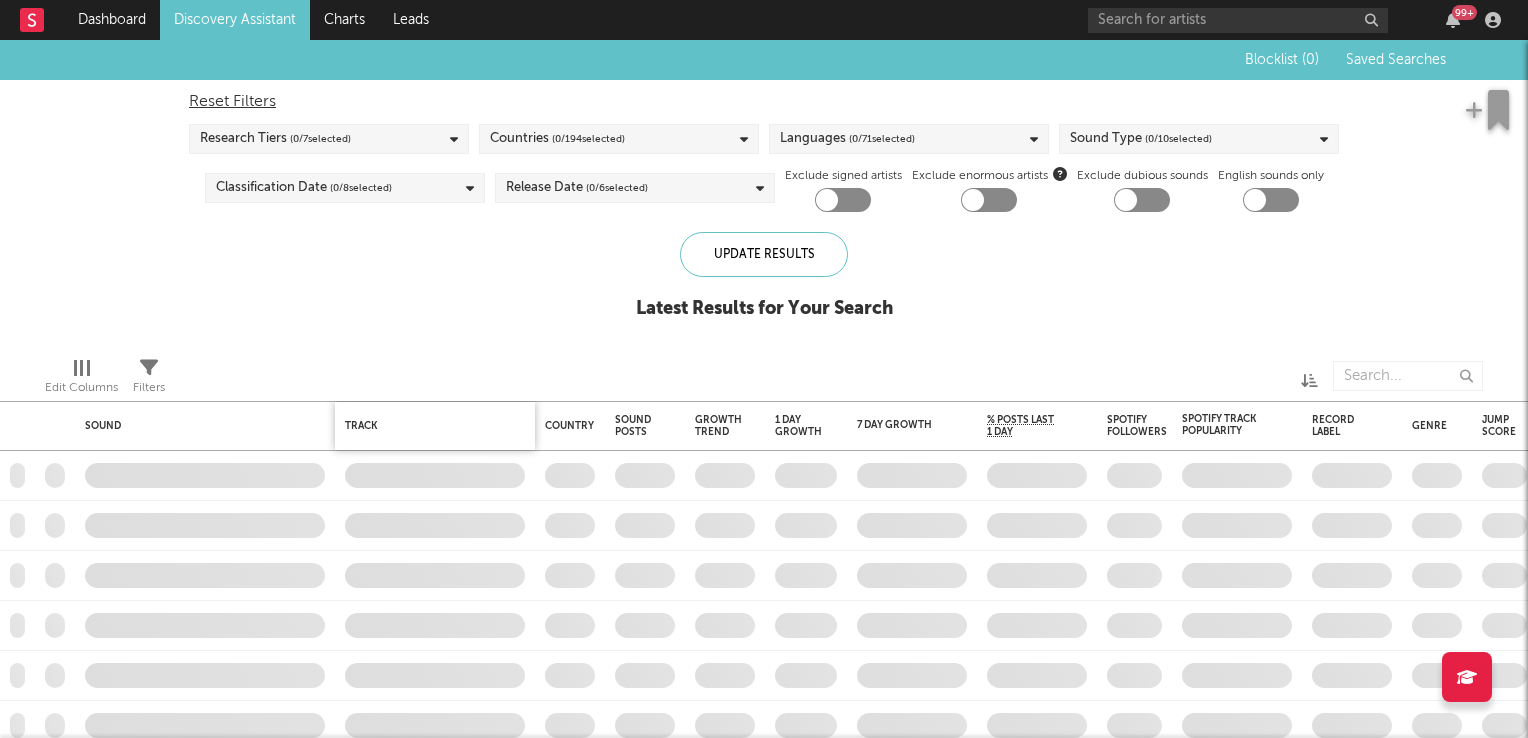 checkbox on "true" 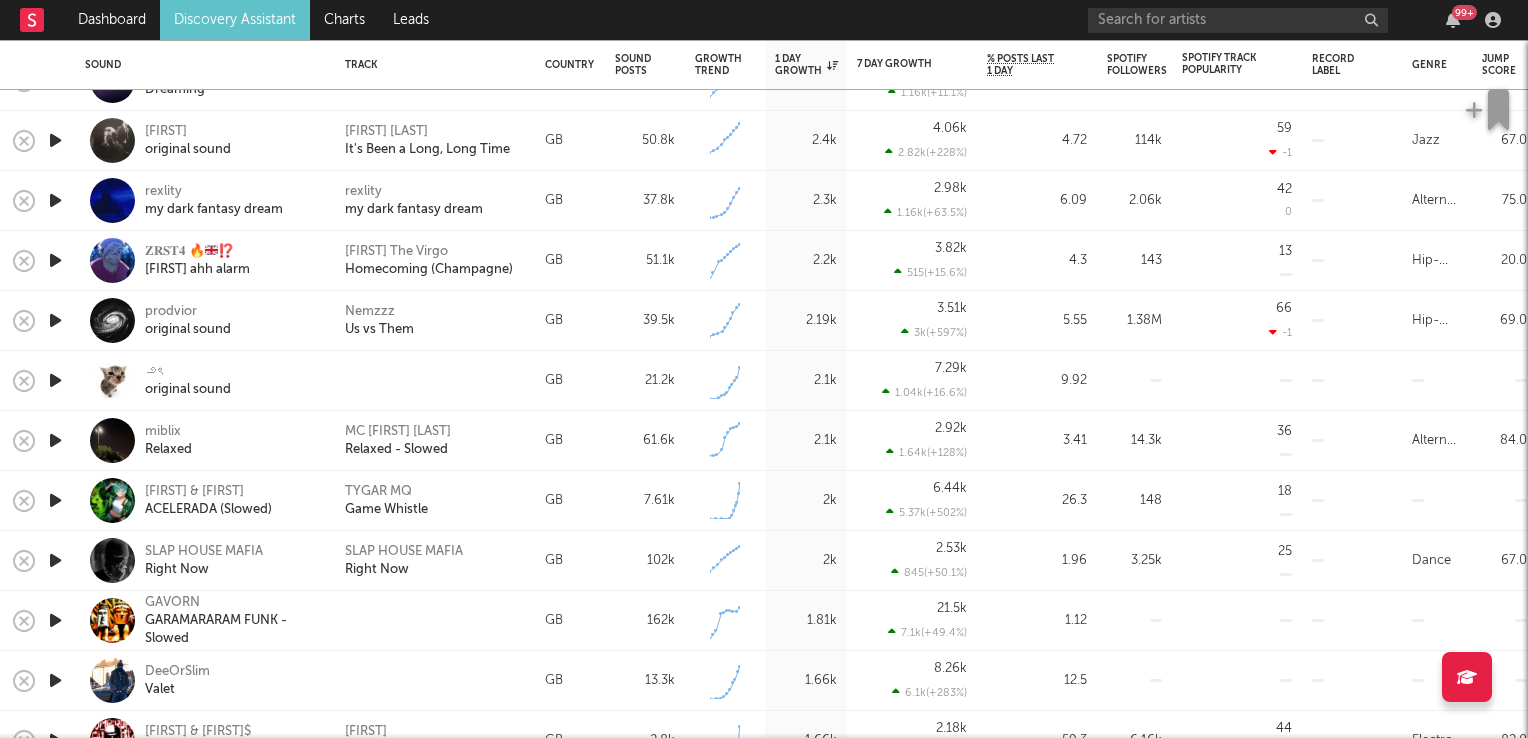 click at bounding box center (55, 500) 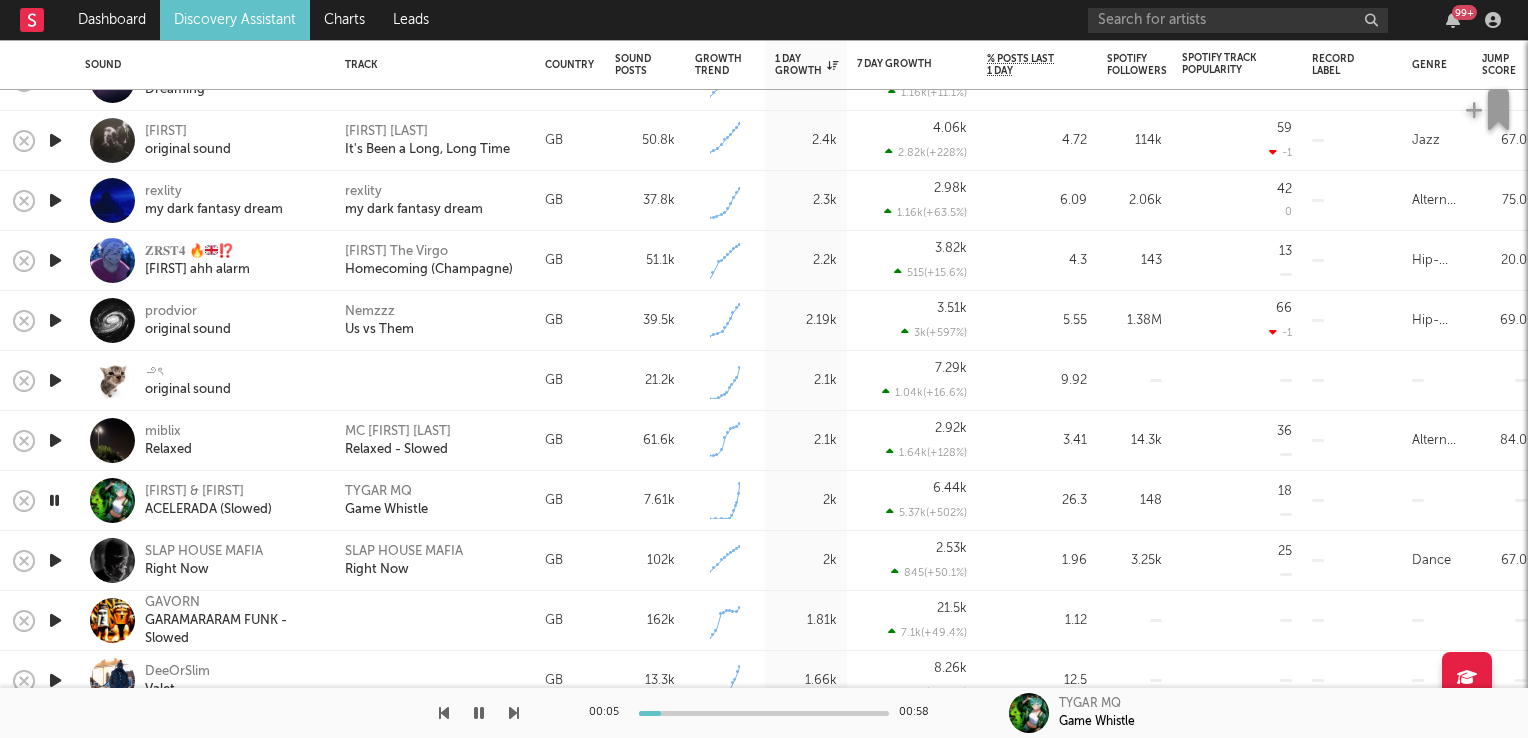 click at bounding box center (54, 500) 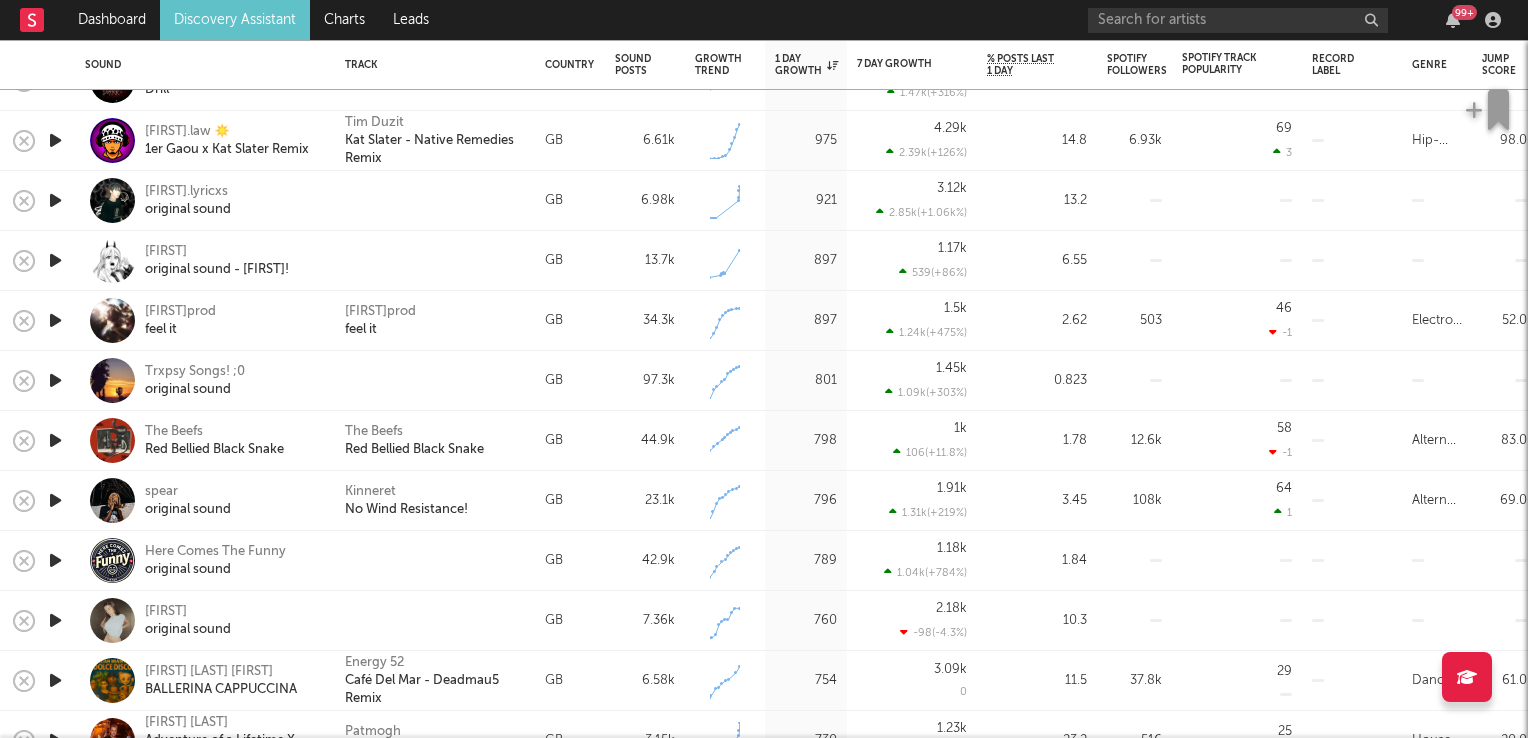 click at bounding box center (55, 440) 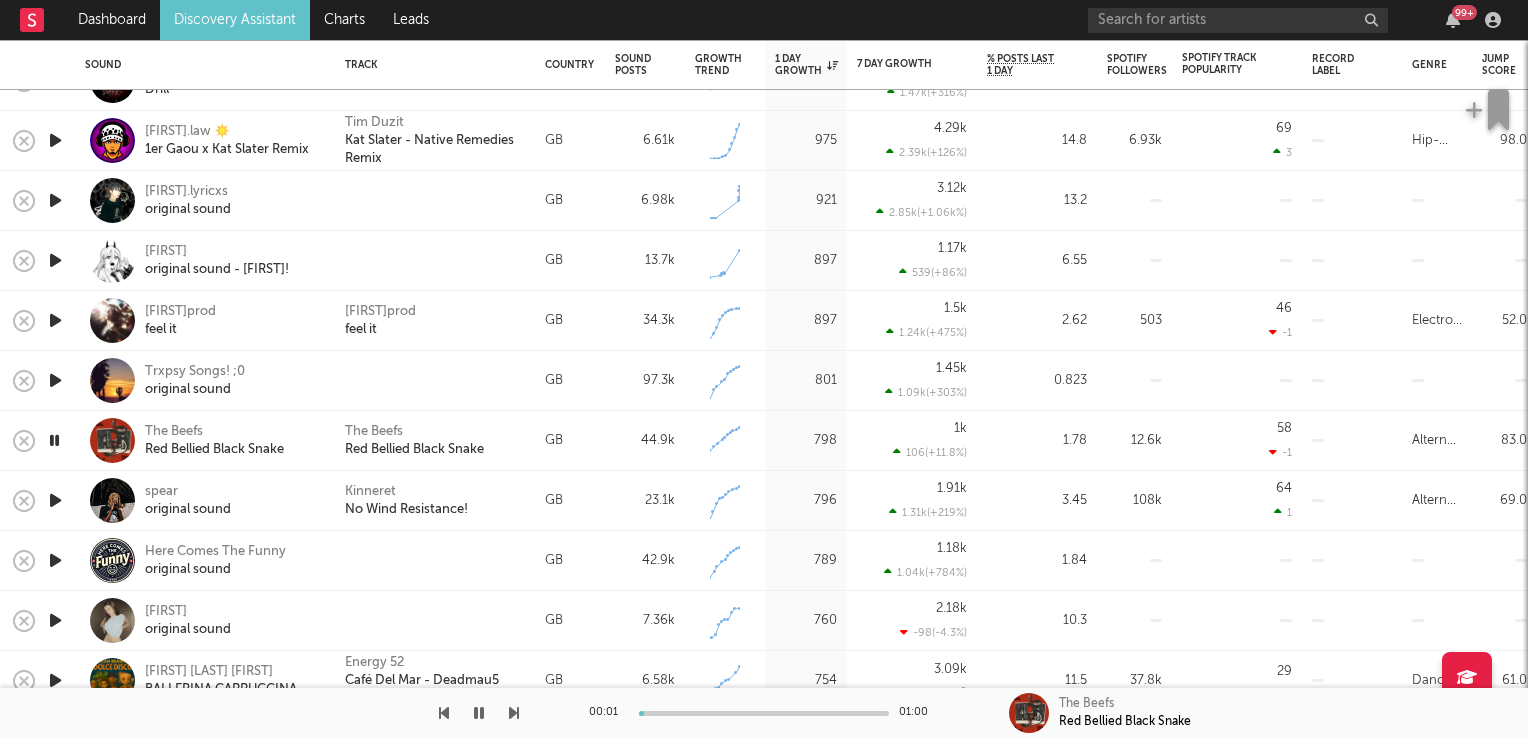 click at bounding box center [54, 440] 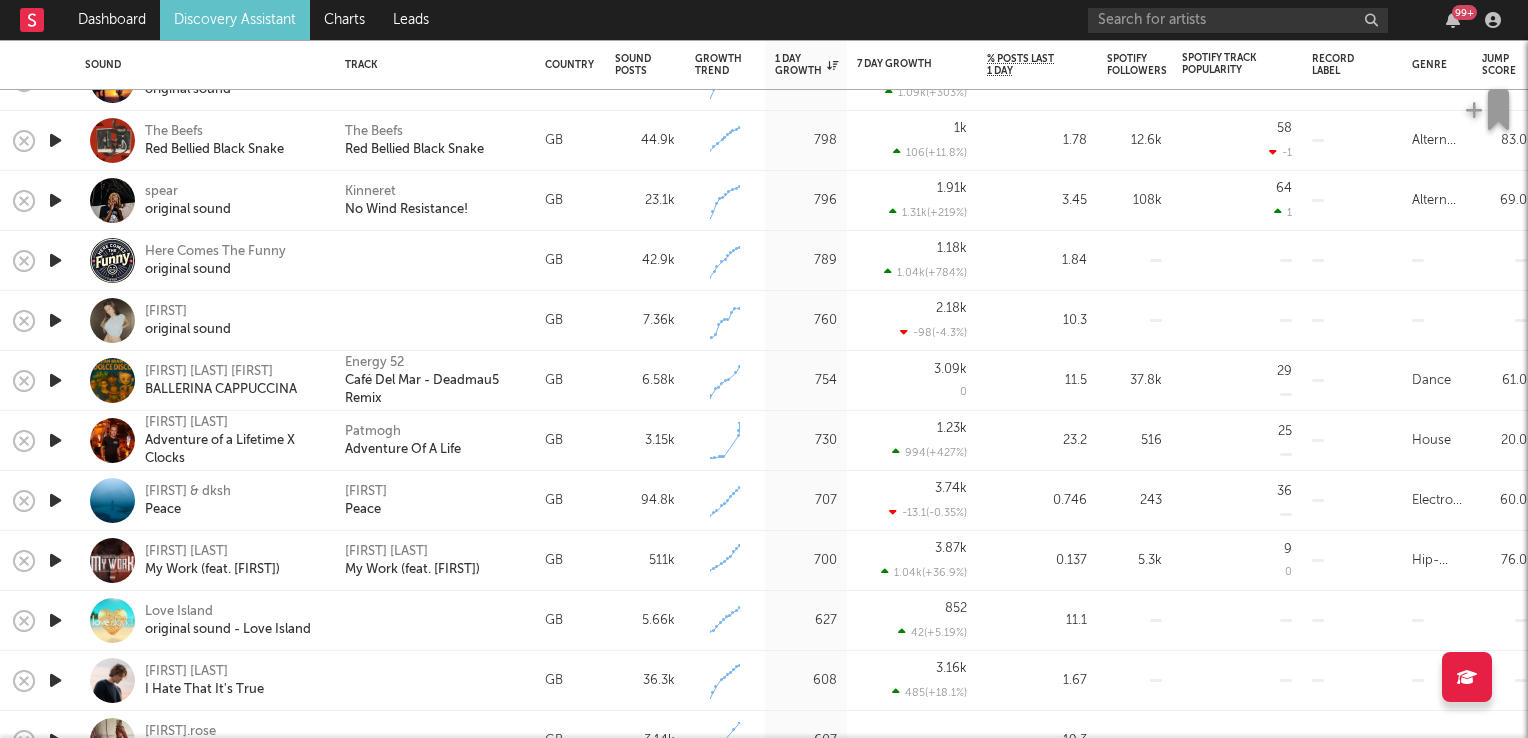 click at bounding box center [55, 440] 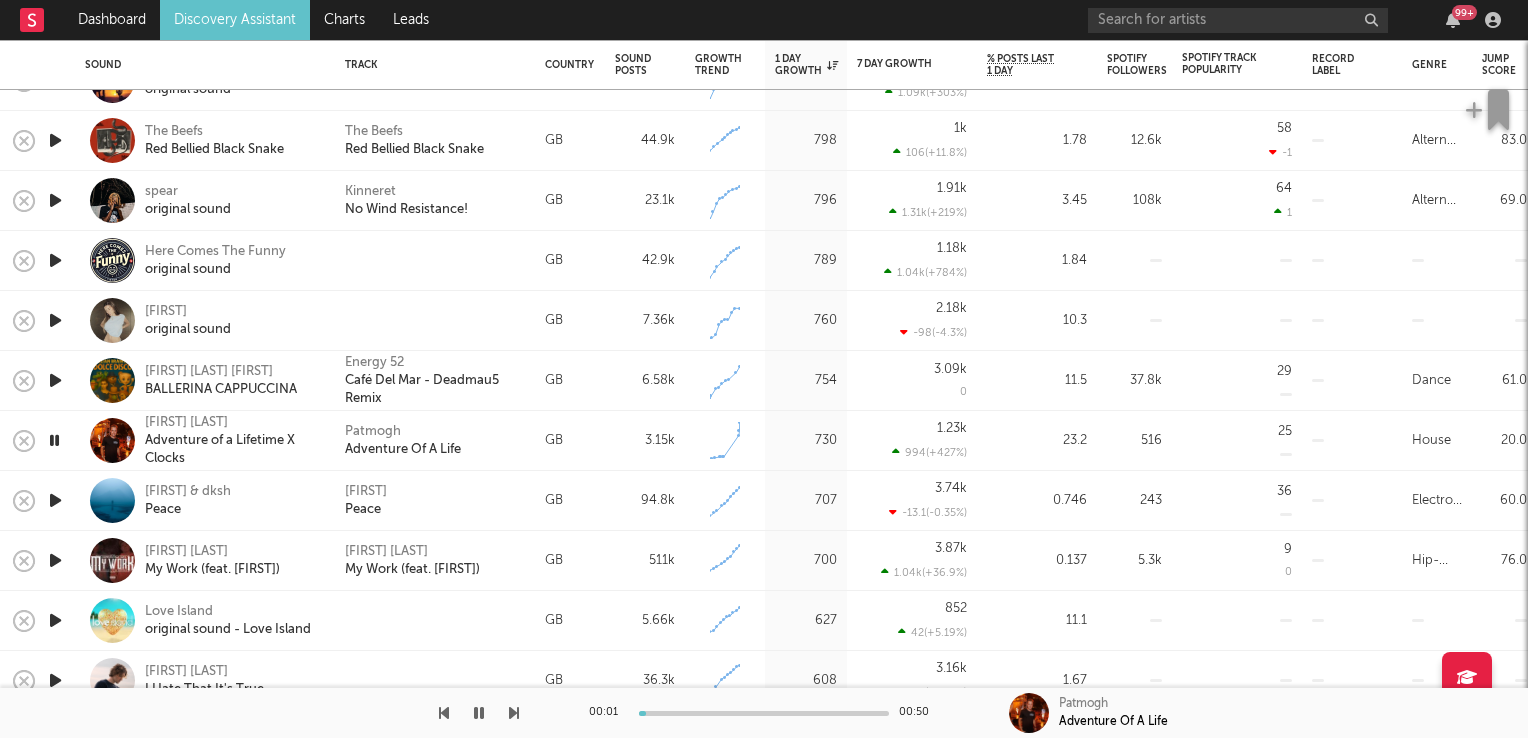 click at bounding box center [54, 440] 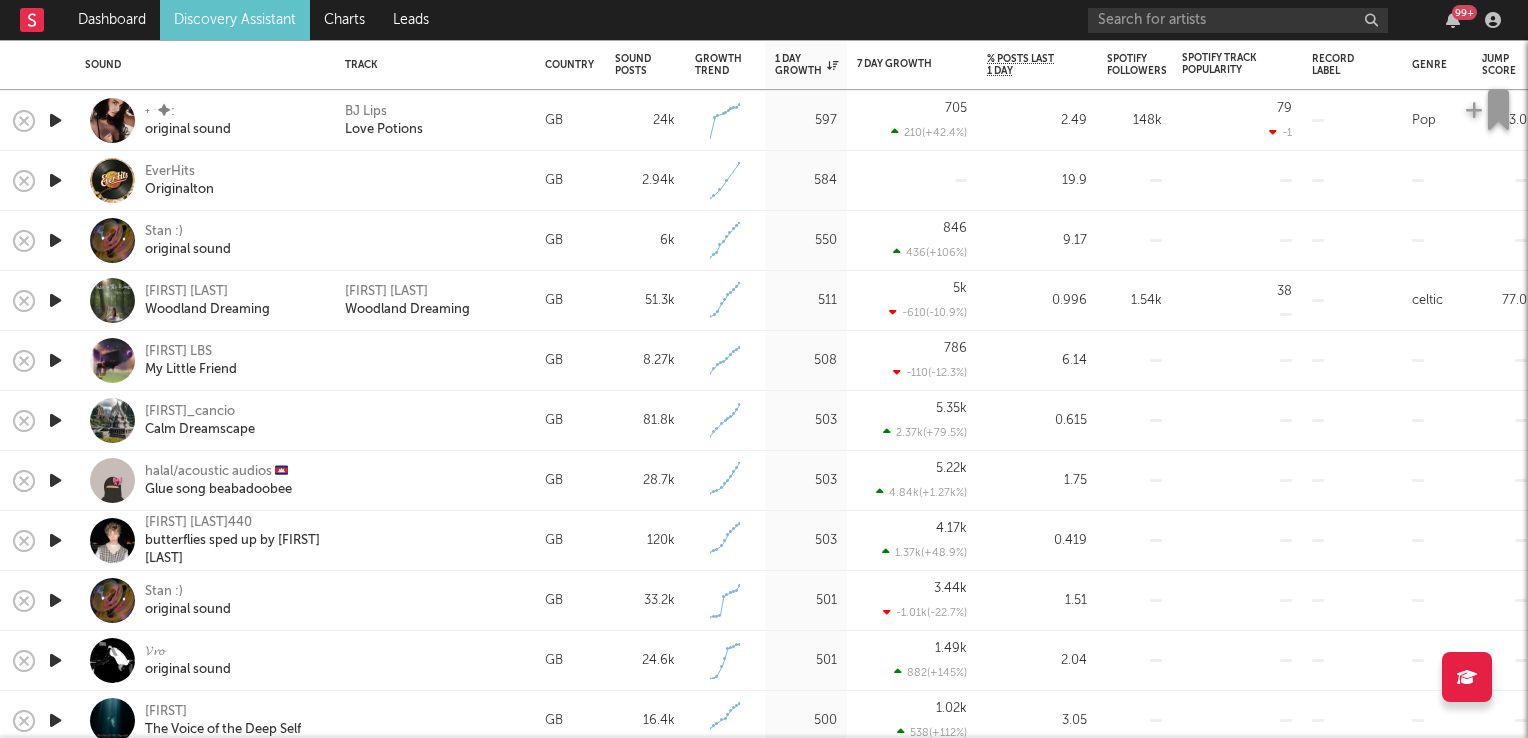 click at bounding box center [55, 360] 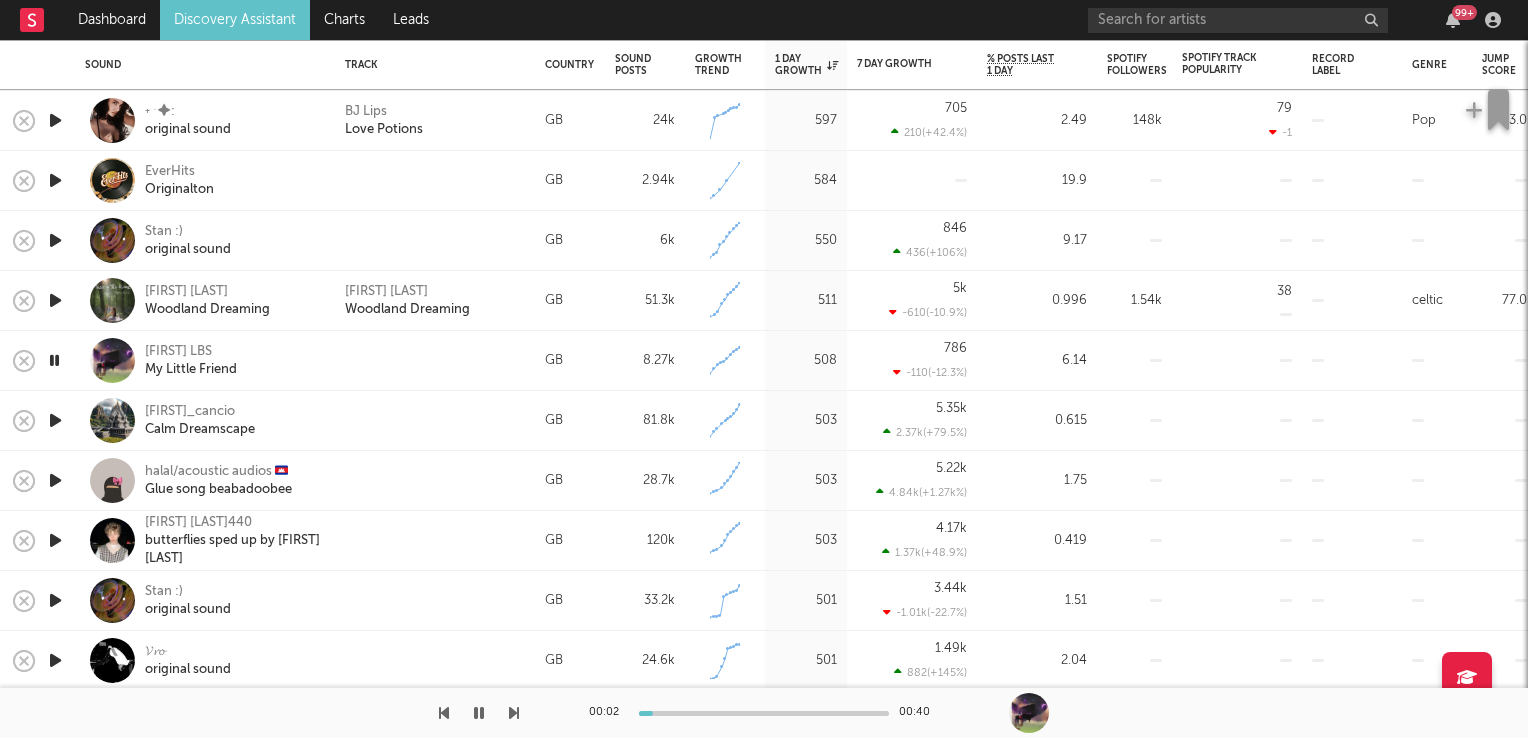 click at bounding box center [54, 360] 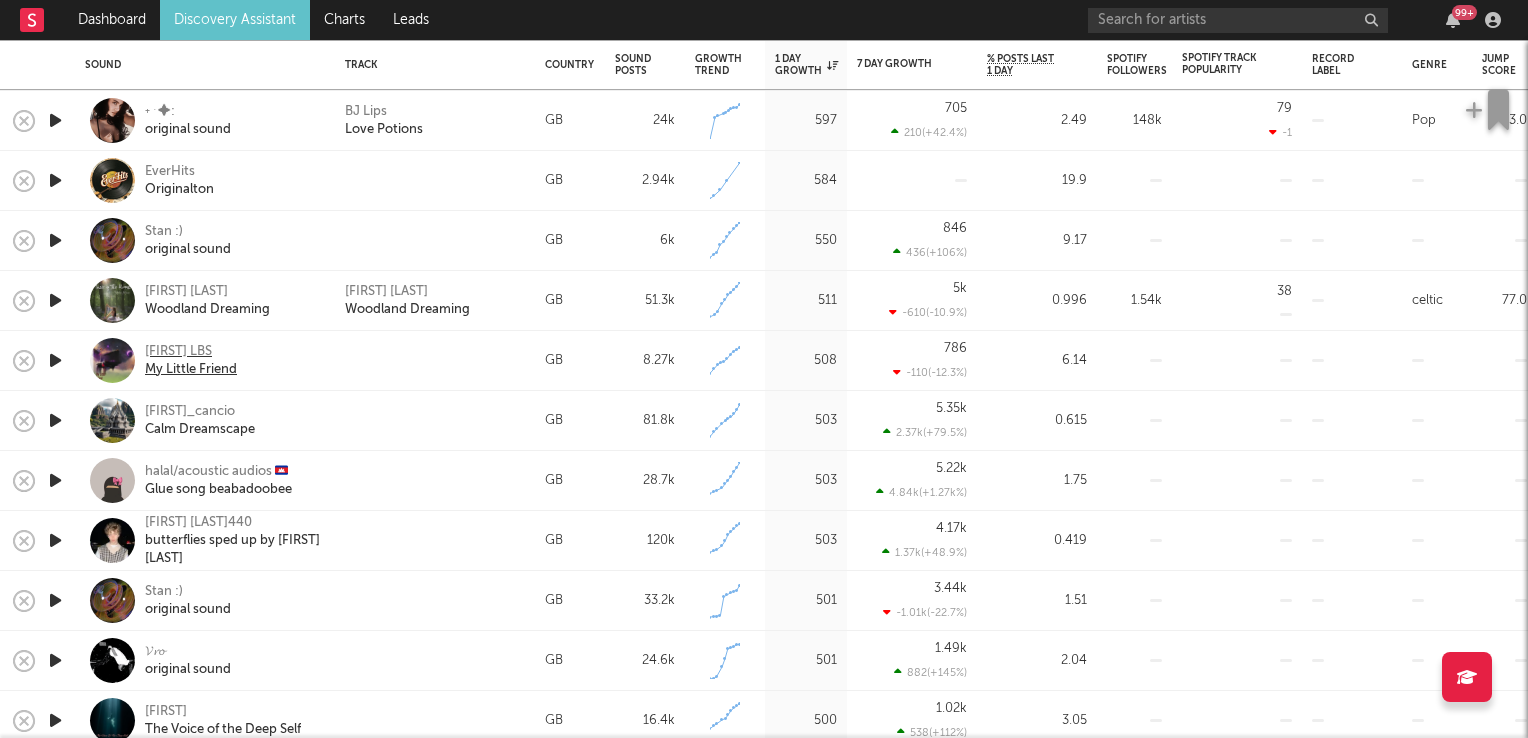 click on "Erlina LBS" at bounding box center (191, 352) 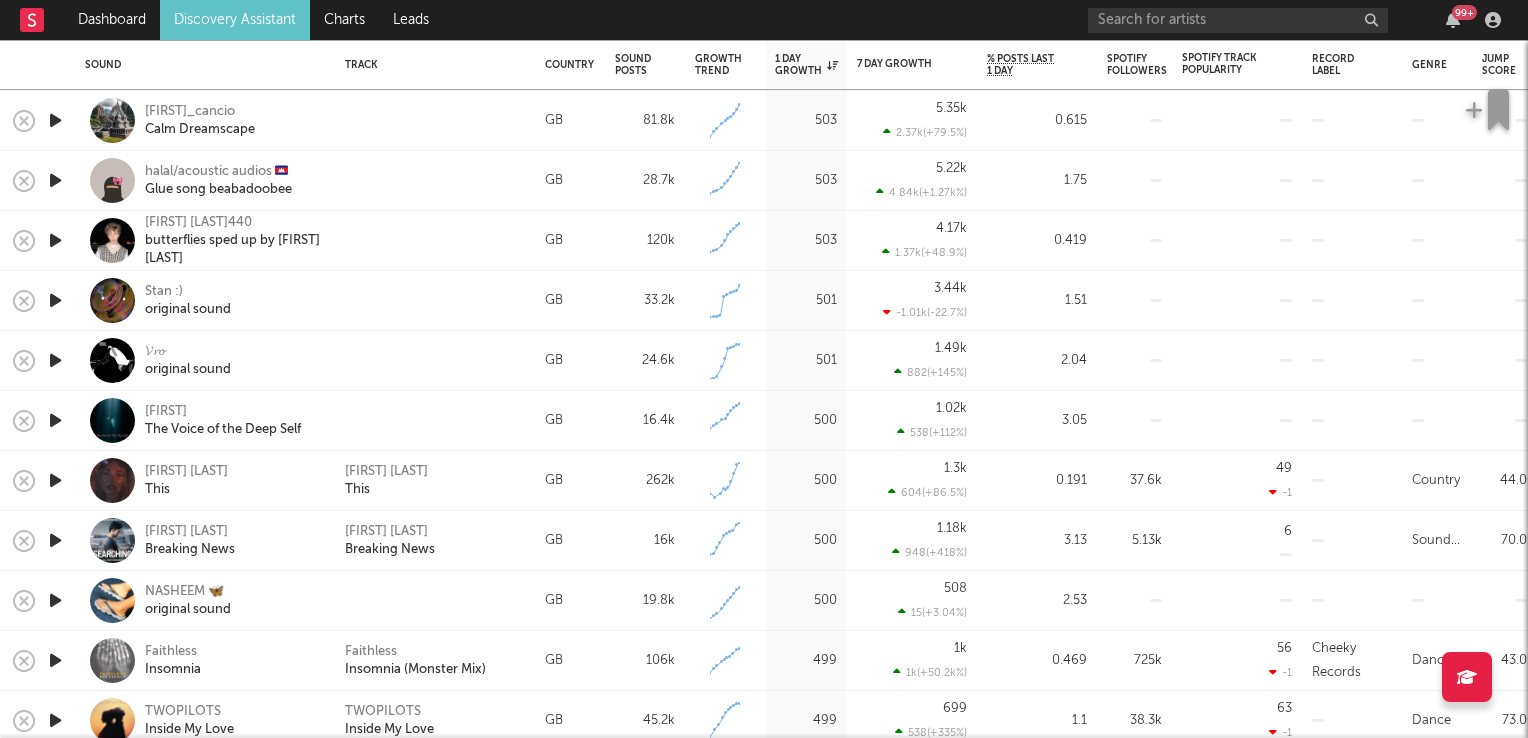 click at bounding box center (55, 420) 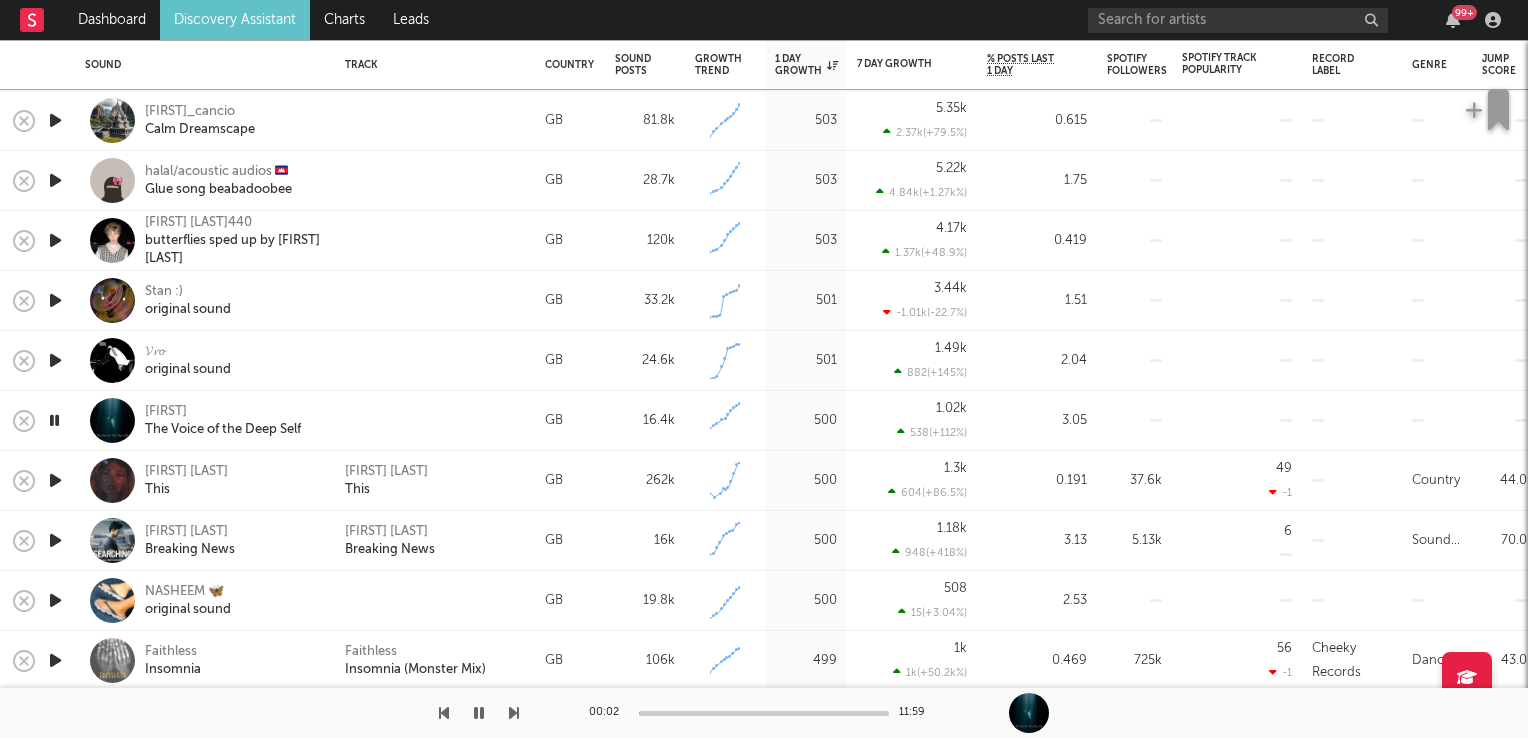 click at bounding box center (54, 420) 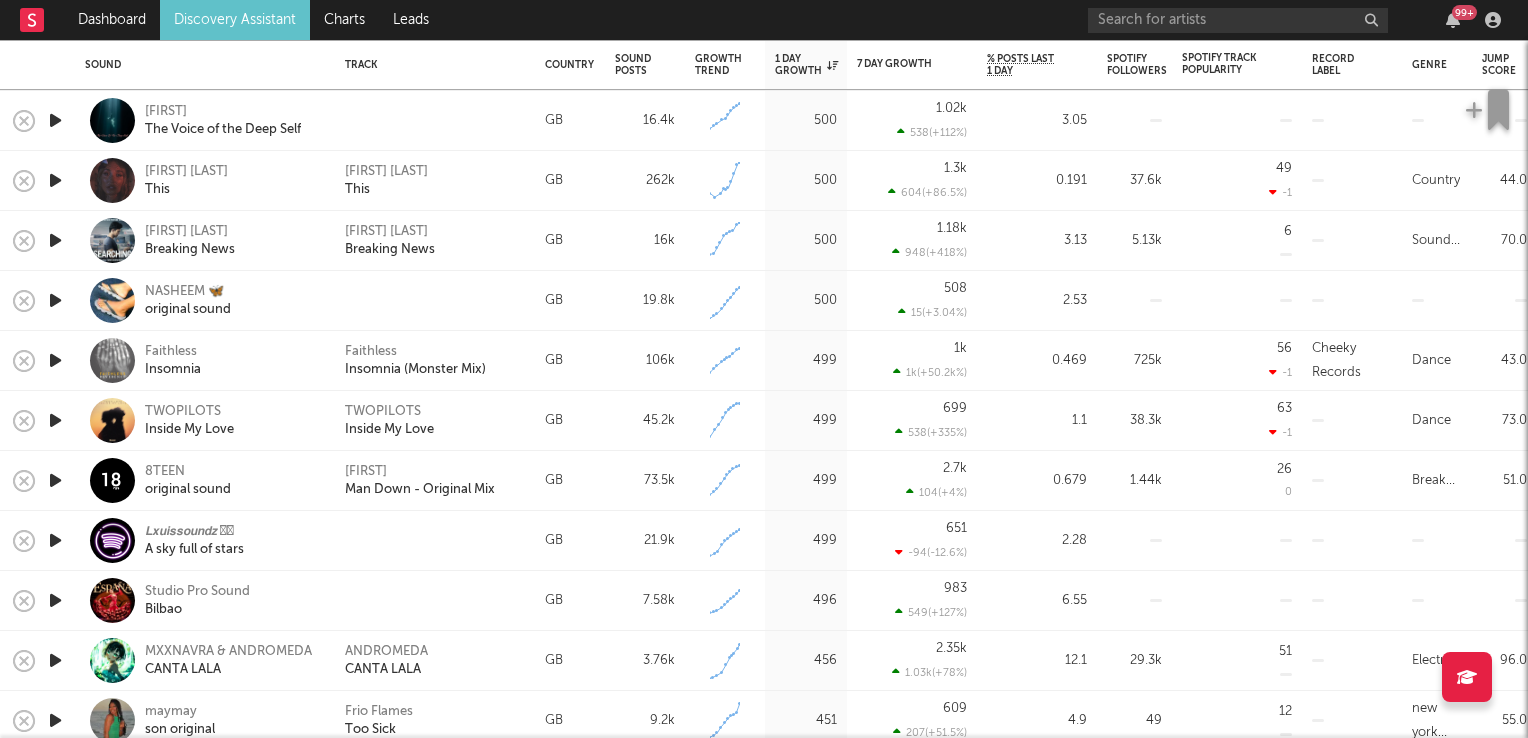 click at bounding box center (55, 360) 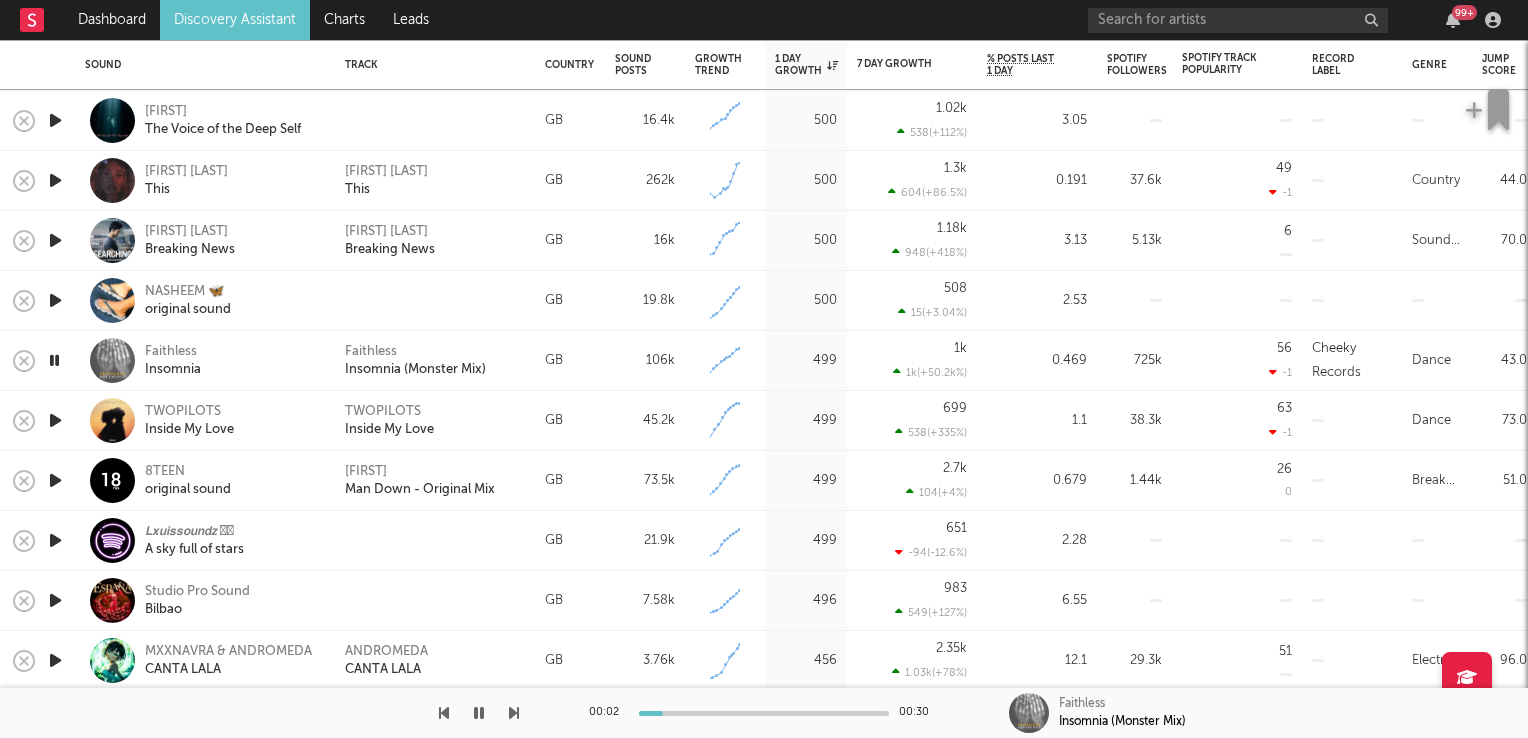 click at bounding box center [54, 360] 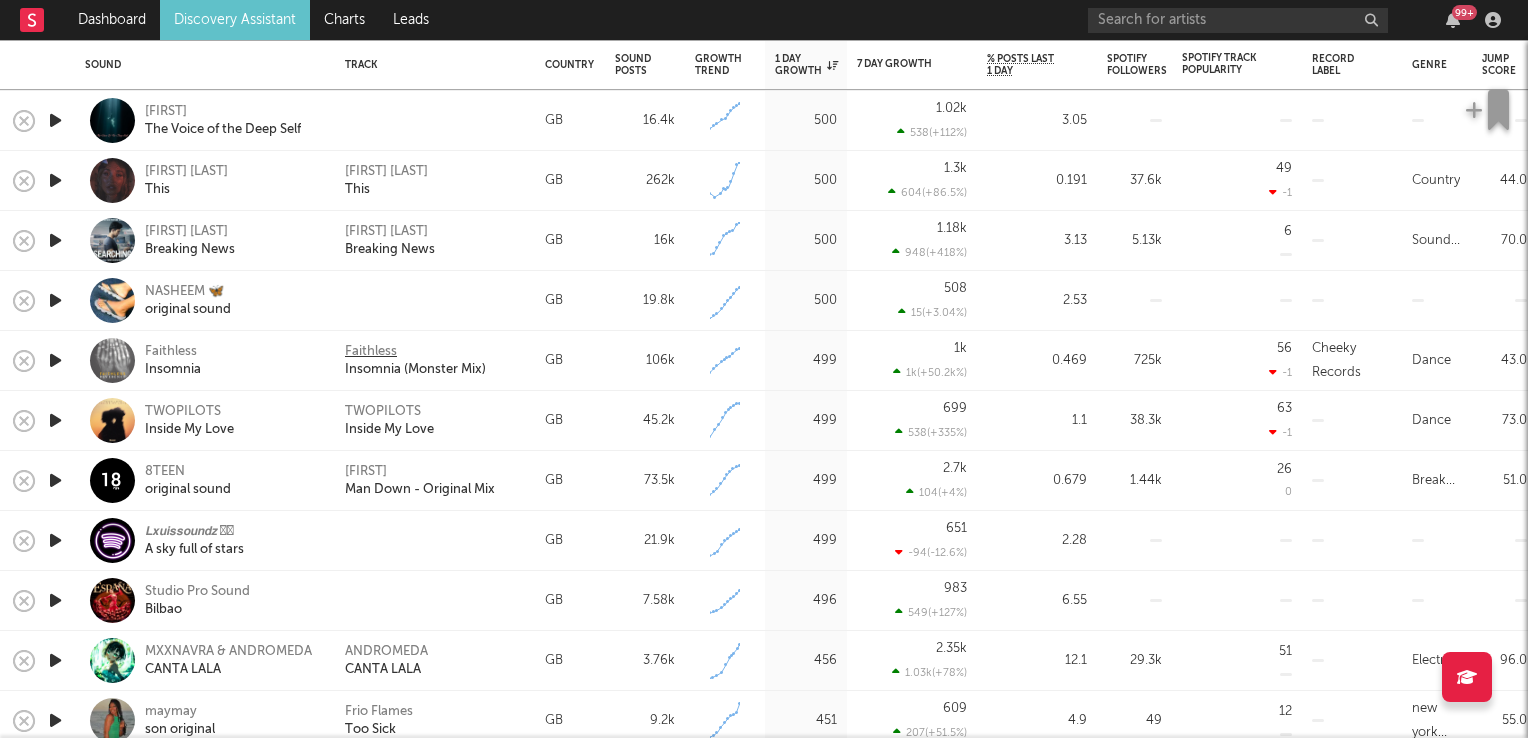click on "Faithless" at bounding box center [371, 352] 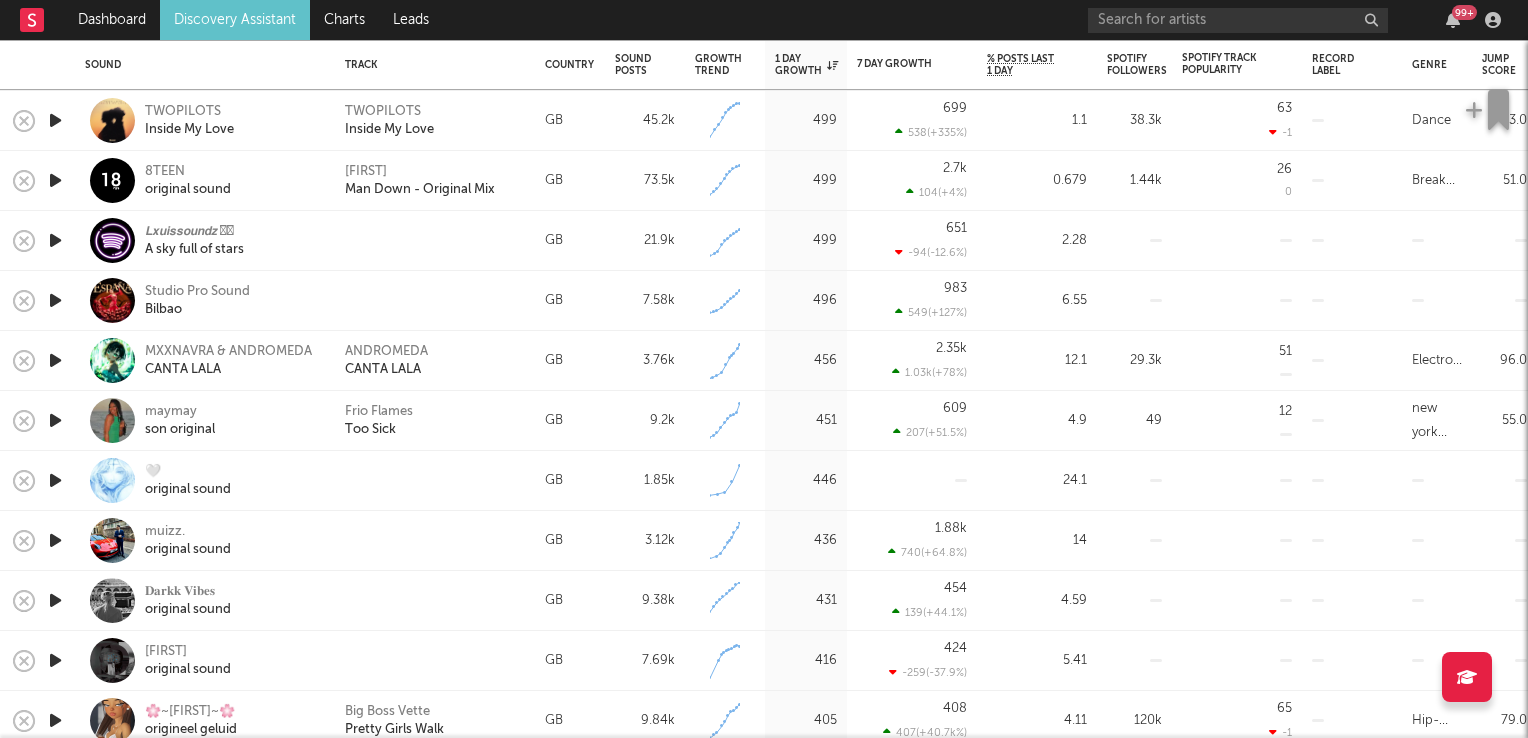 click at bounding box center (55, 420) 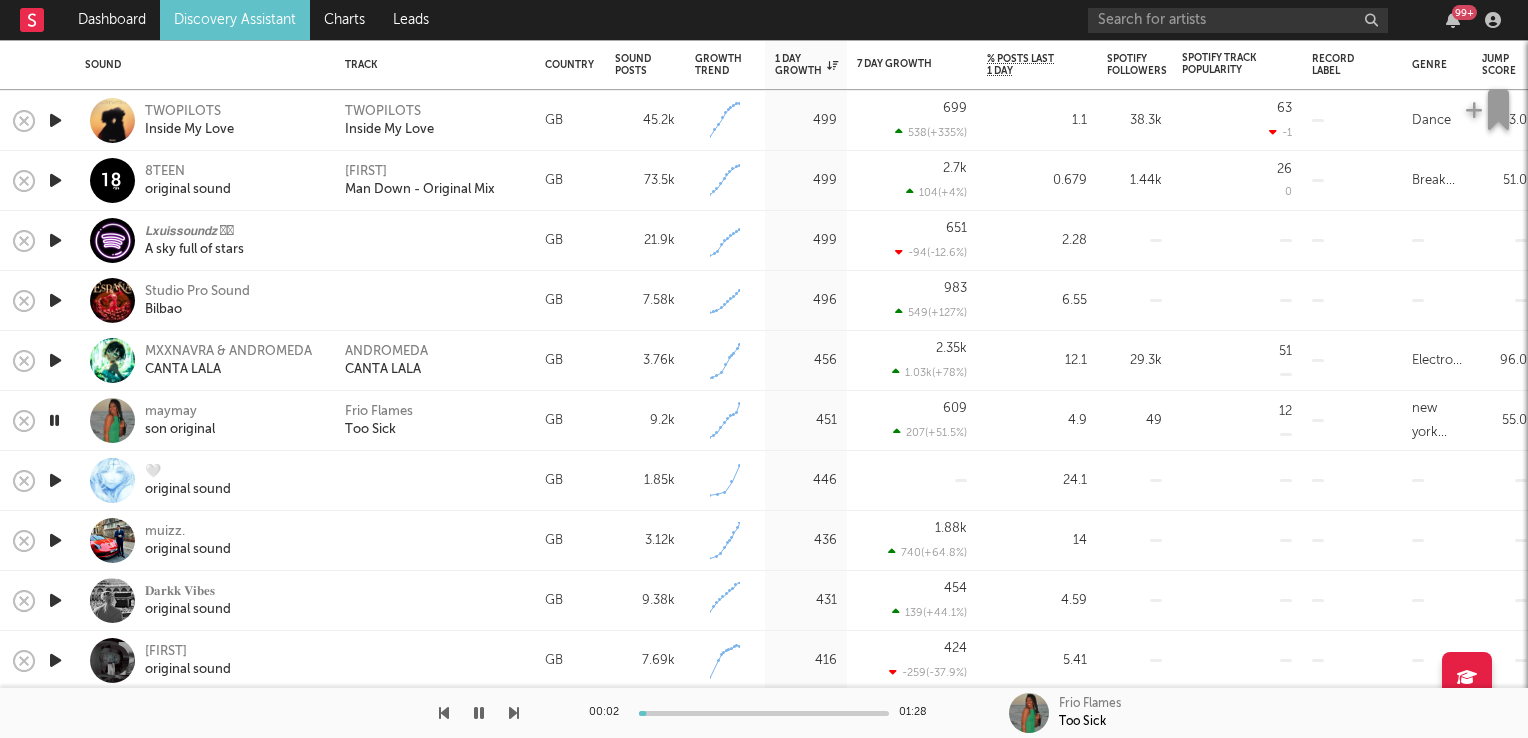 click at bounding box center (54, 420) 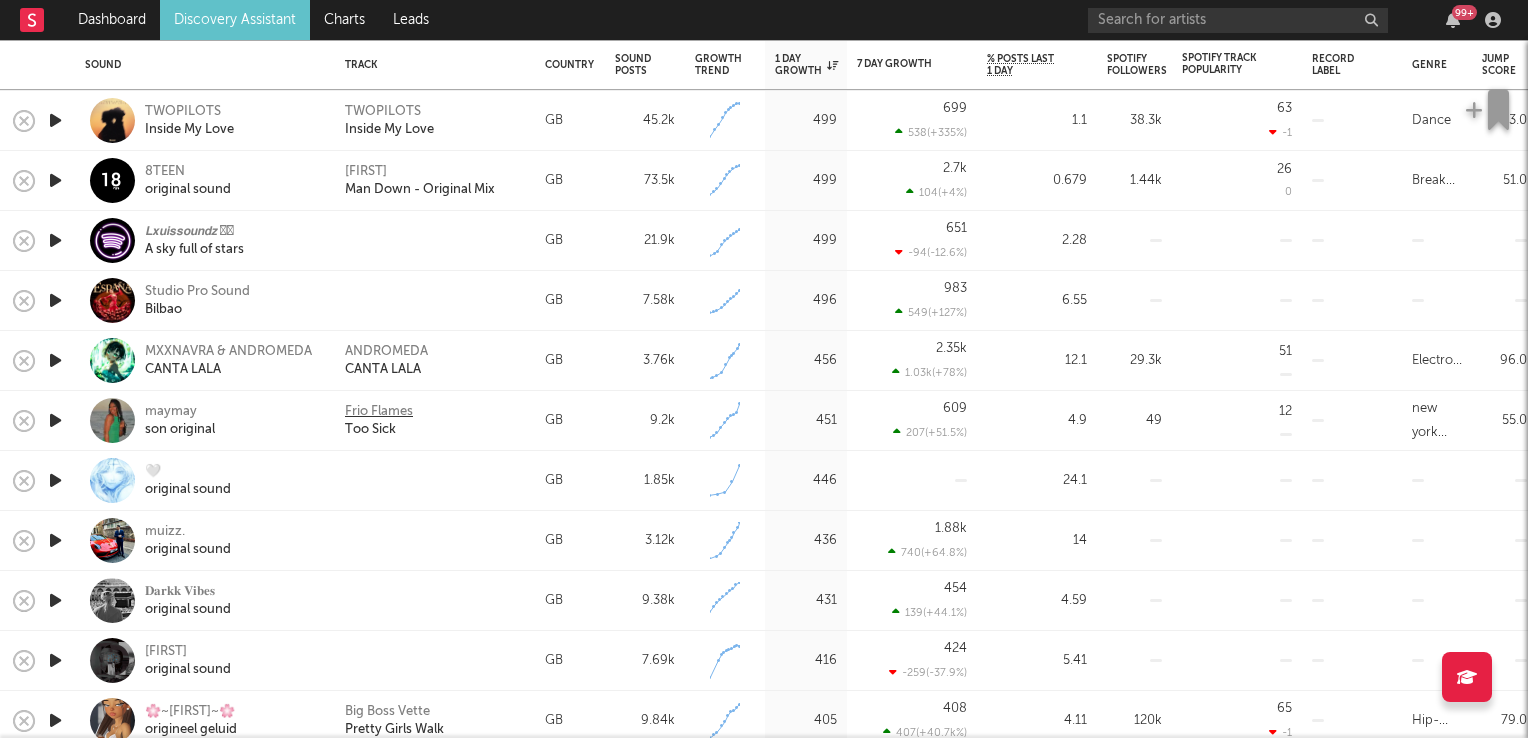 click on "Frio Flames" at bounding box center (379, 412) 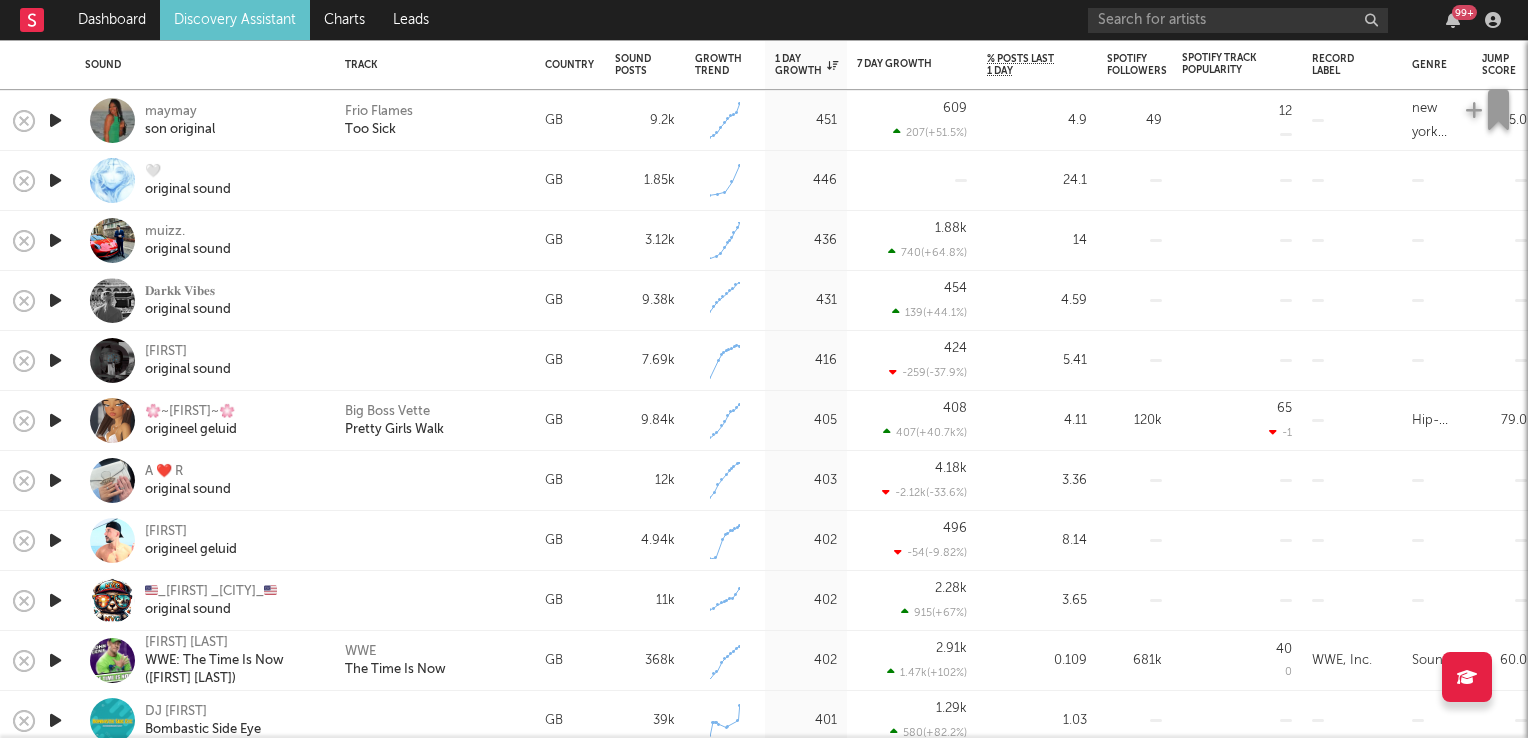 click at bounding box center (55, 420) 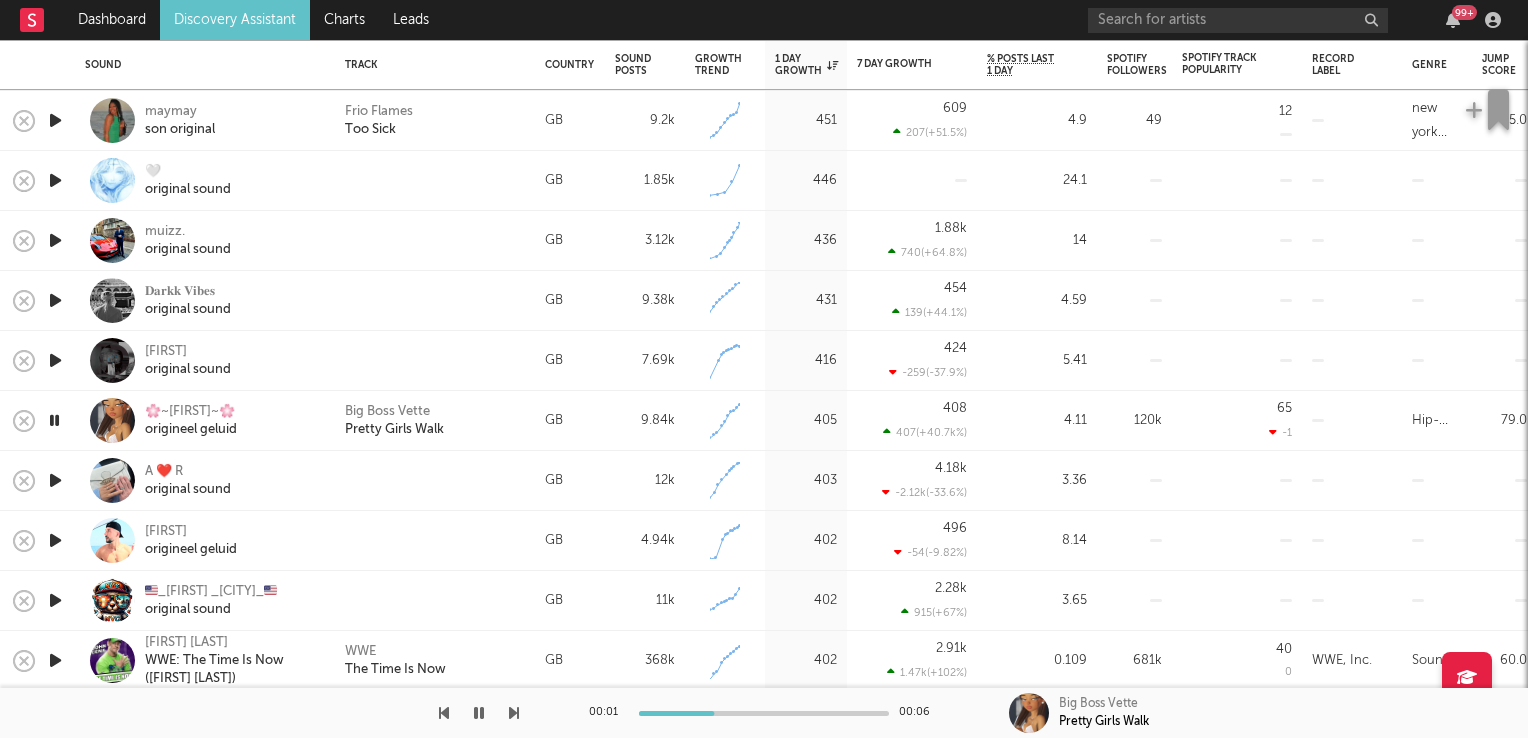 click at bounding box center [54, 420] 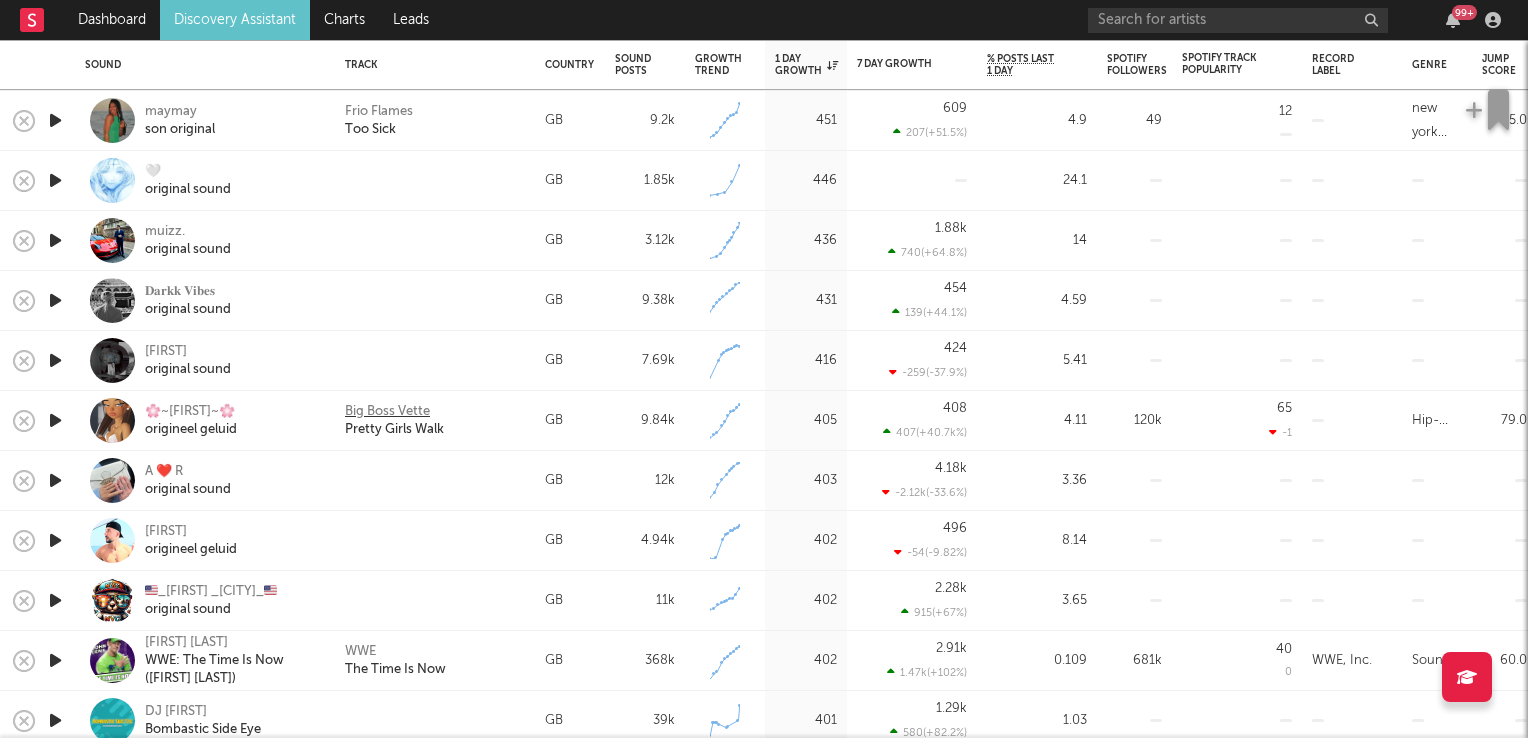click on "Big Boss Vette" at bounding box center [387, 412] 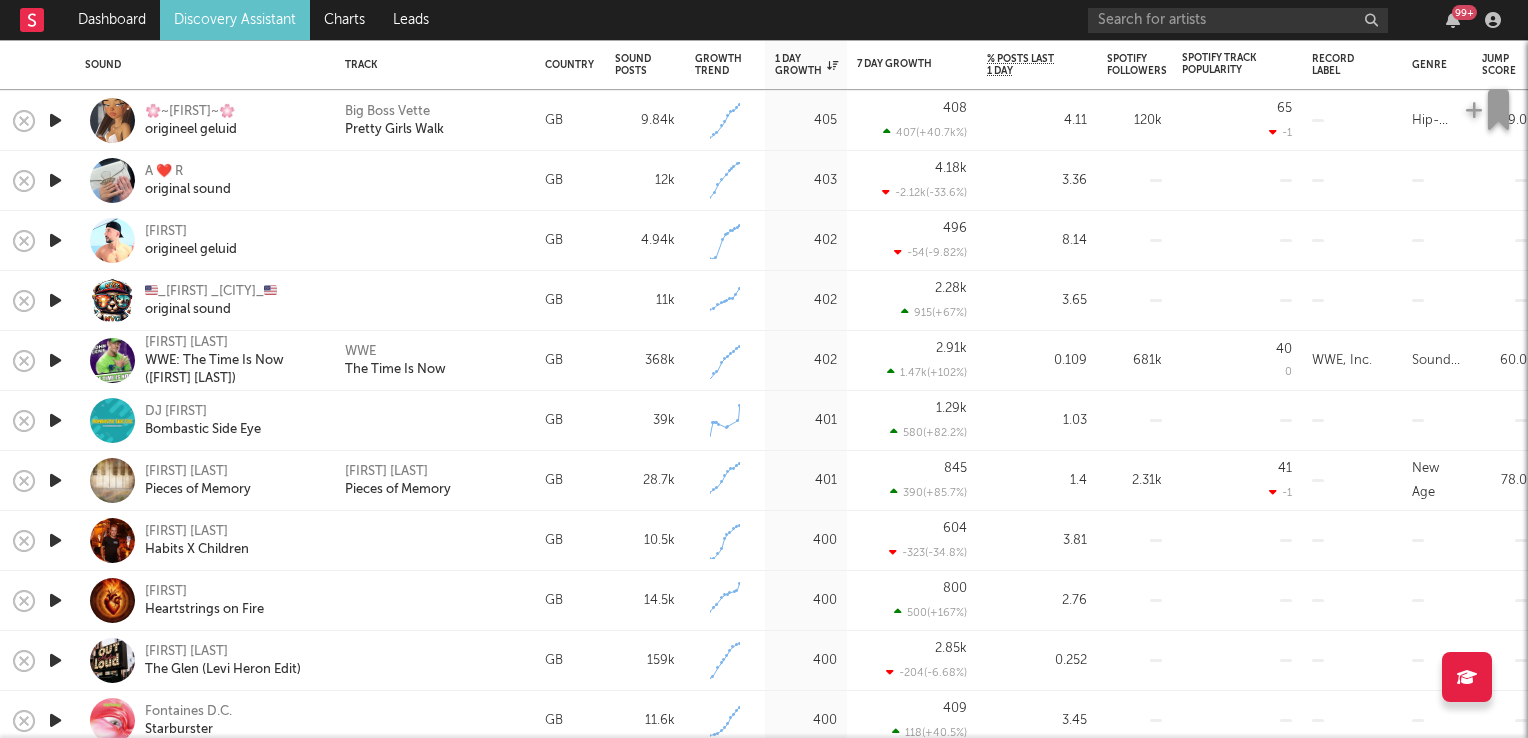 click at bounding box center [55, 480] 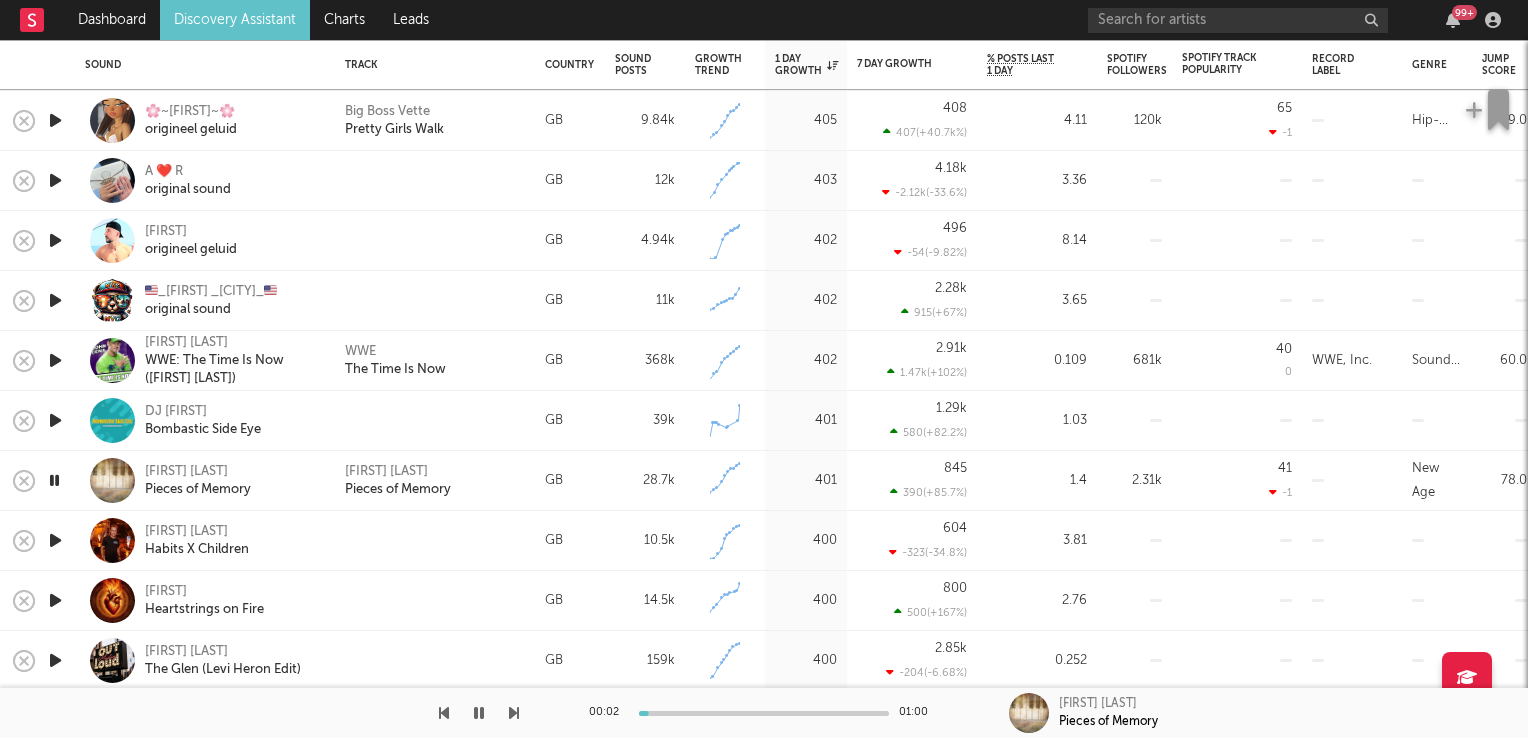 click at bounding box center (54, 480) 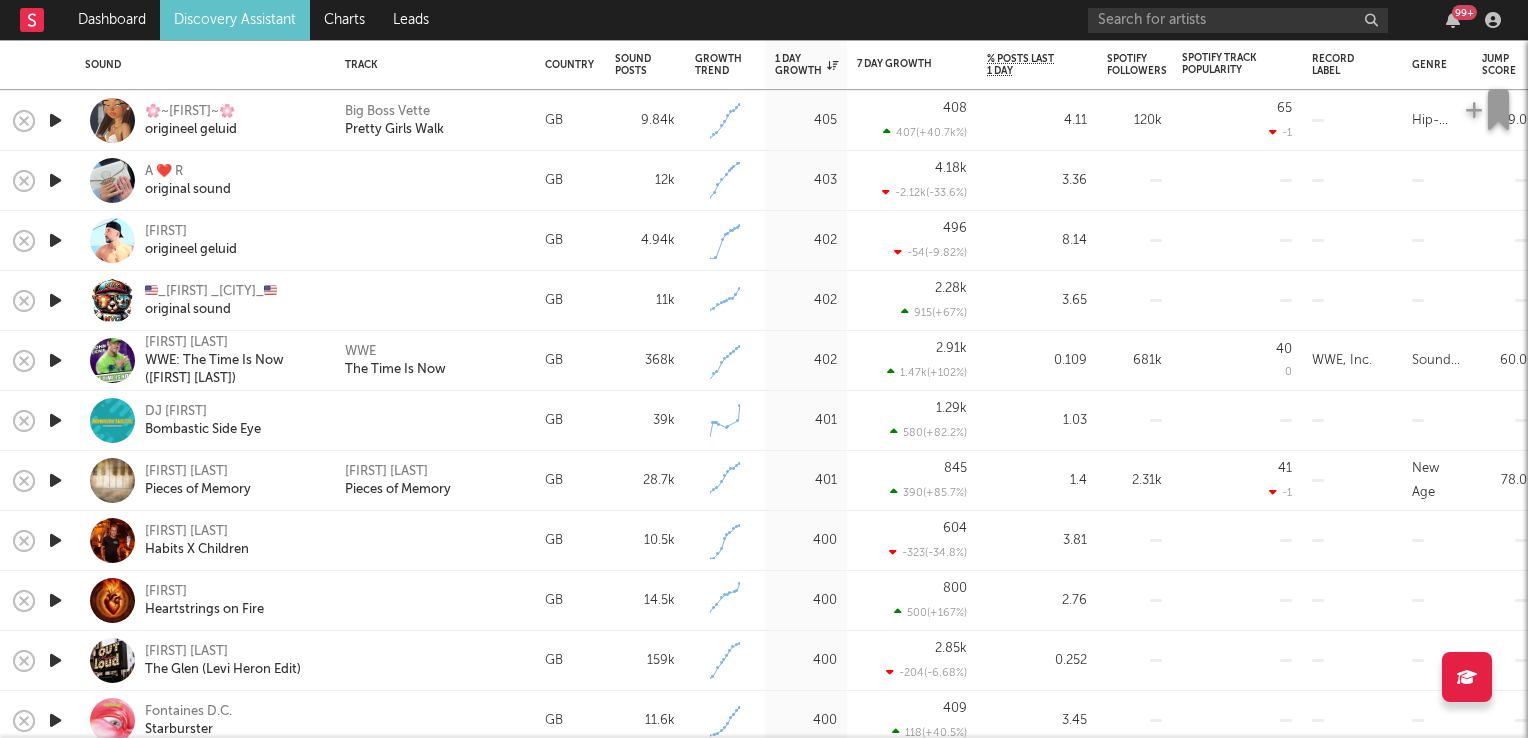 click at bounding box center [55, 540] 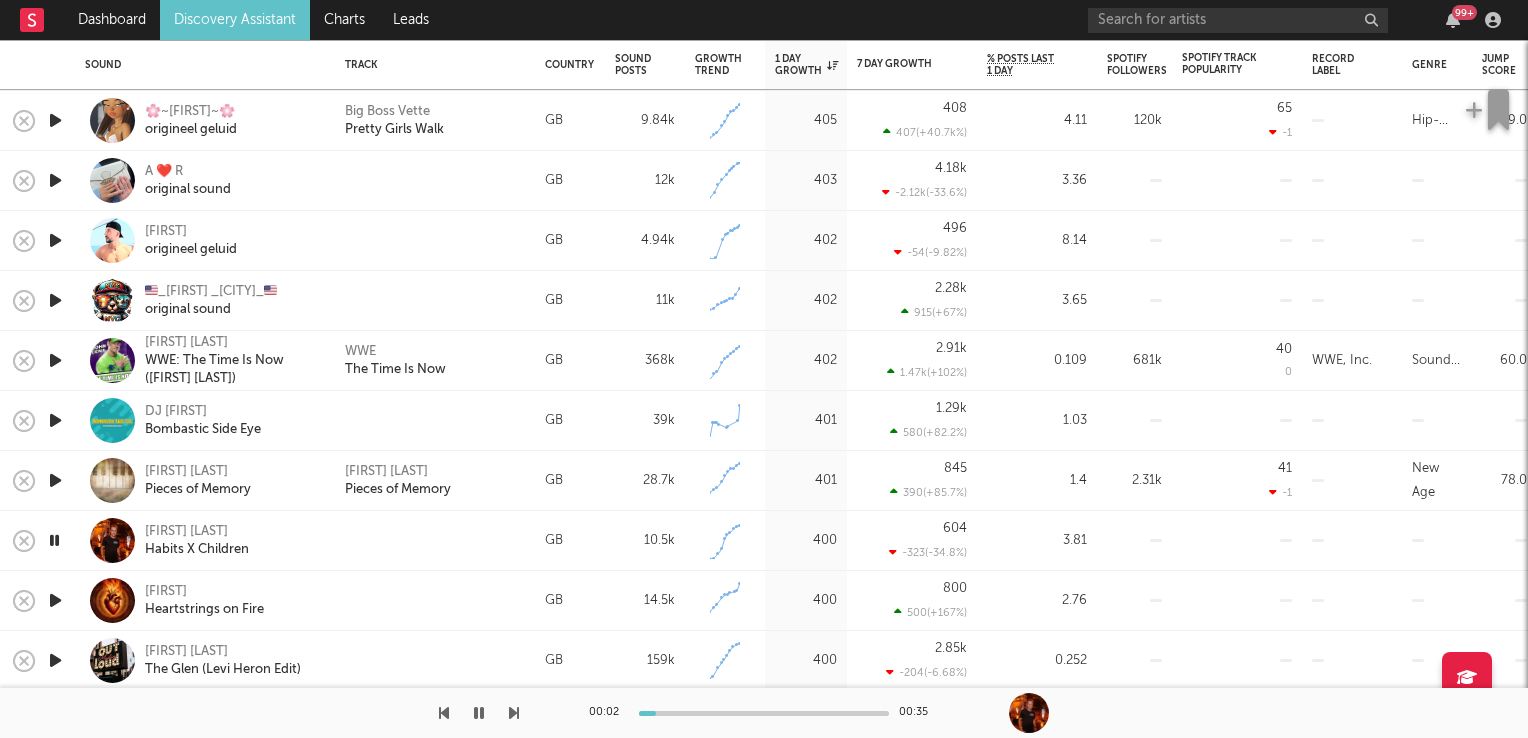 click at bounding box center (54, 540) 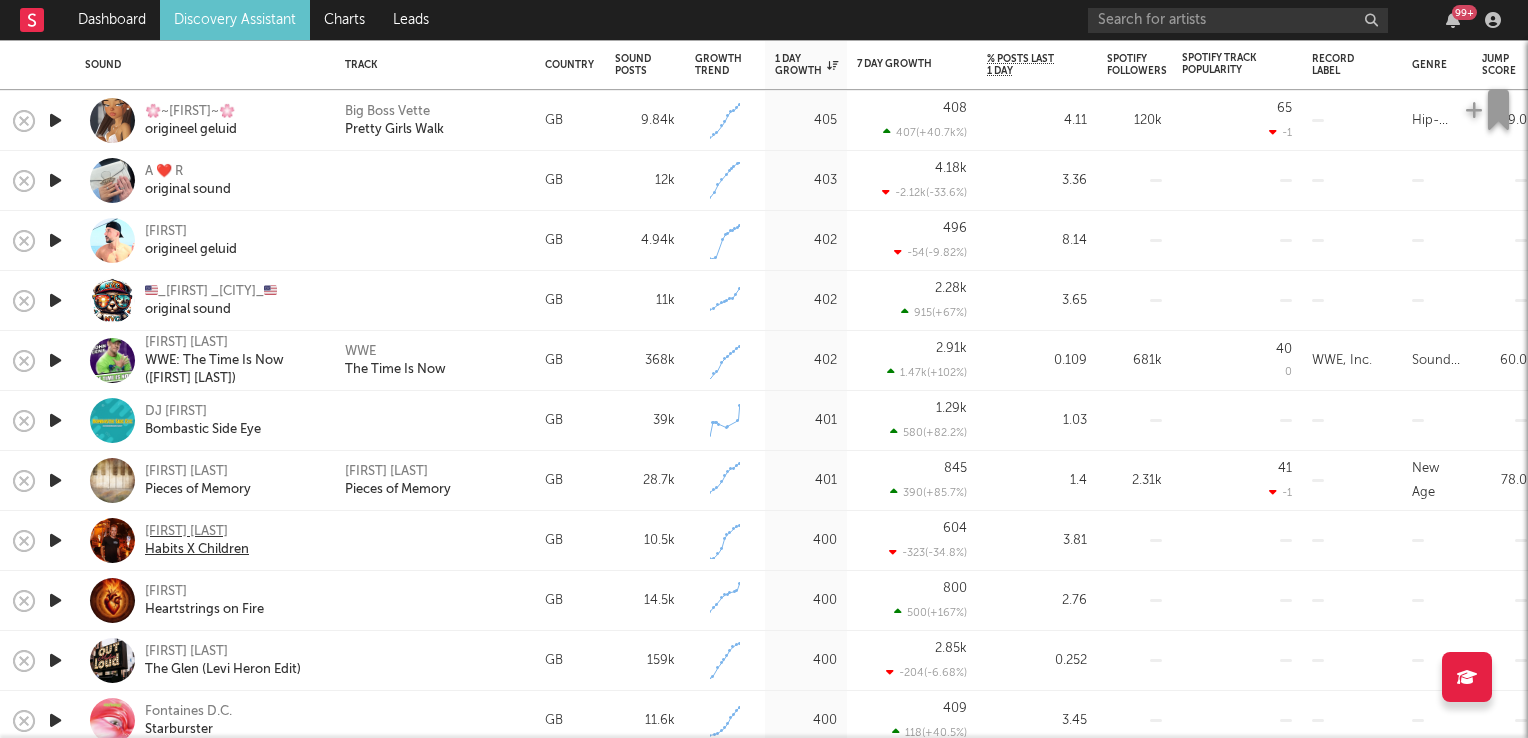 click on "Liam Conner" at bounding box center [197, 532] 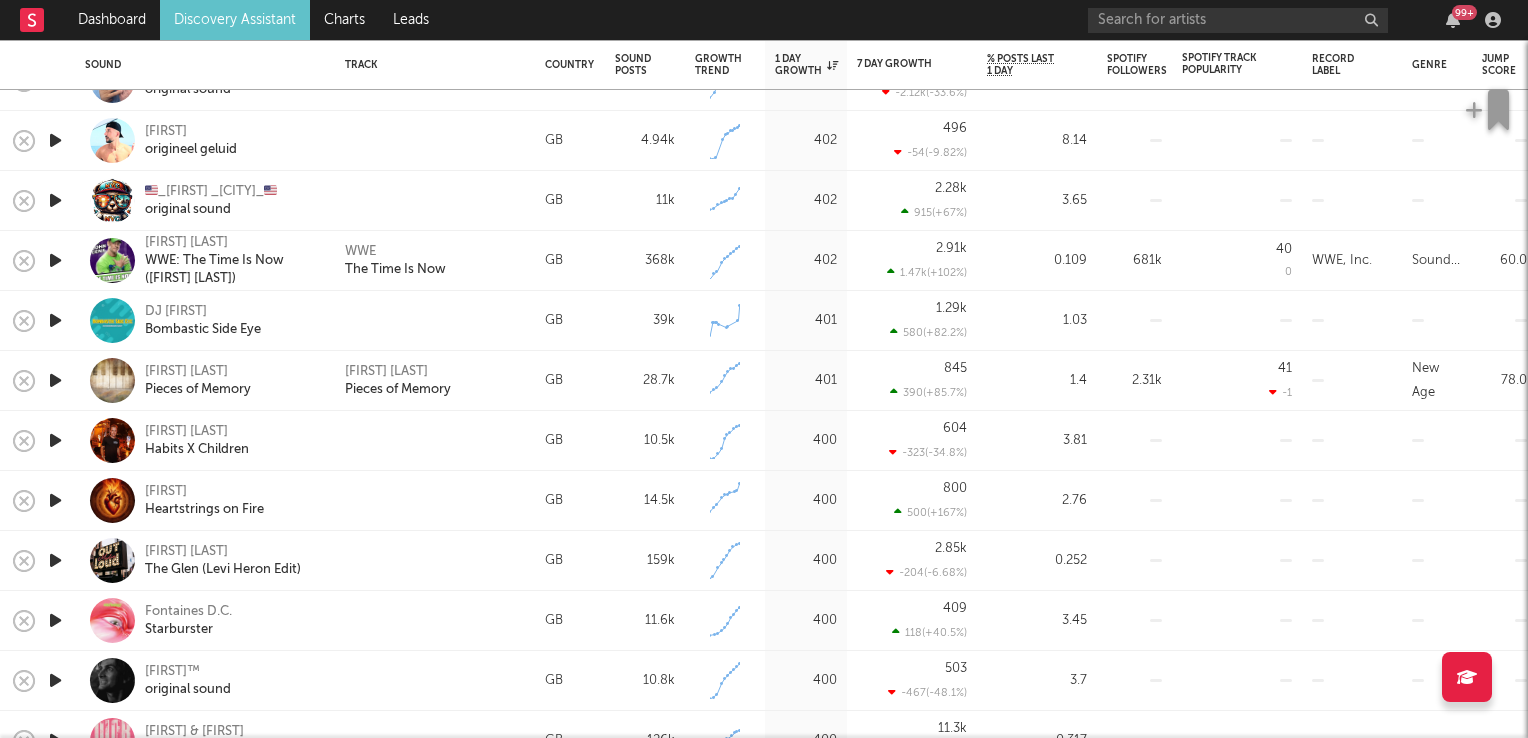 click at bounding box center (55, 500) 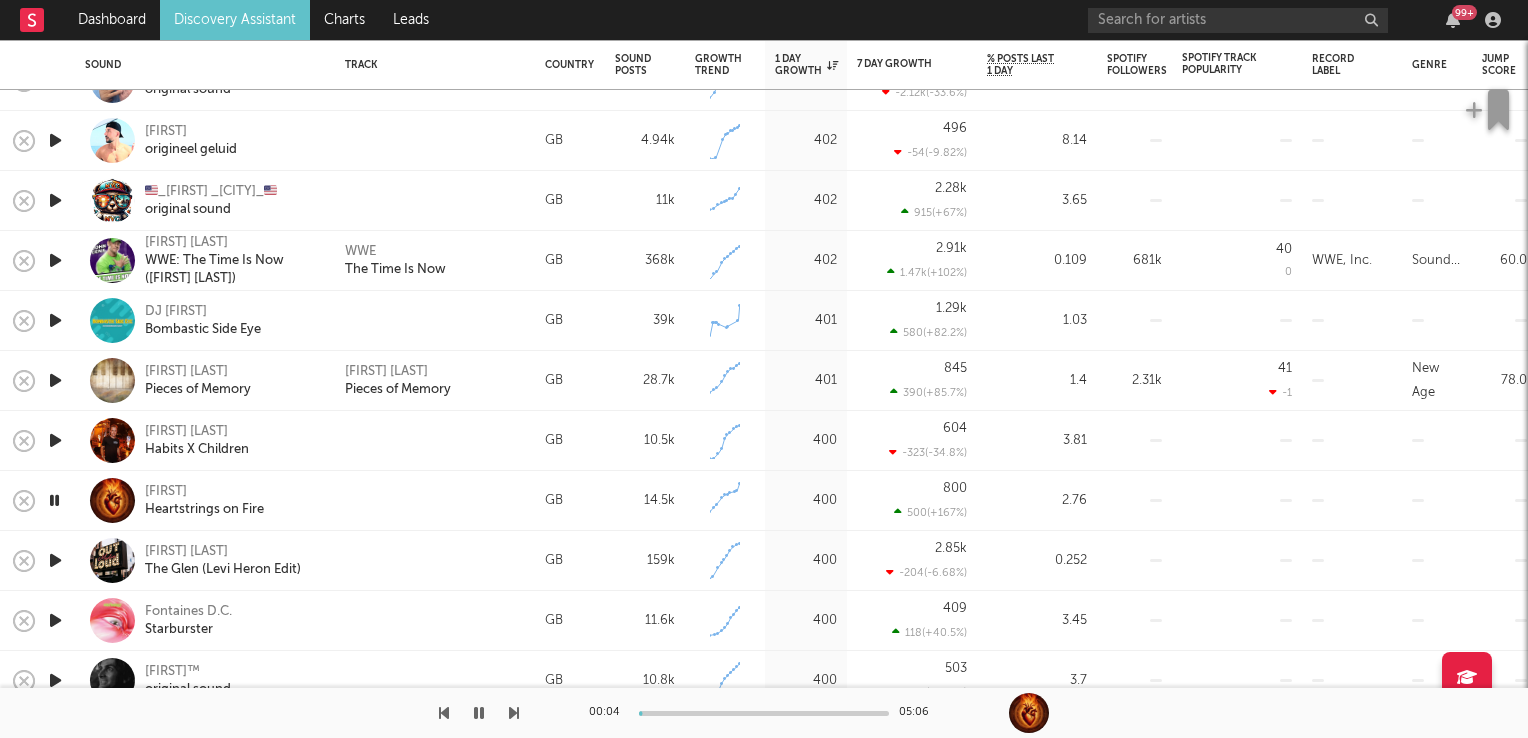 click at bounding box center [54, 500] 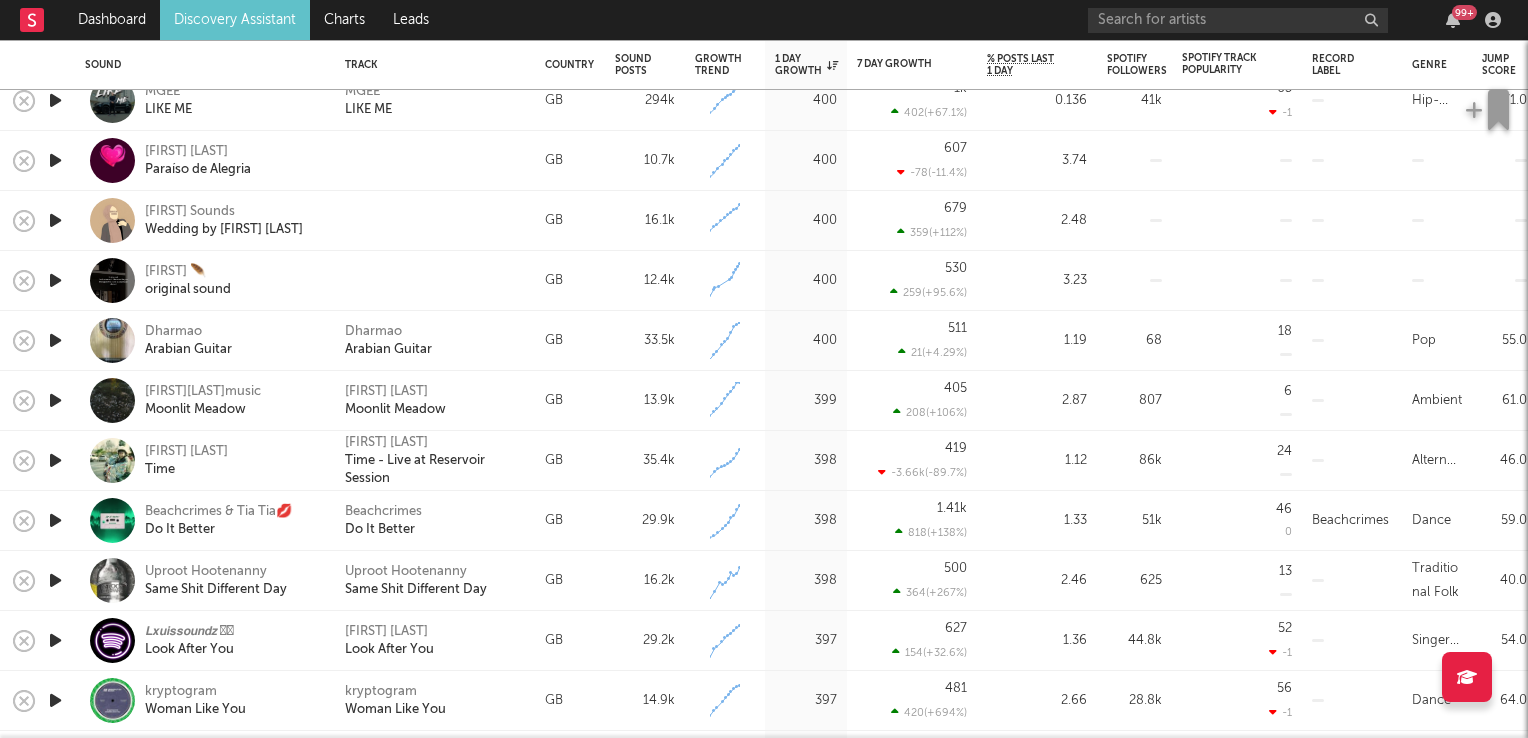 click at bounding box center [55, 520] 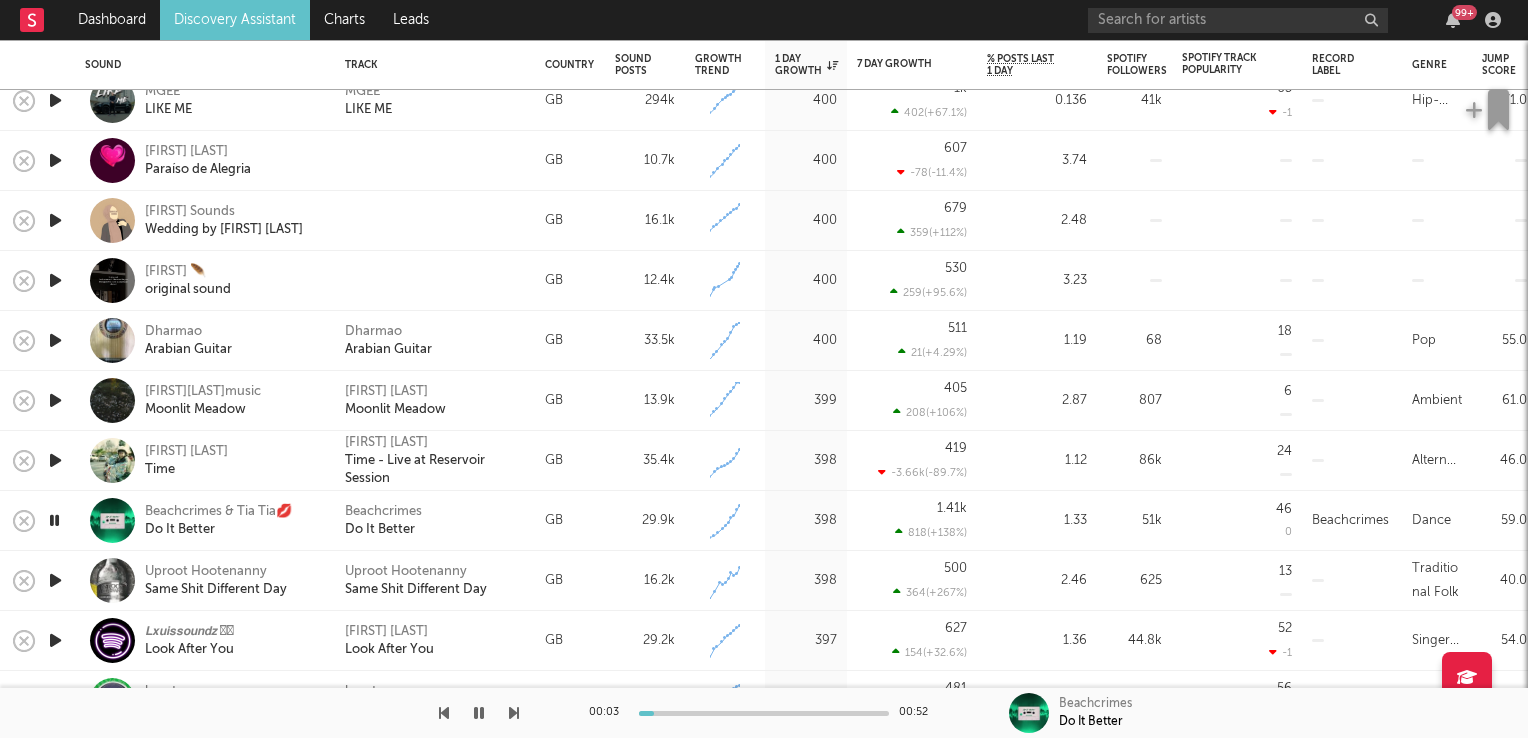 click at bounding box center [54, 520] 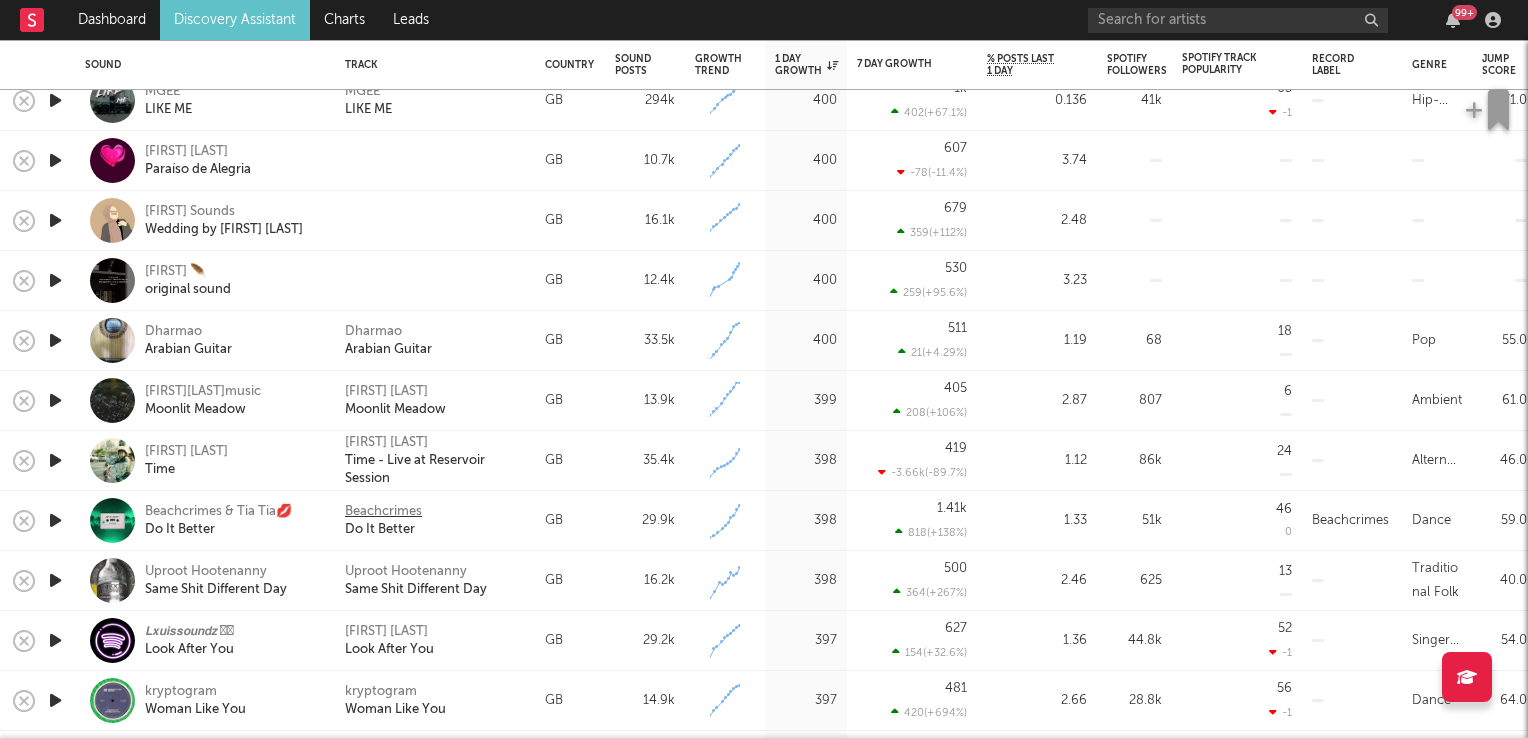 click on "Beachcrimes" at bounding box center [383, 512] 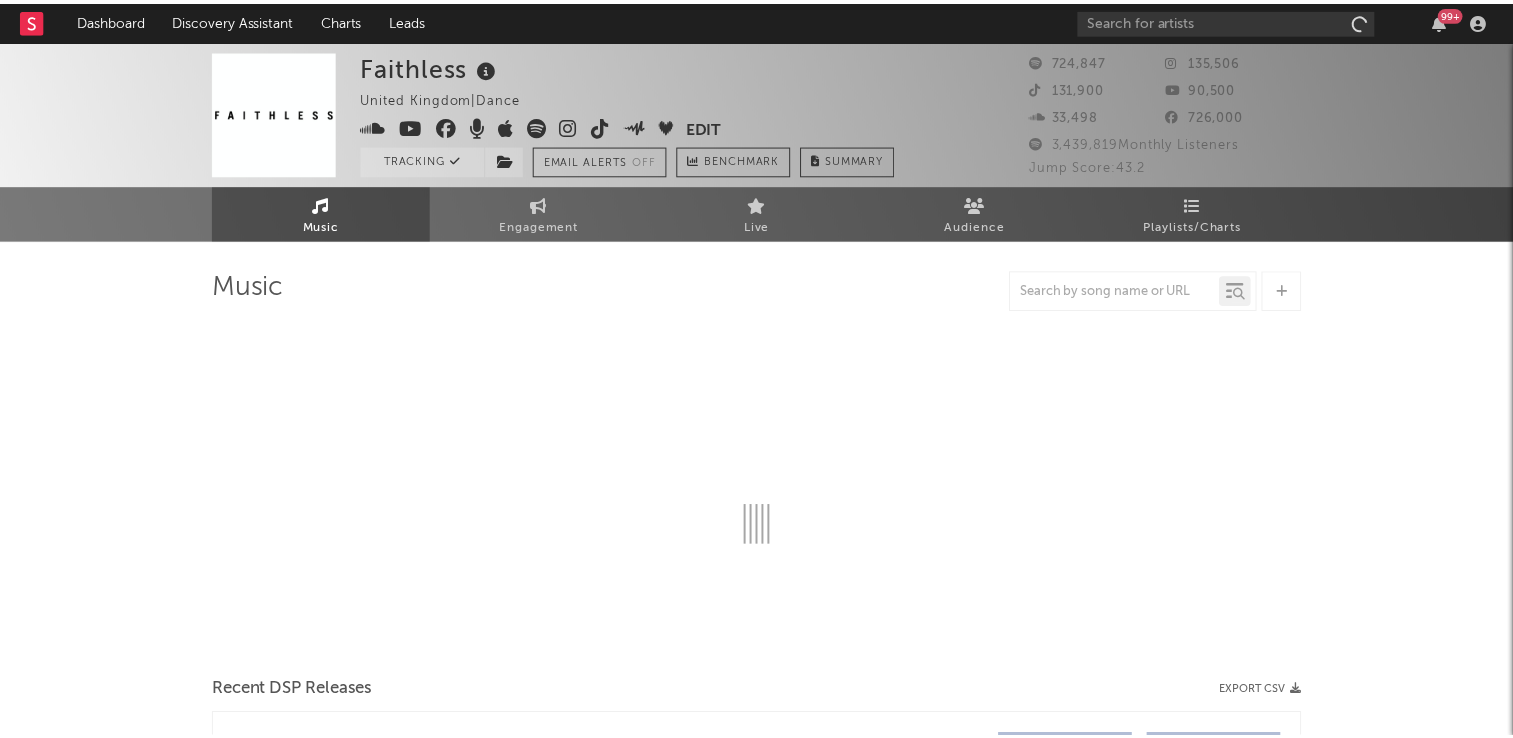 scroll, scrollTop: 0, scrollLeft: 0, axis: both 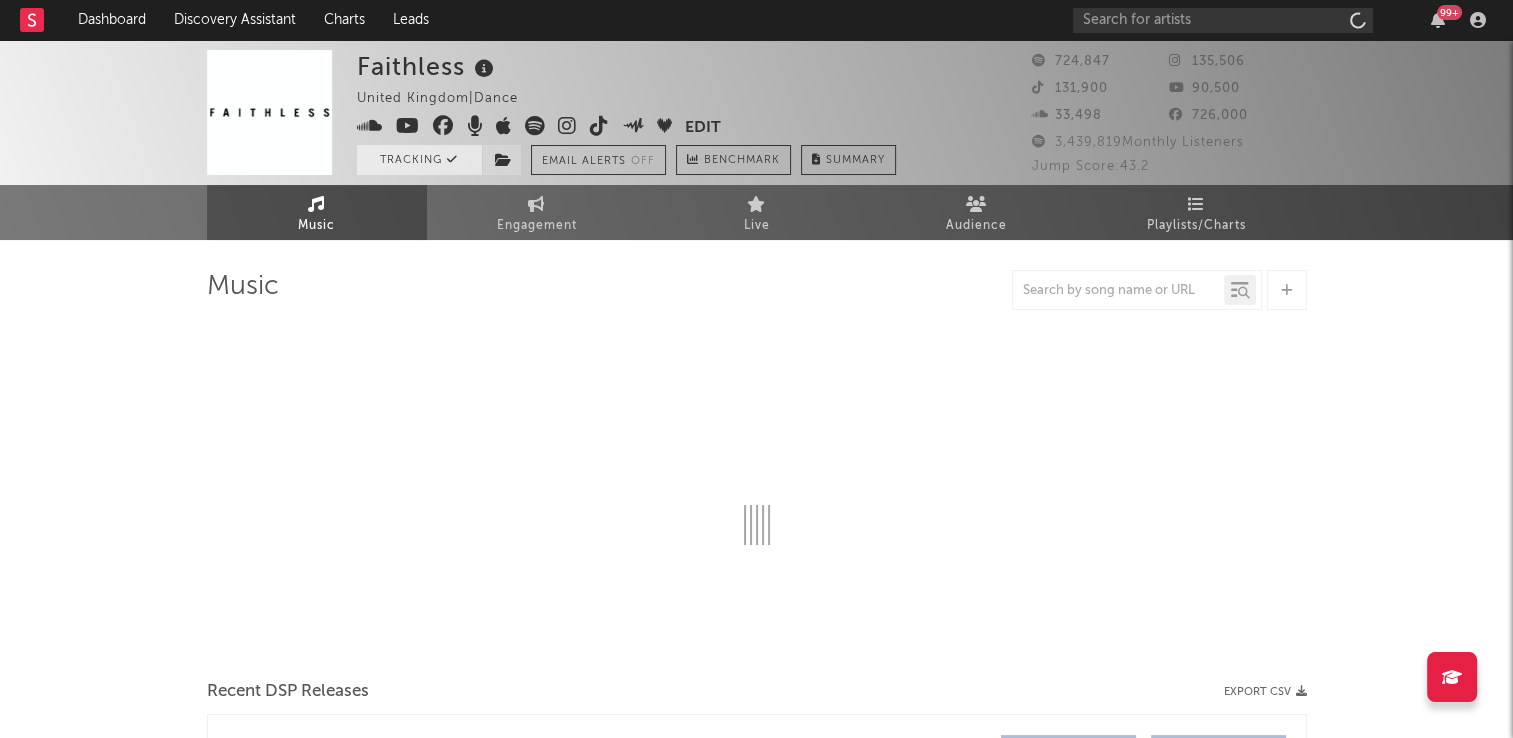 select on "6m" 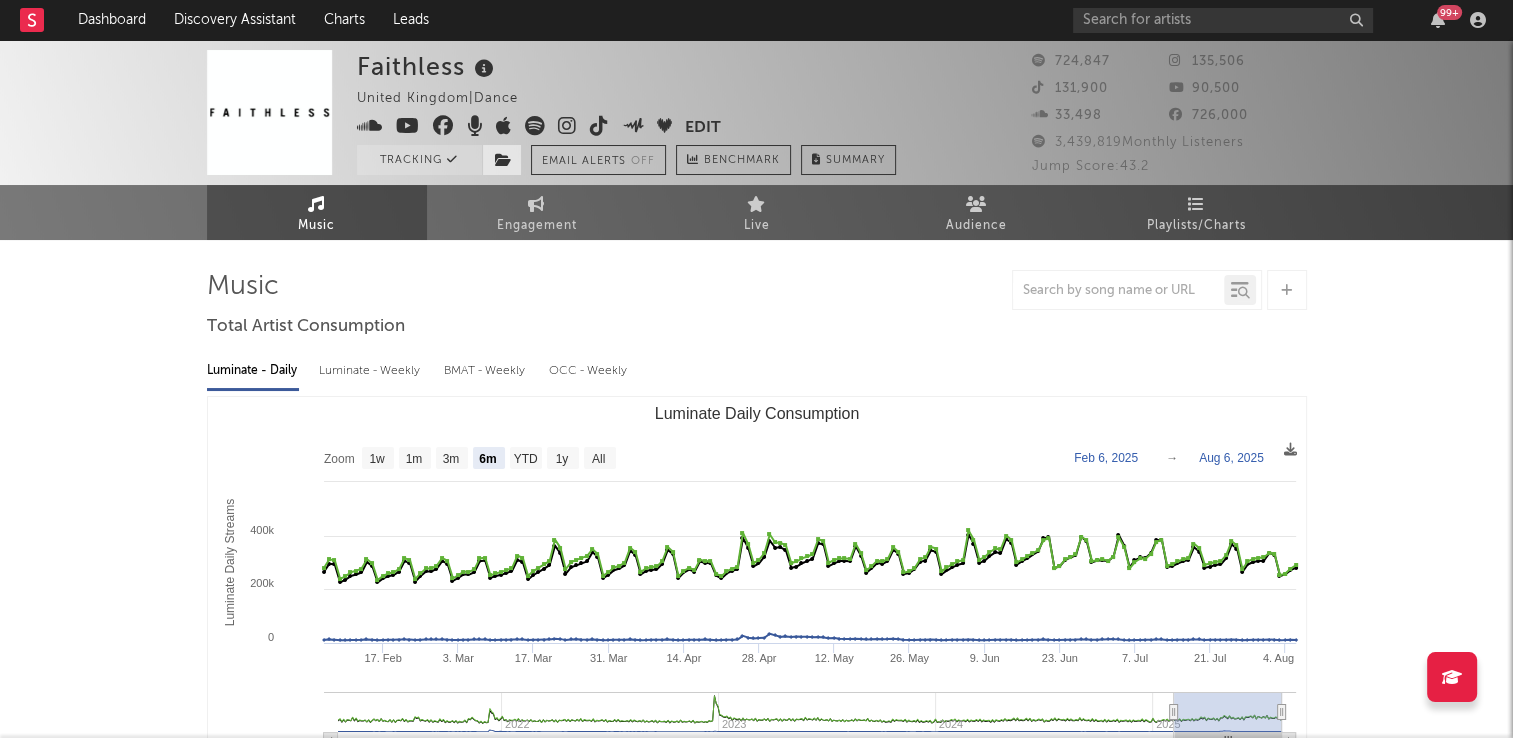 click at bounding box center [503, 160] 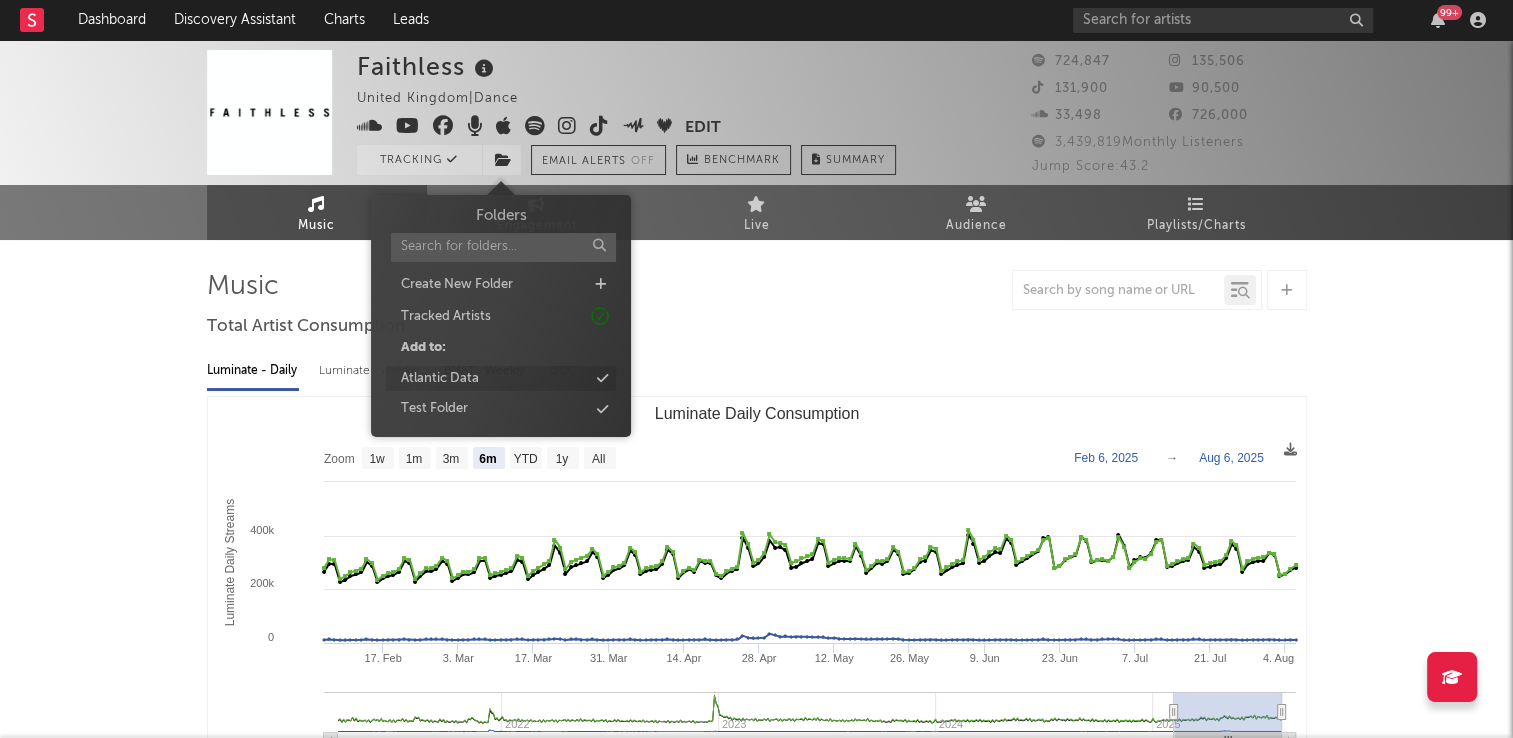 click on "Atlantic Data" at bounding box center [440, 379] 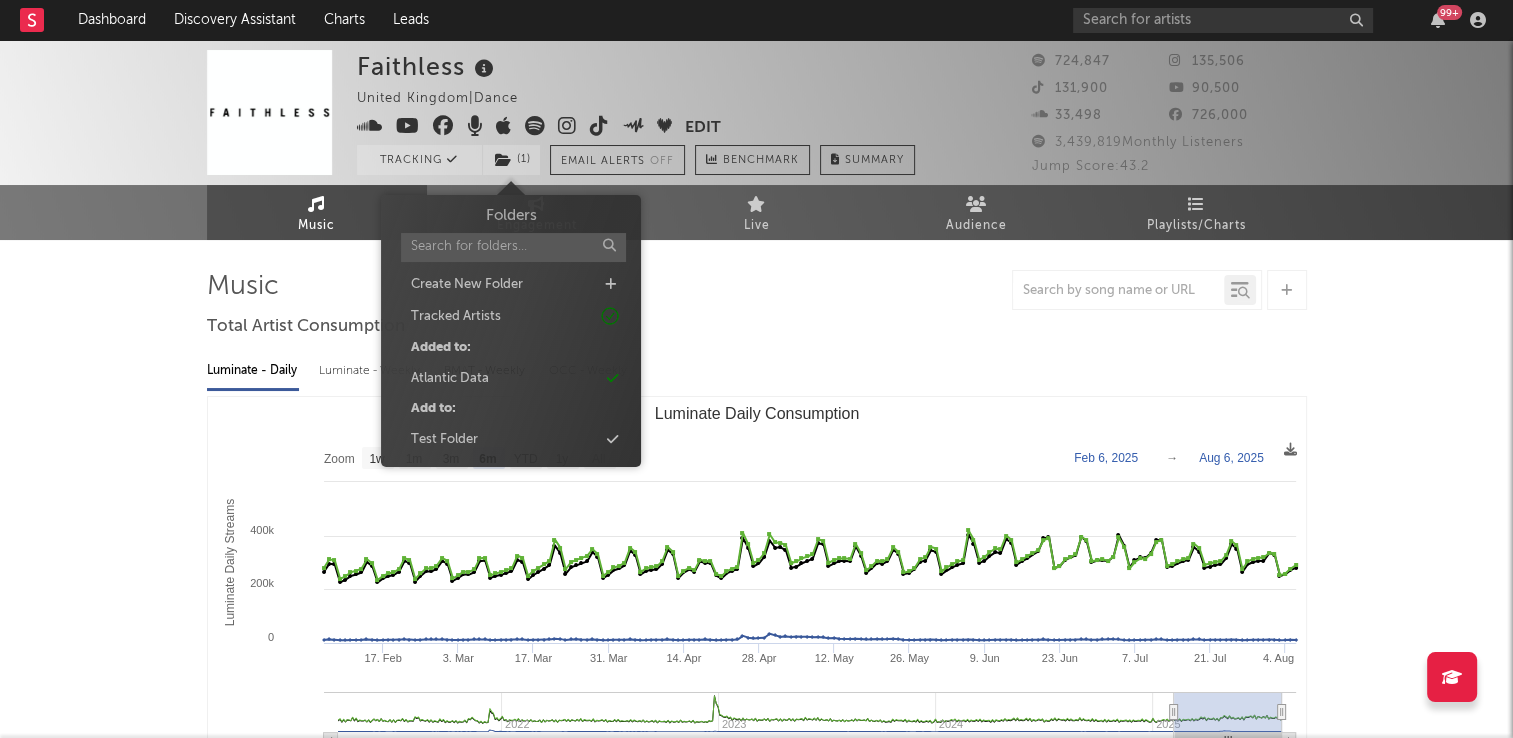 click on "Faithless United Kingdom  |  Dance Edit Tracking ( 1 ) Email Alerts  Off Benchmark Summary" at bounding box center [636, 112] 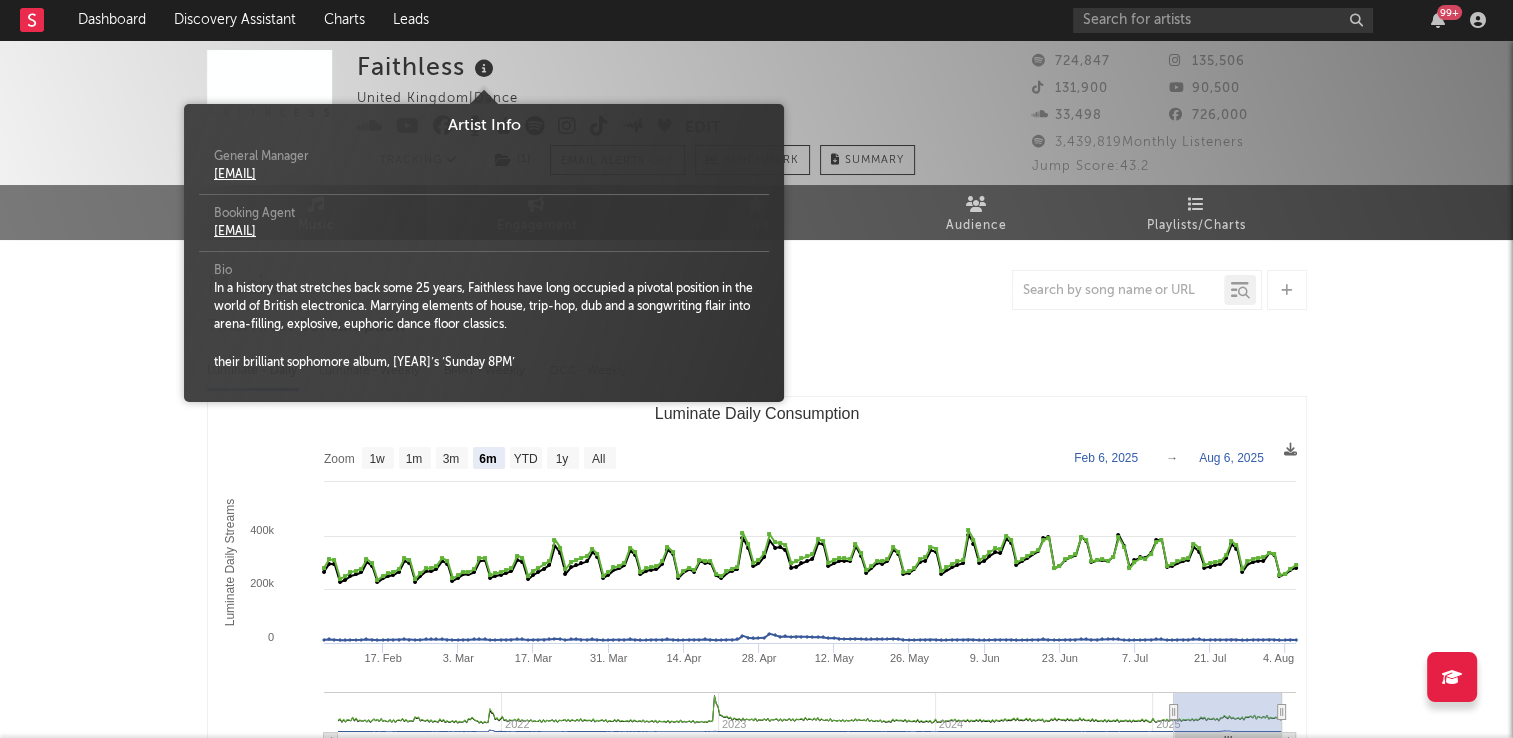click at bounding box center (484, 69) 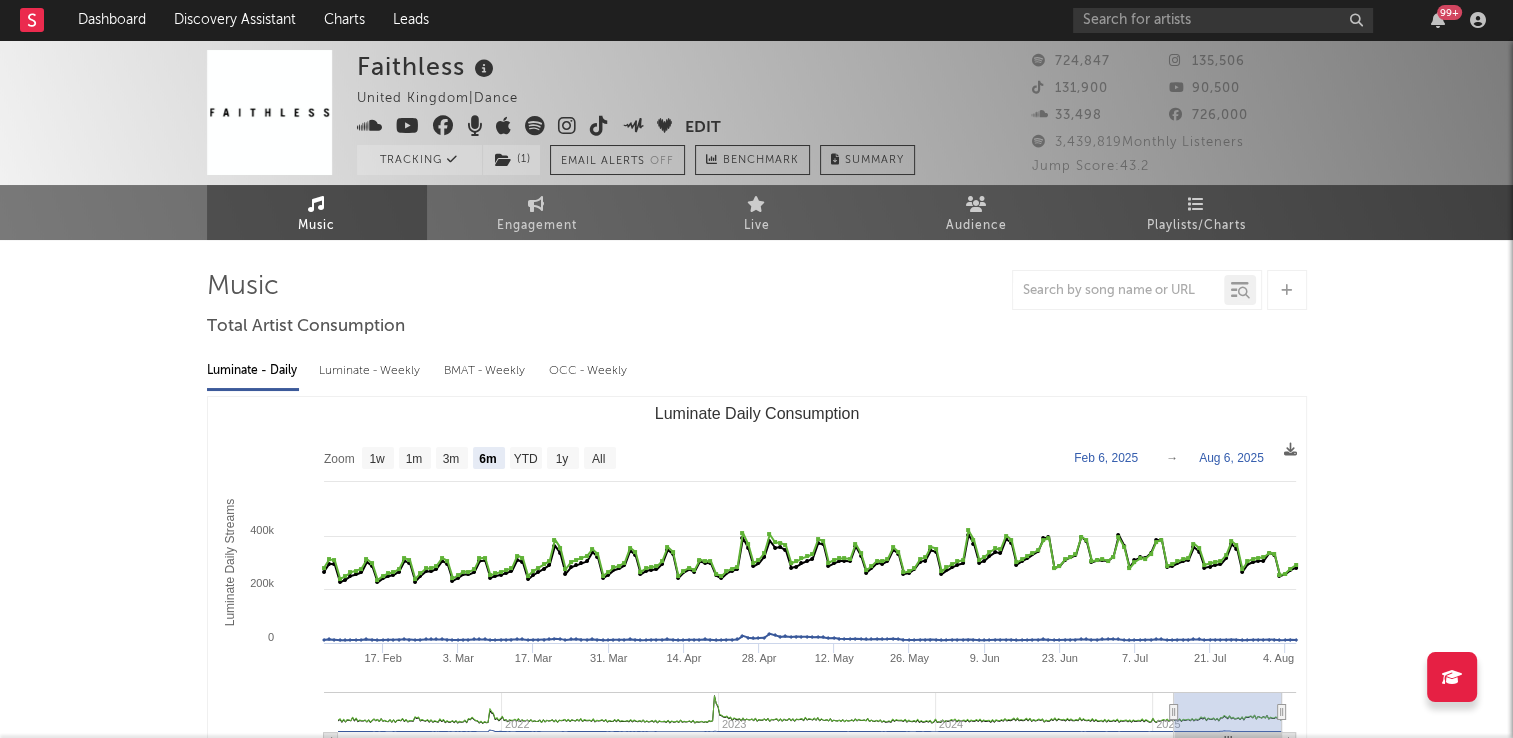 click on "Faithless United Kingdom  |  Dance Edit Tracking ( 1 ) Email Alerts  Off Benchmark Summary" at bounding box center [636, 112] 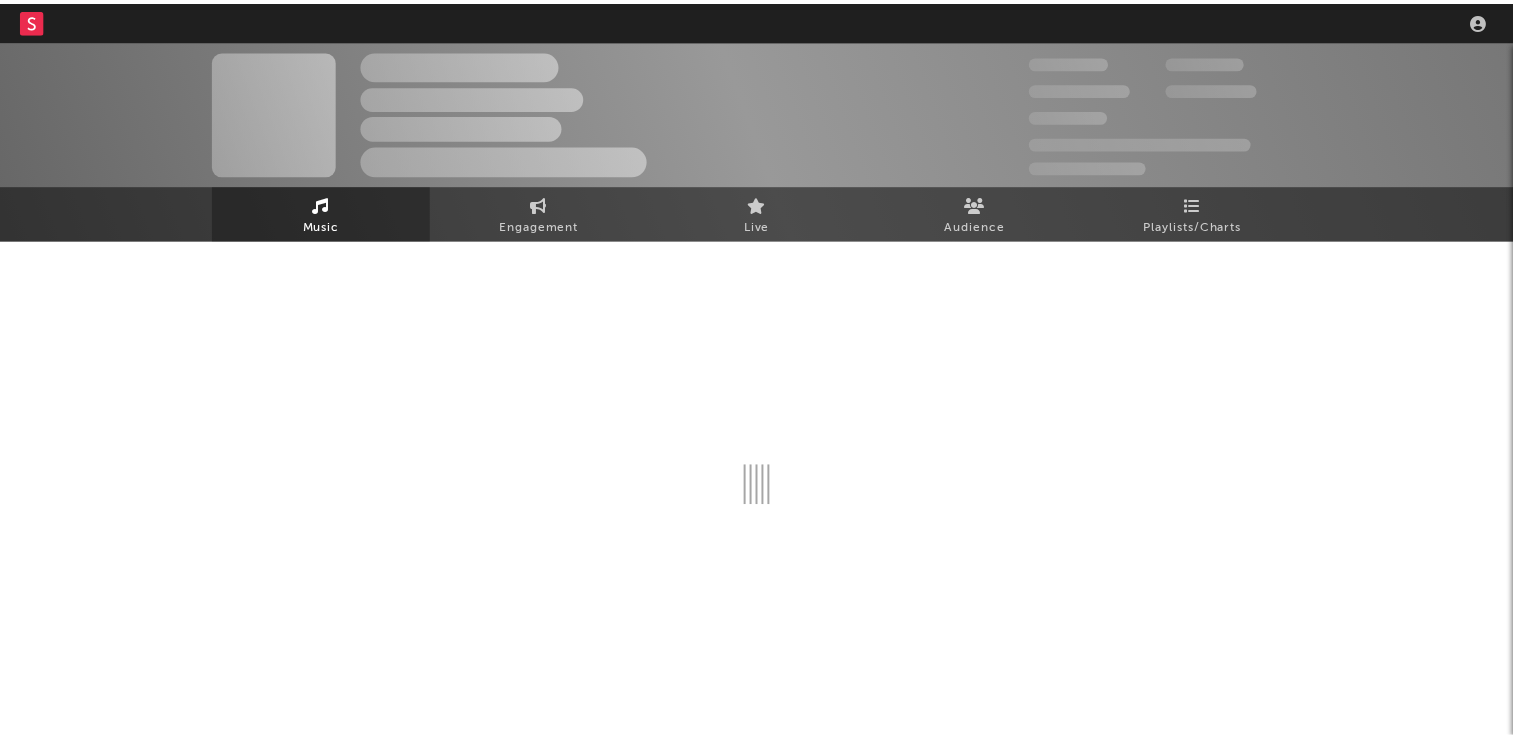 scroll, scrollTop: 0, scrollLeft: 0, axis: both 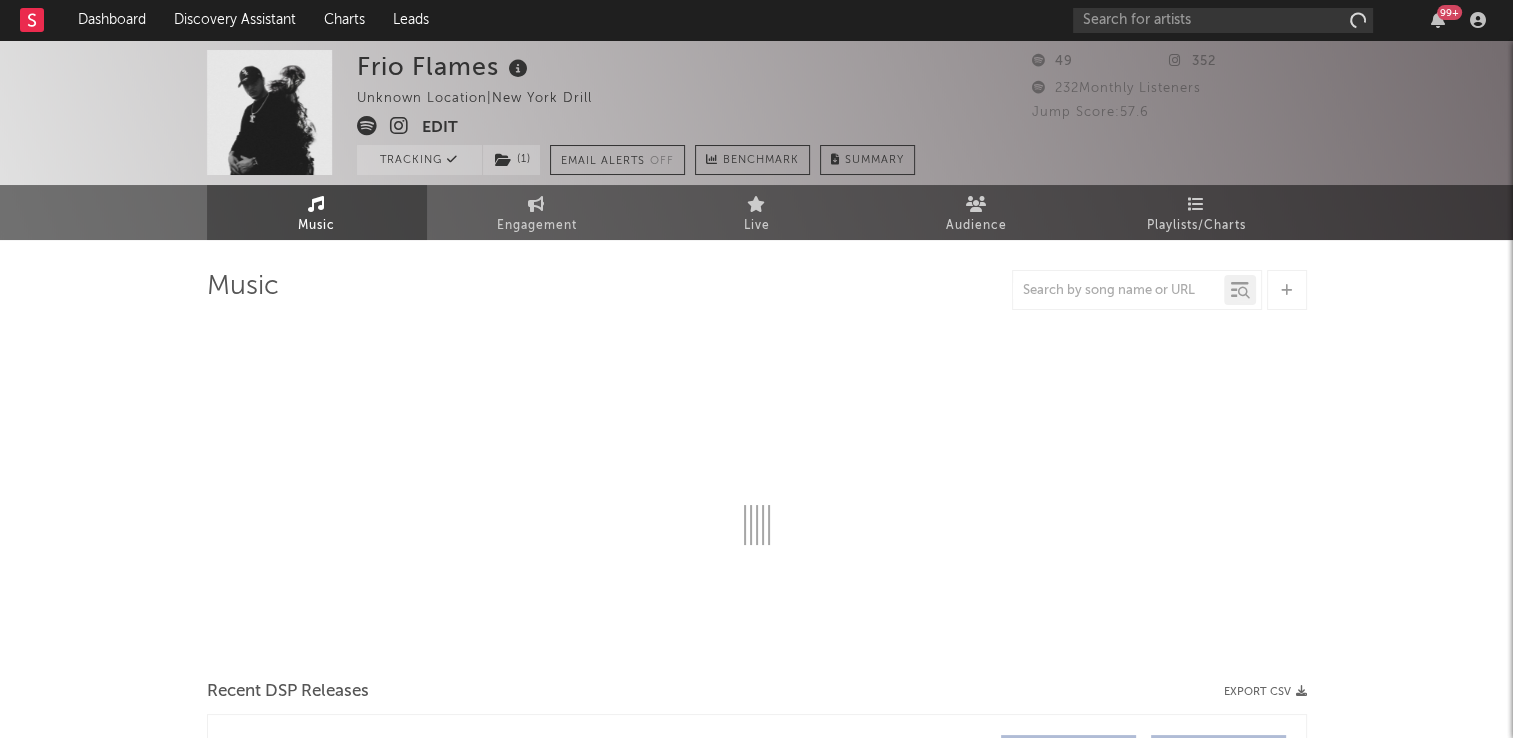 select on "1w" 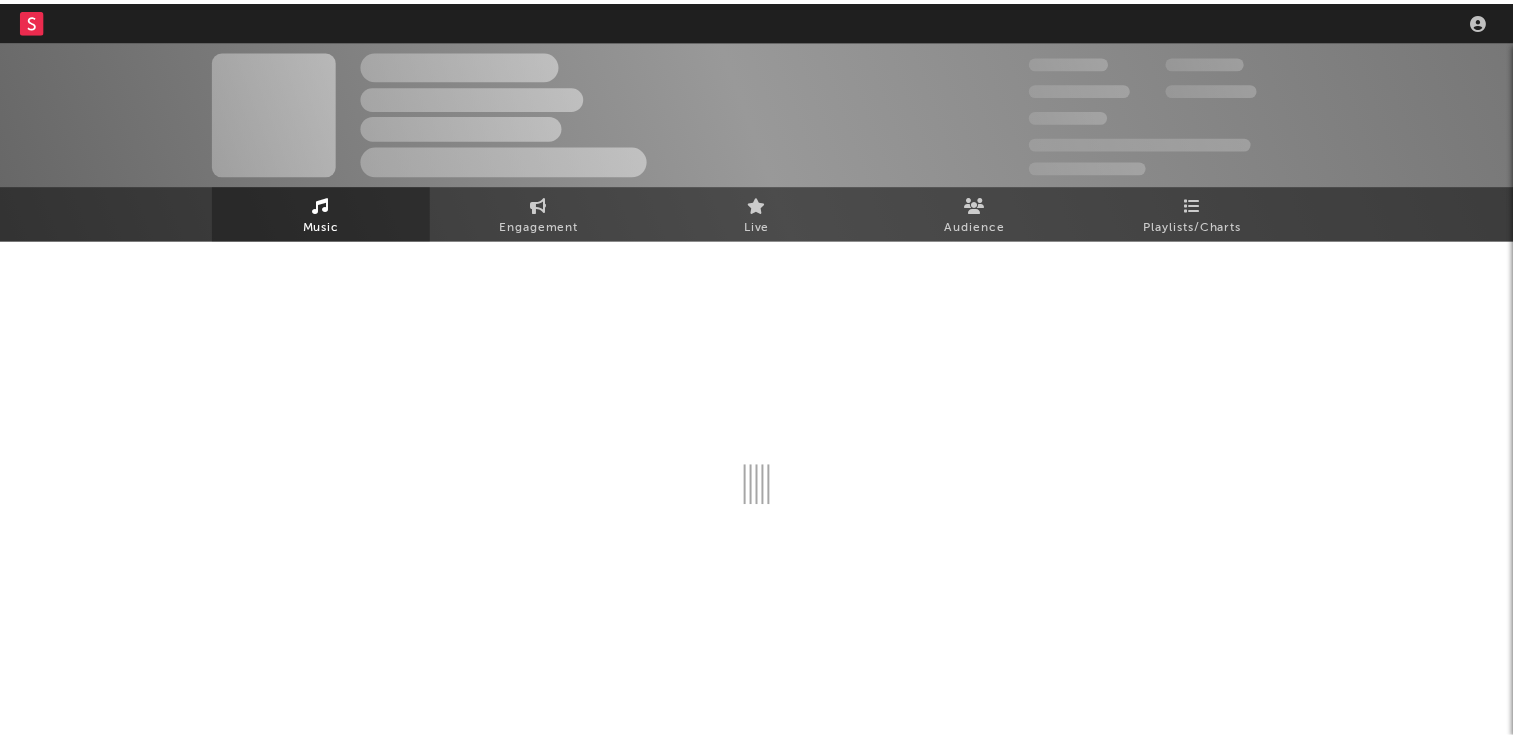 scroll, scrollTop: 0, scrollLeft: 0, axis: both 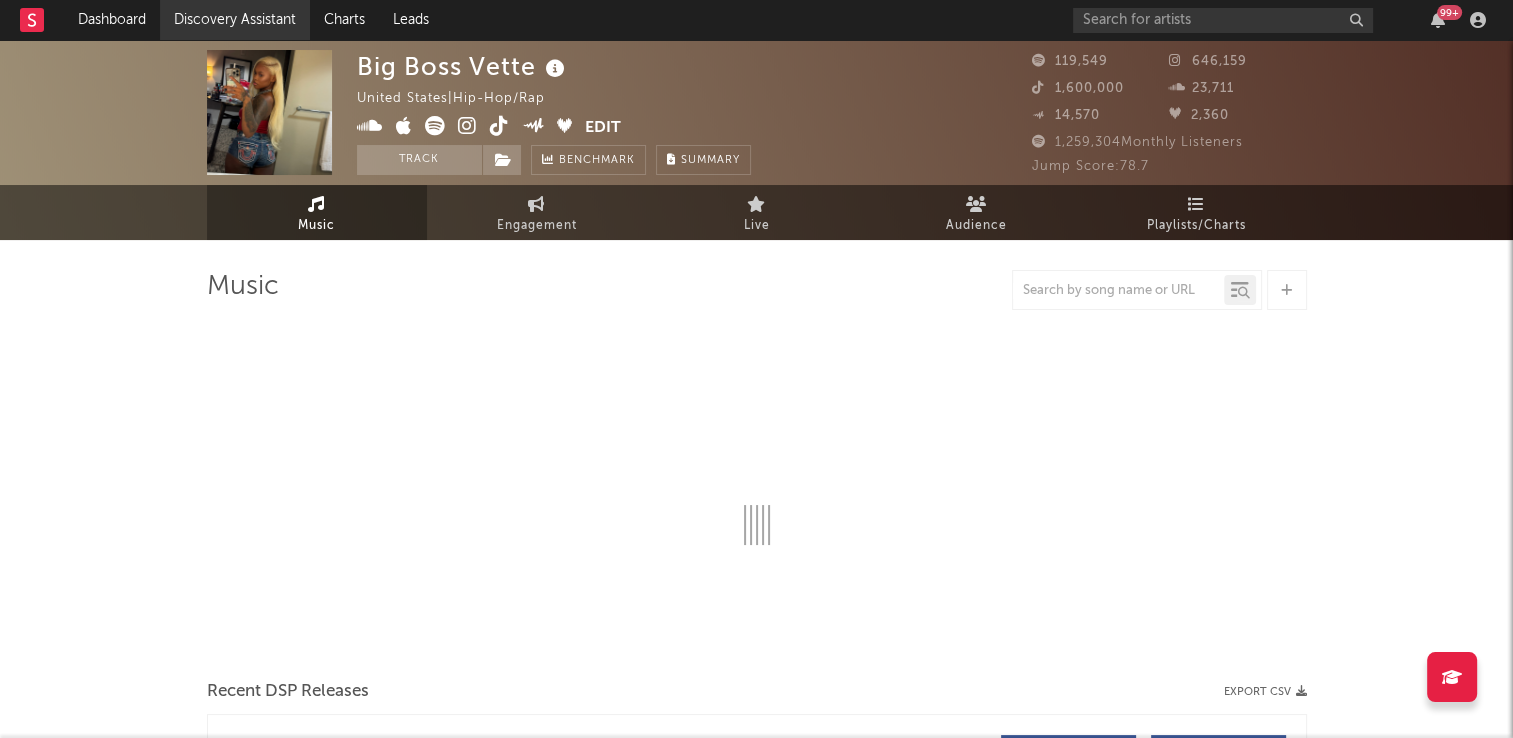 select on "6m" 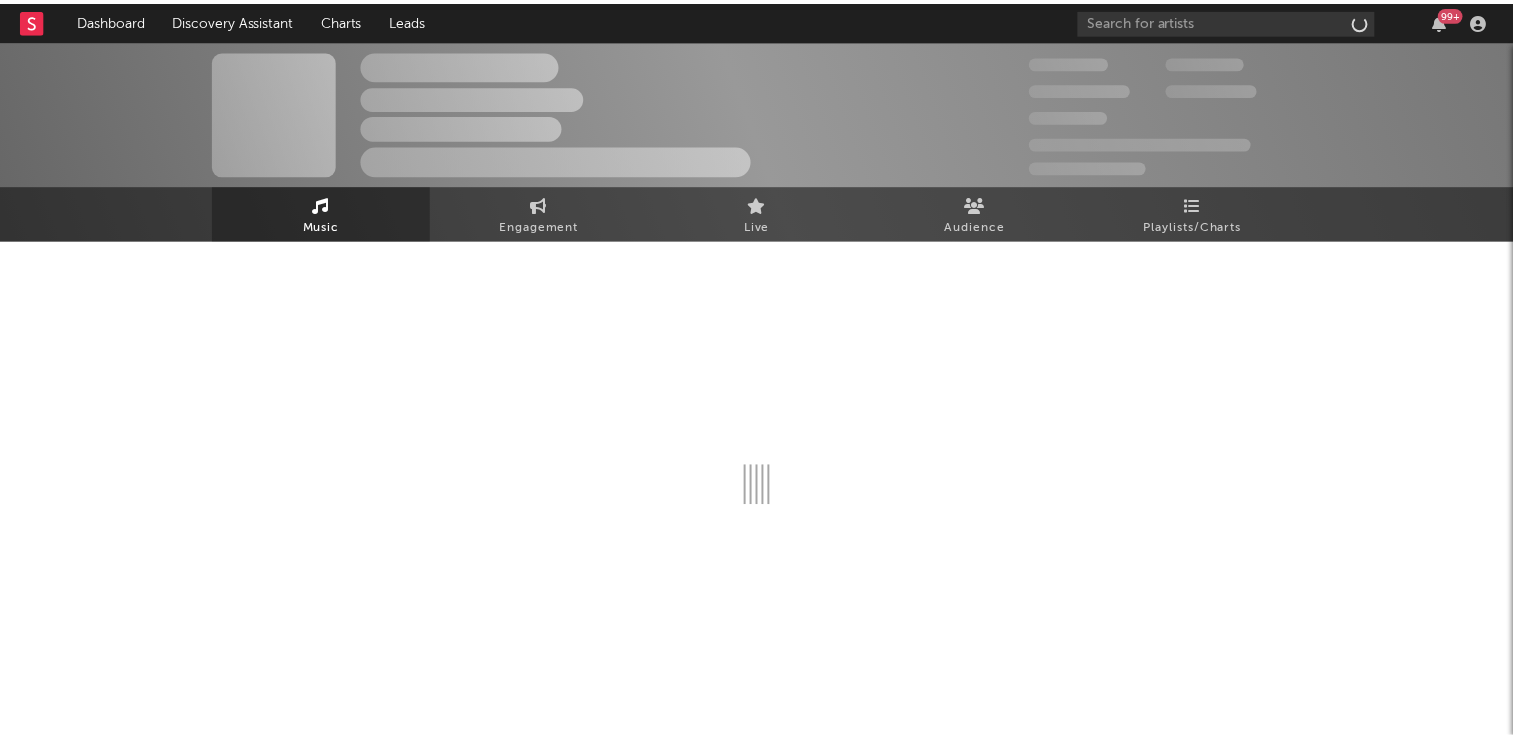 scroll, scrollTop: 0, scrollLeft: 0, axis: both 